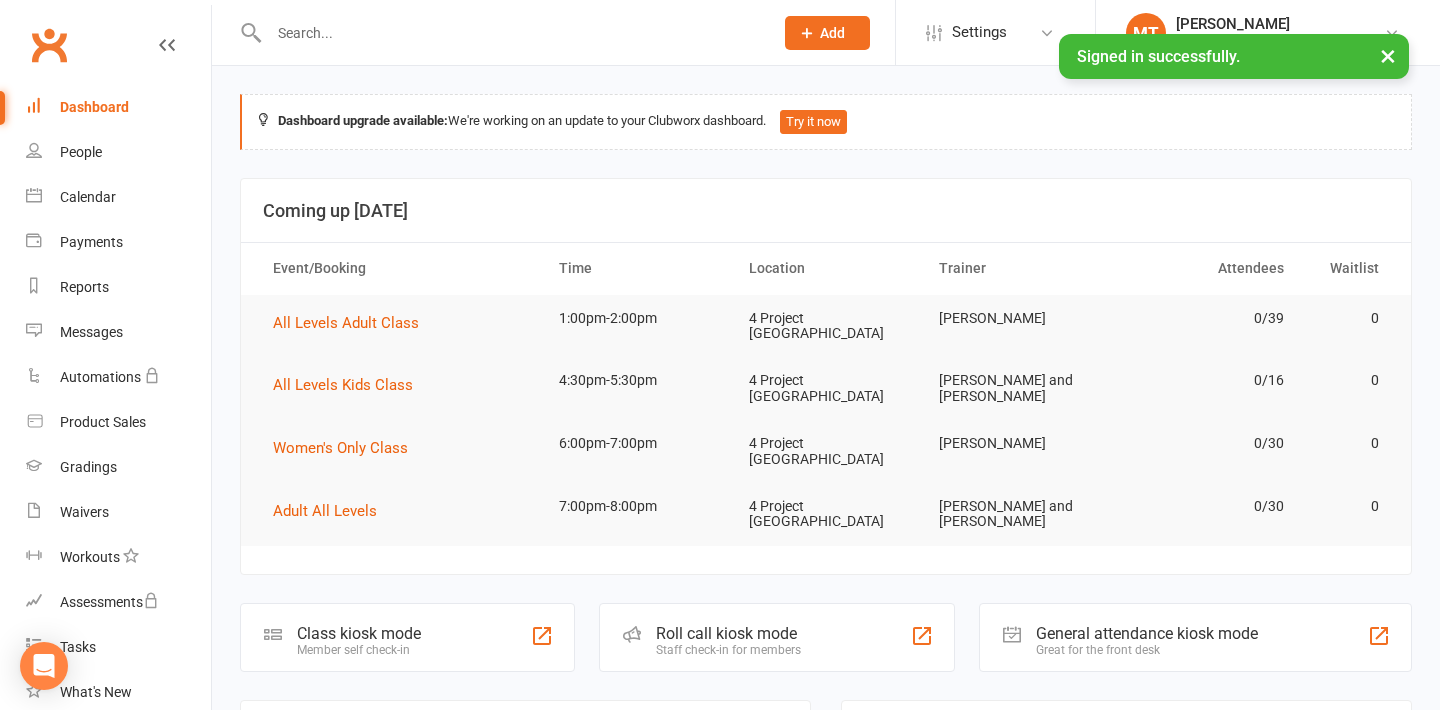 scroll, scrollTop: 0, scrollLeft: 0, axis: both 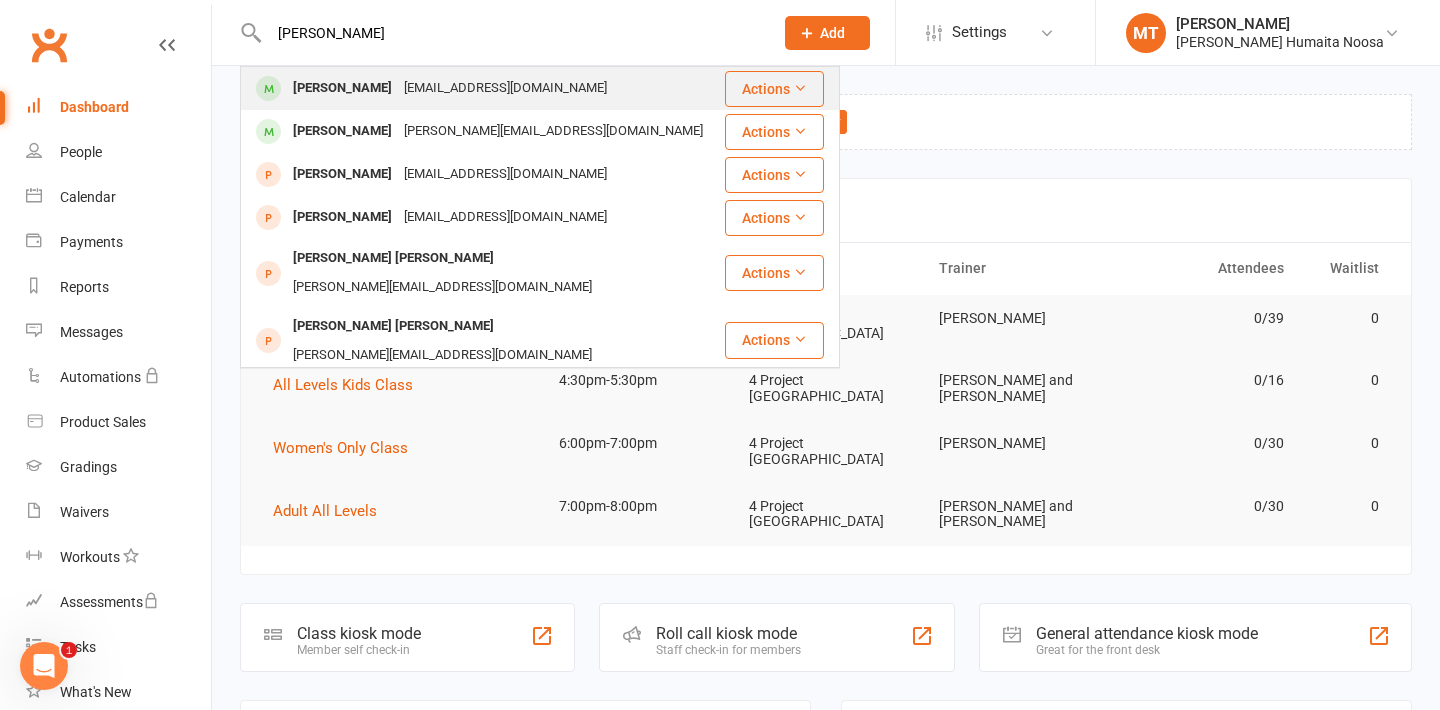 type on "luca pat" 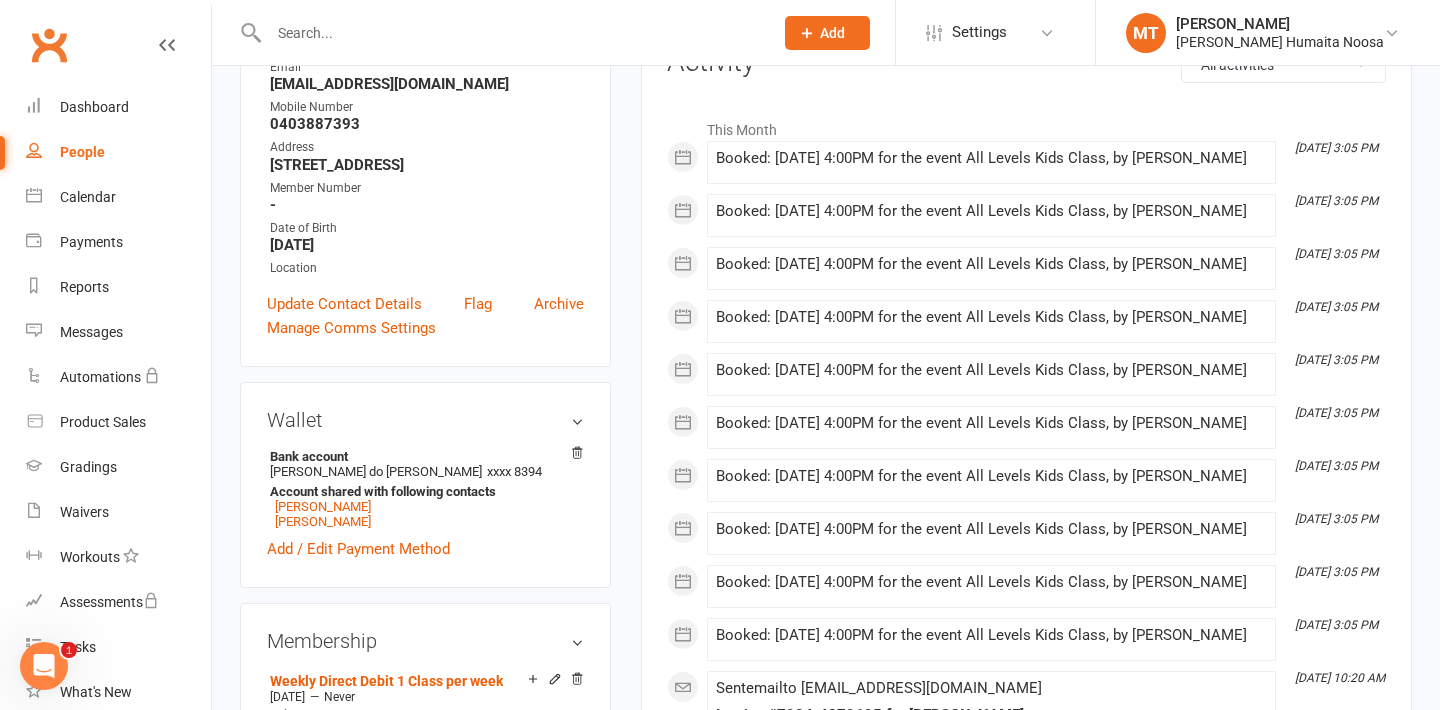 scroll, scrollTop: 0, scrollLeft: 0, axis: both 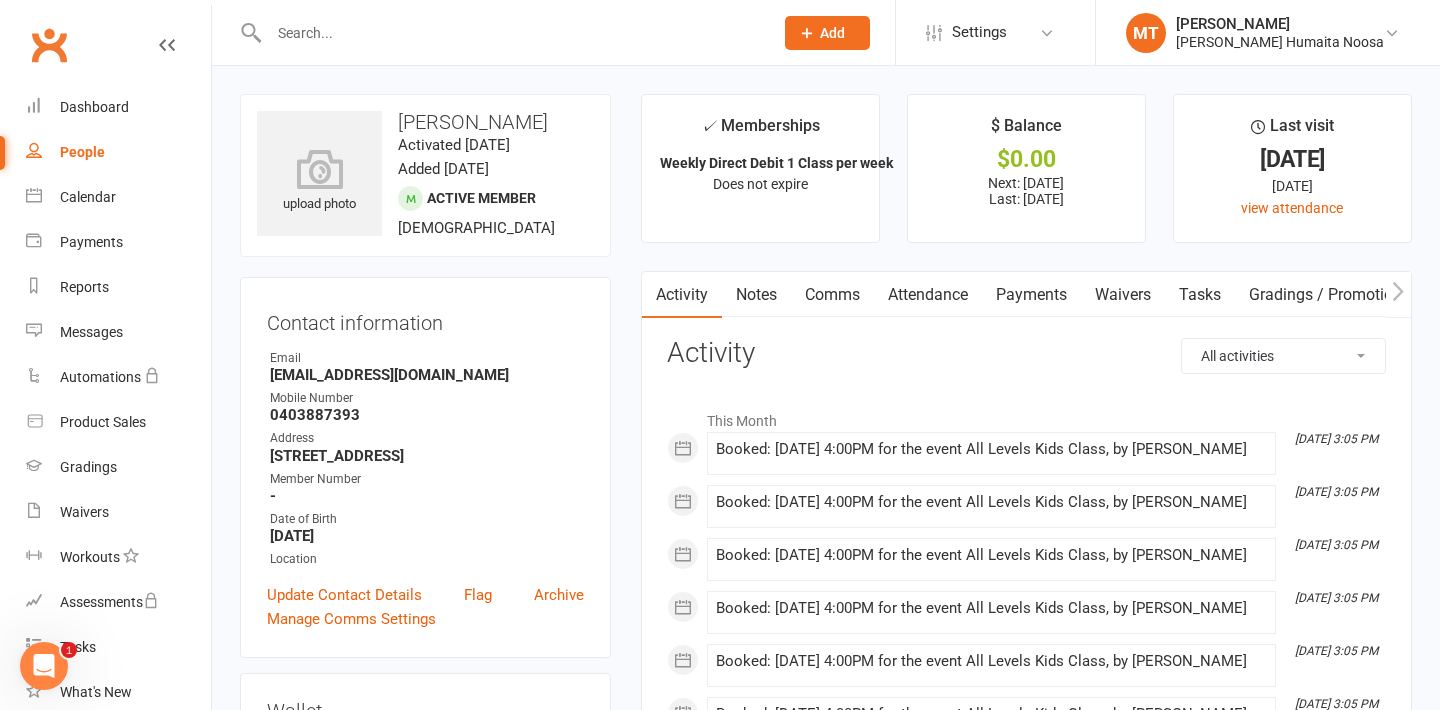 click on "Payments" at bounding box center (1031, 295) 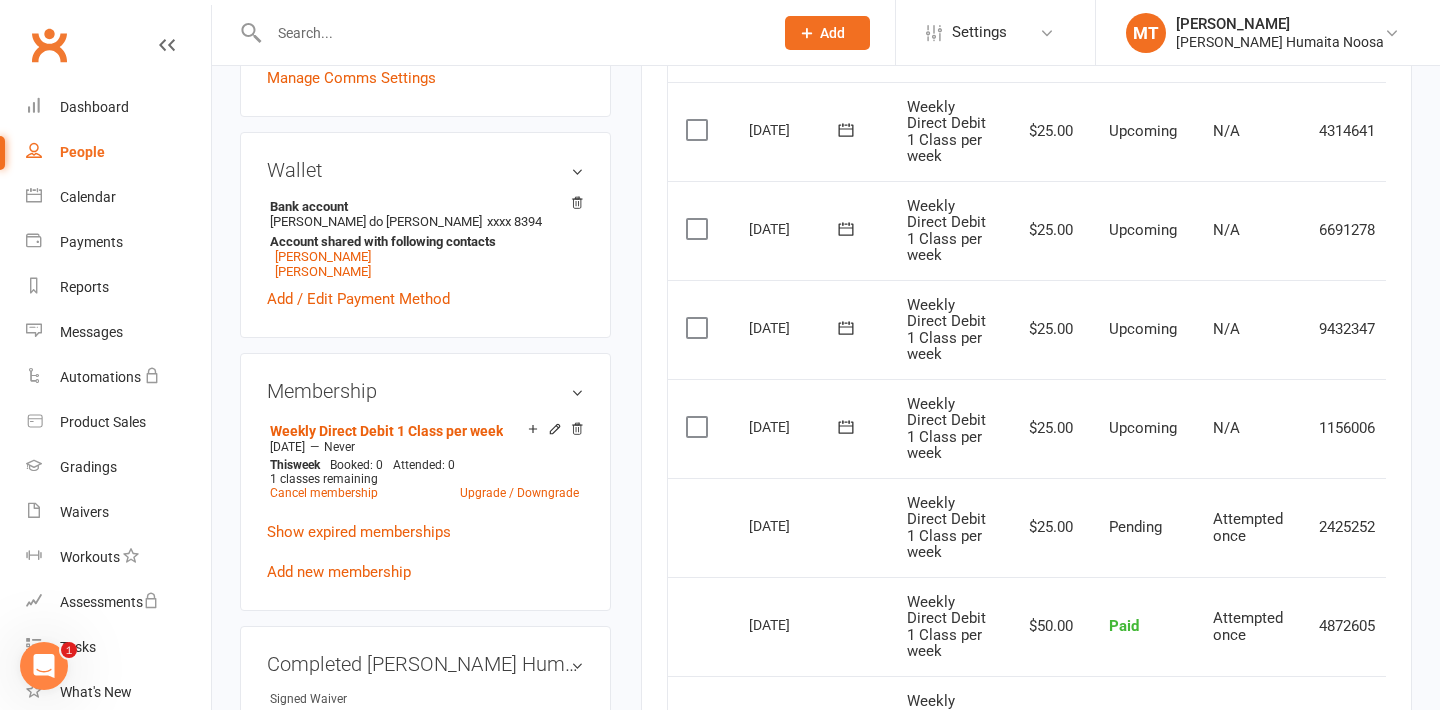 scroll, scrollTop: 551, scrollLeft: 0, axis: vertical 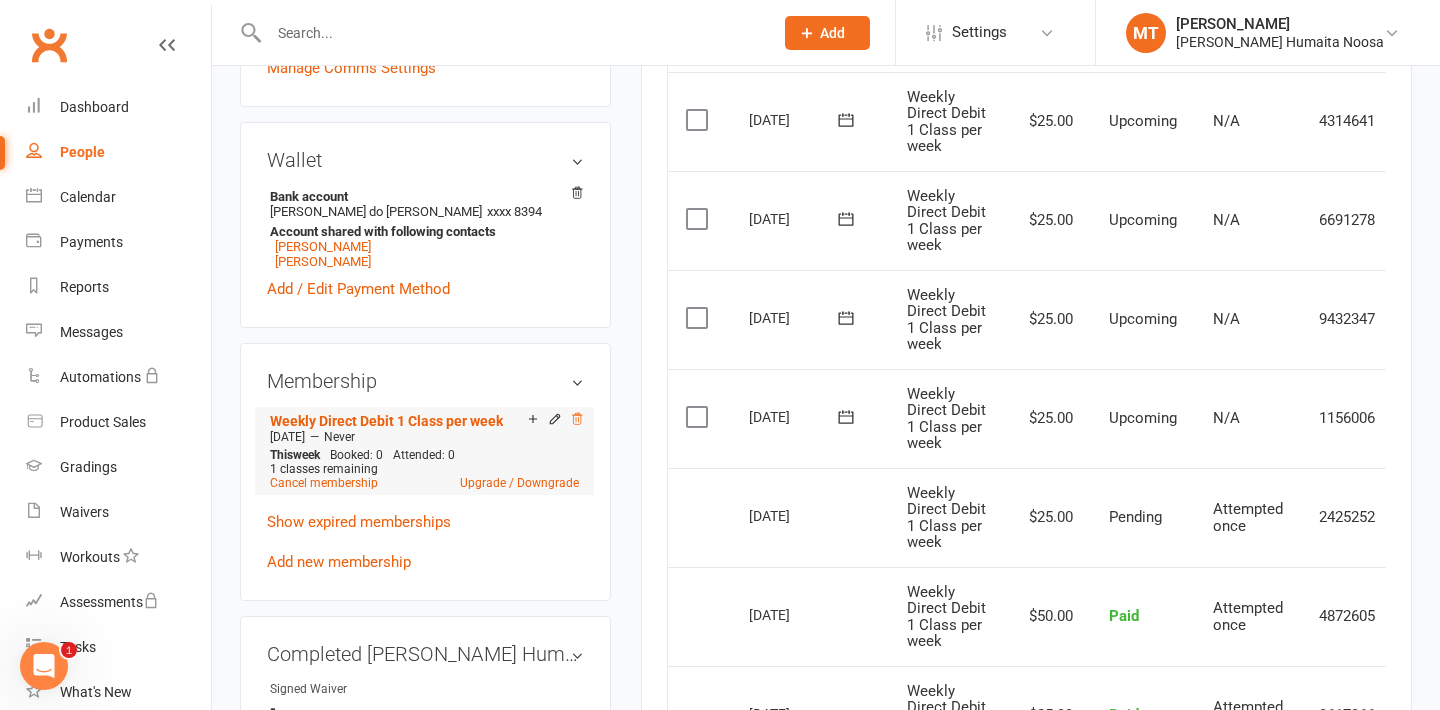 click 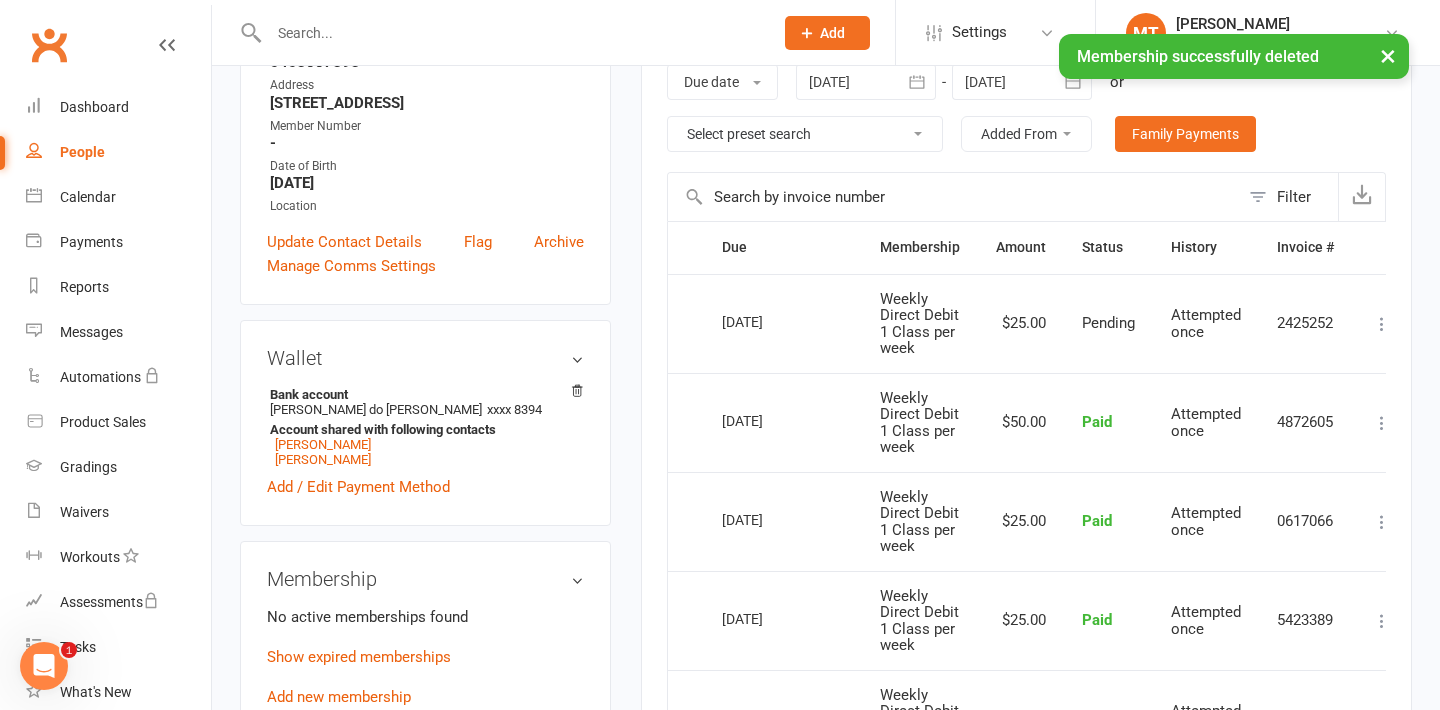 scroll, scrollTop: 0, scrollLeft: 0, axis: both 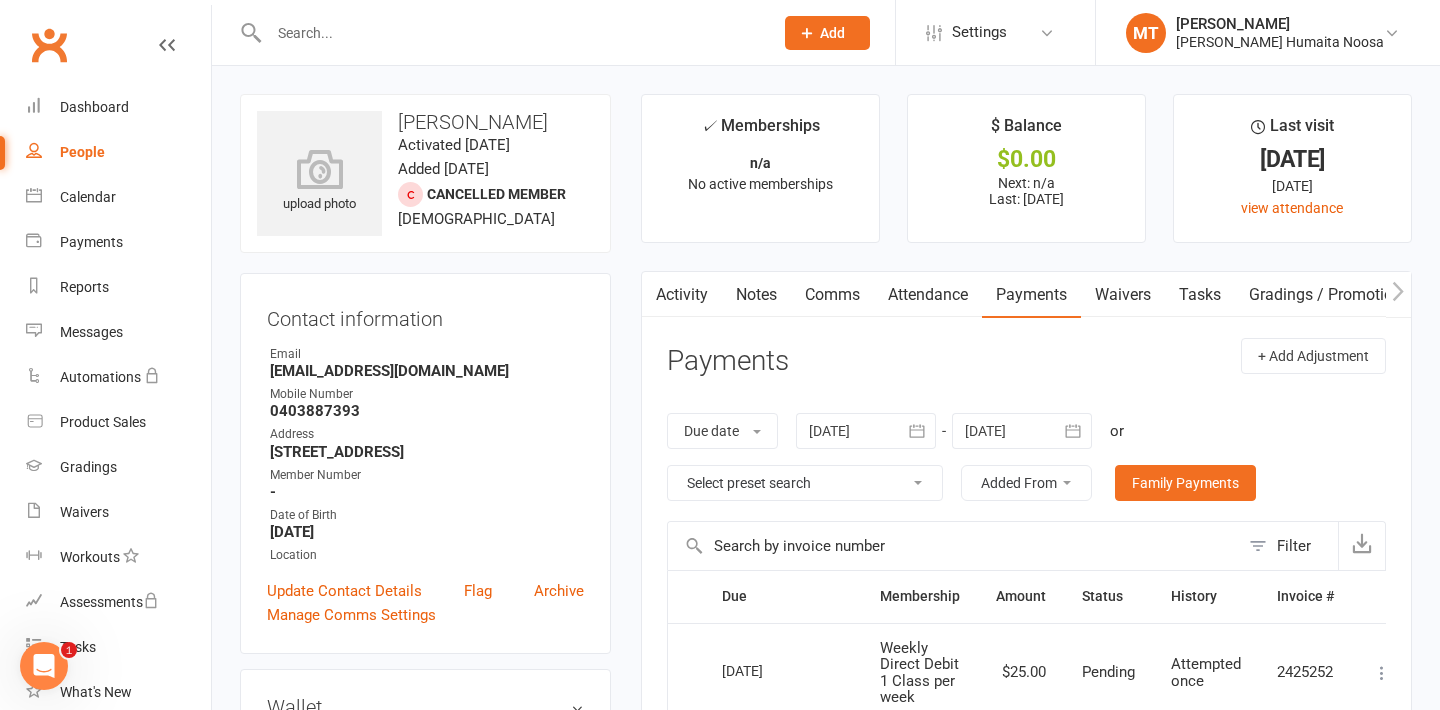 click on "People" at bounding box center [82, 152] 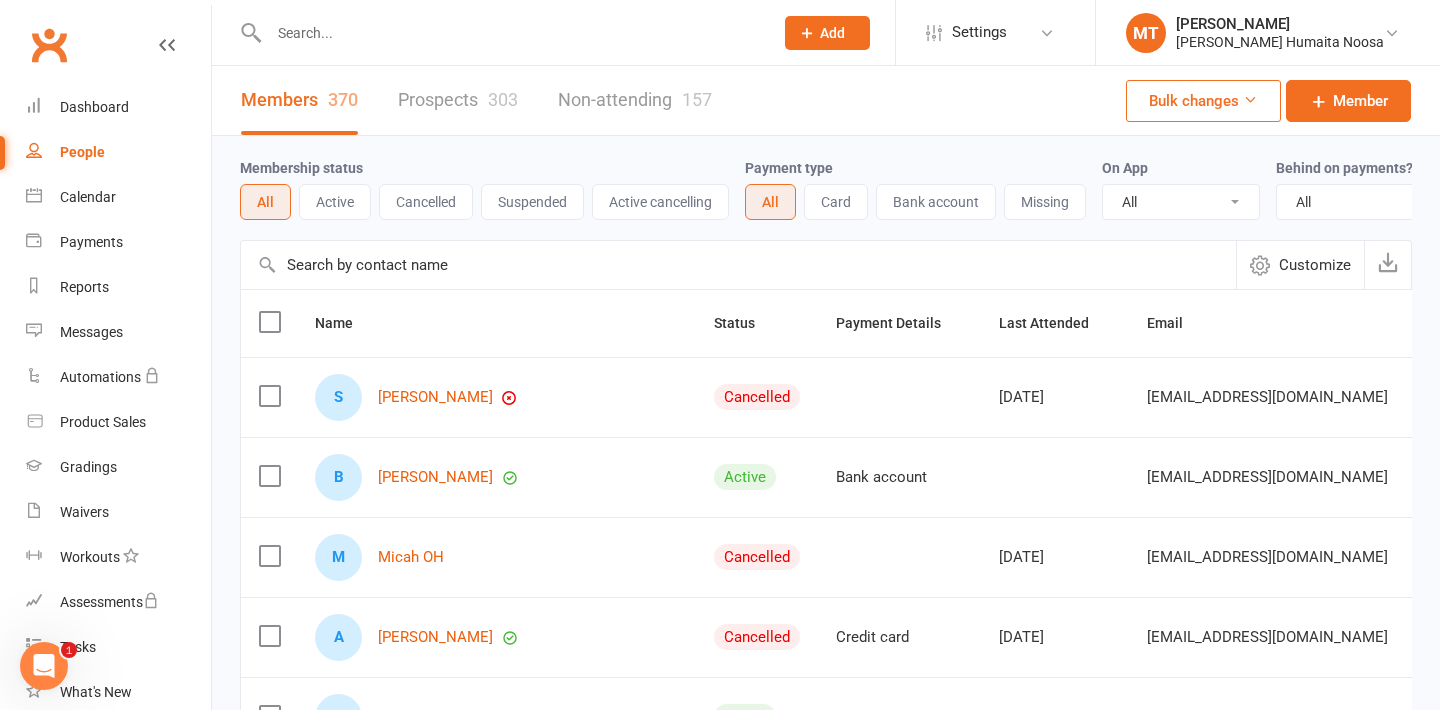 click at bounding box center [511, 33] 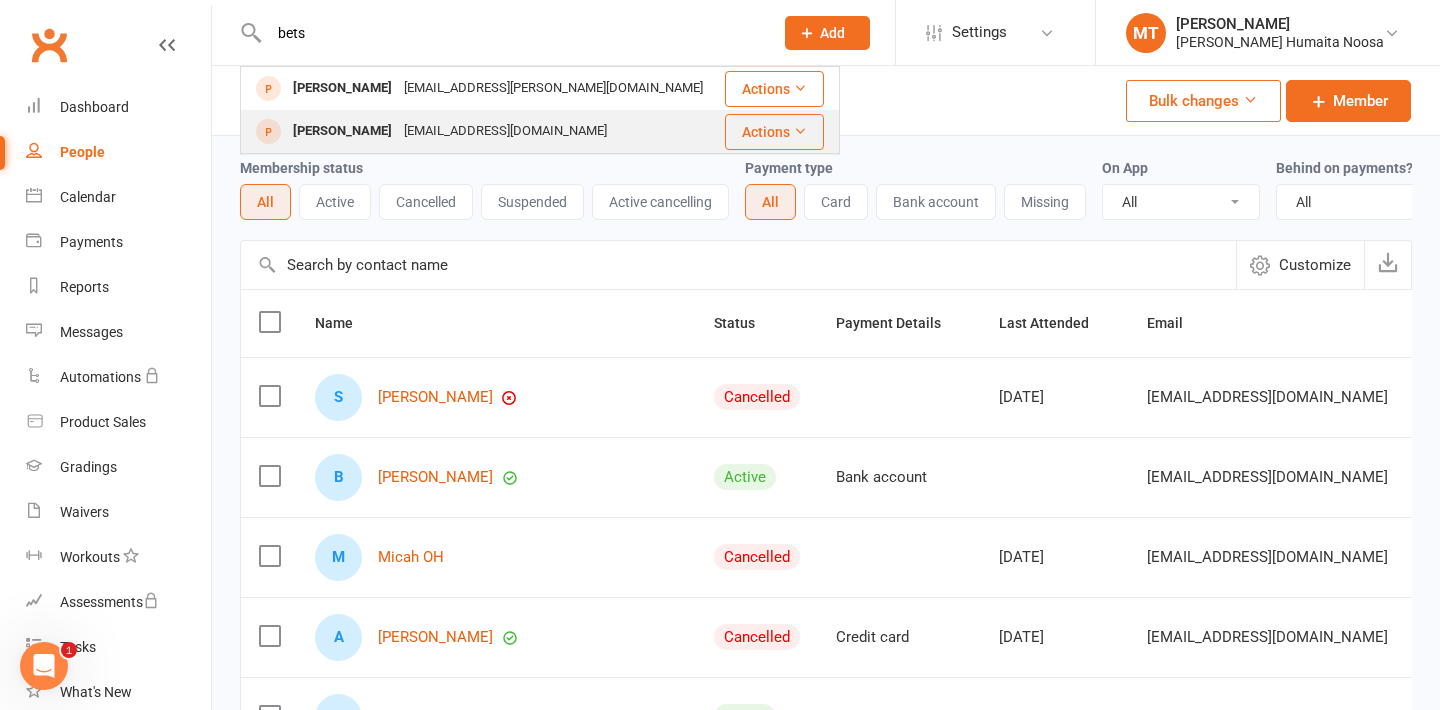 type on "bets" 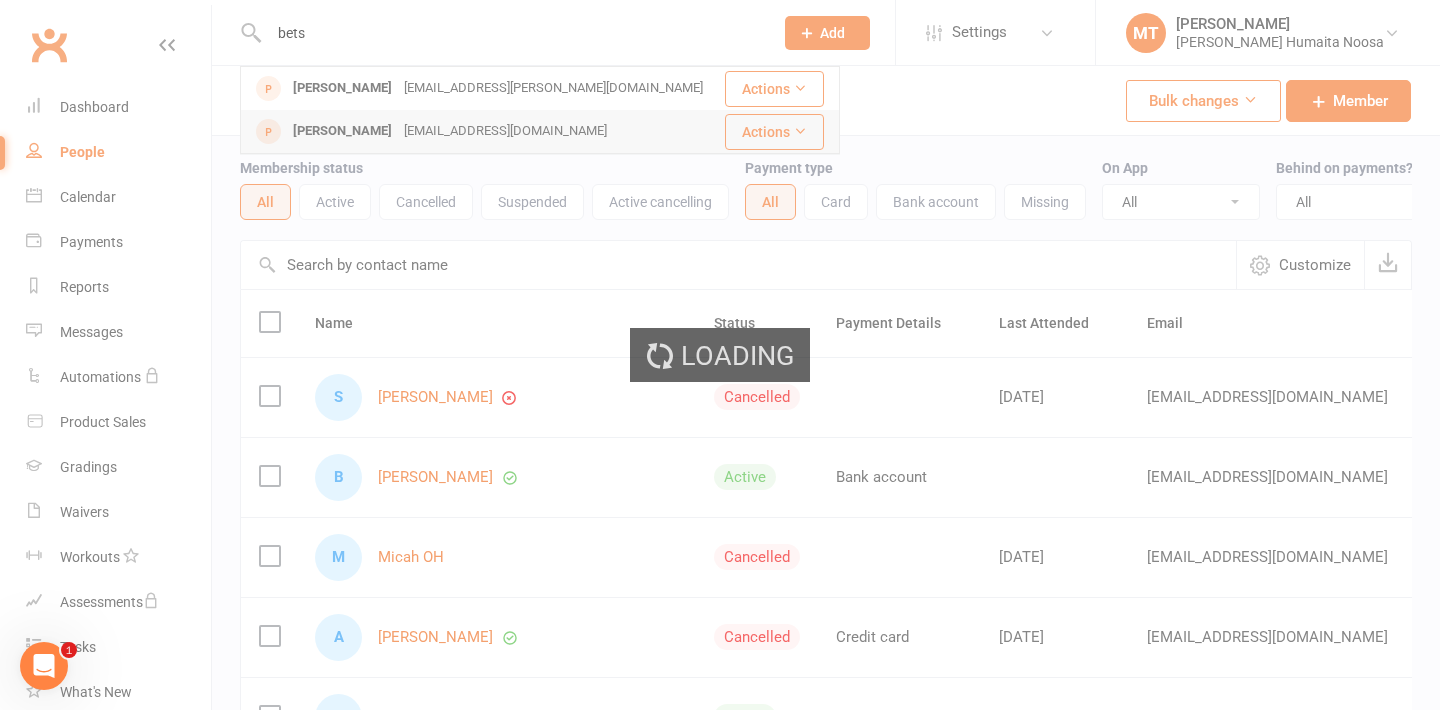 type 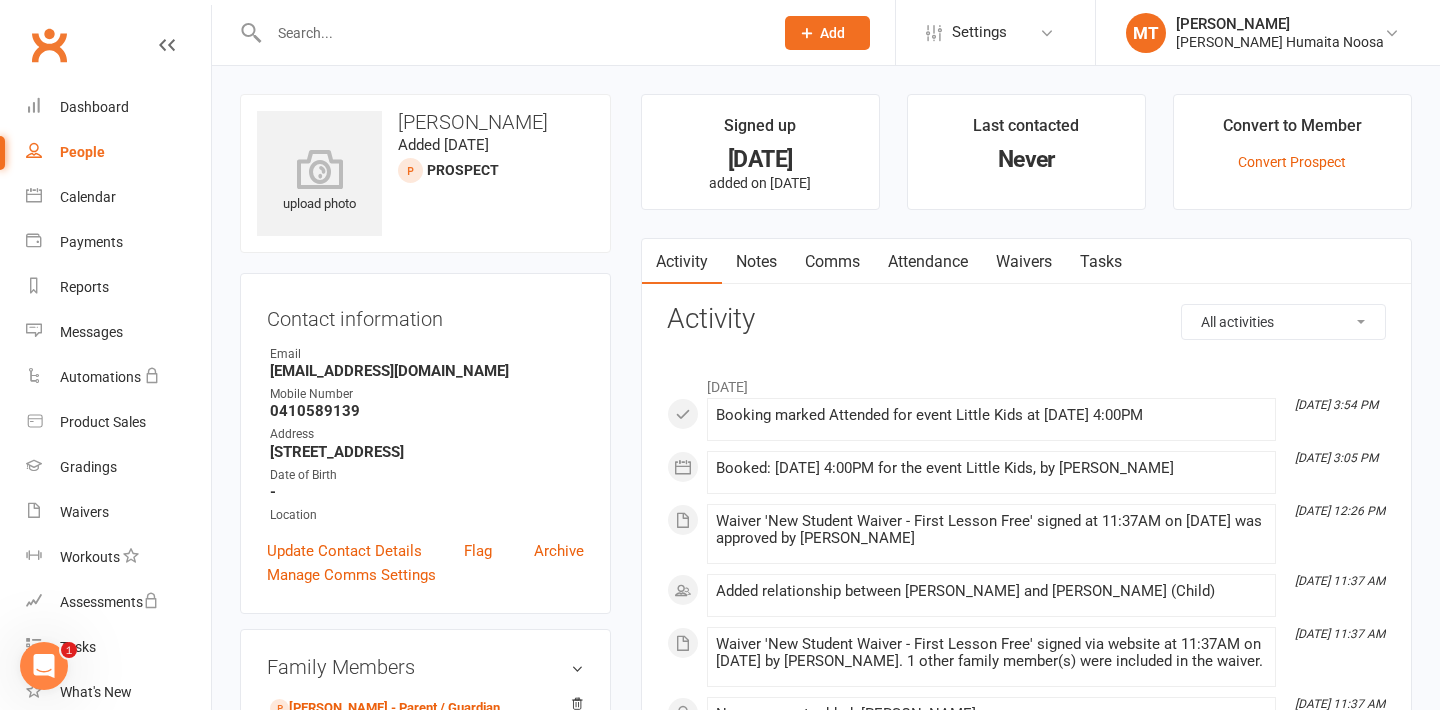 click on "[EMAIL_ADDRESS][DOMAIN_NAME]" at bounding box center [427, 371] 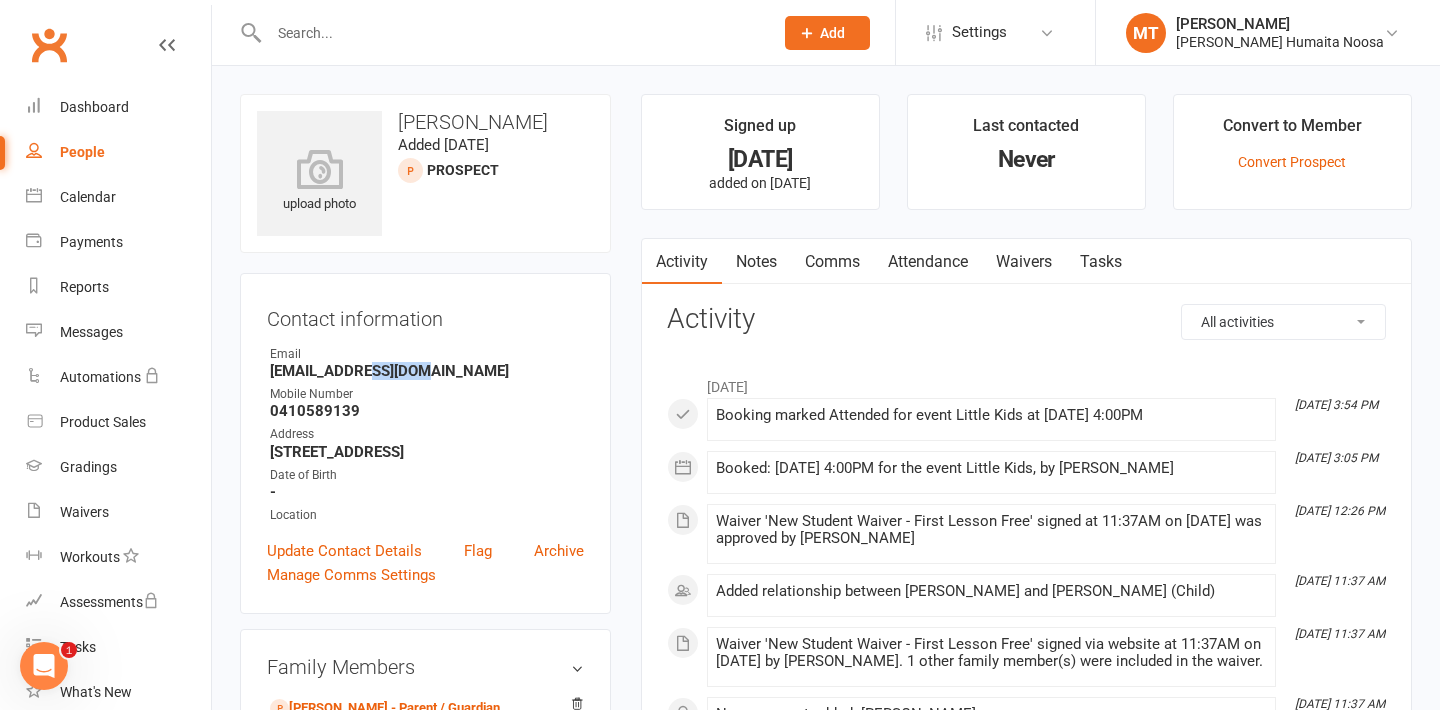 click on "[EMAIL_ADDRESS][DOMAIN_NAME]" at bounding box center (427, 371) 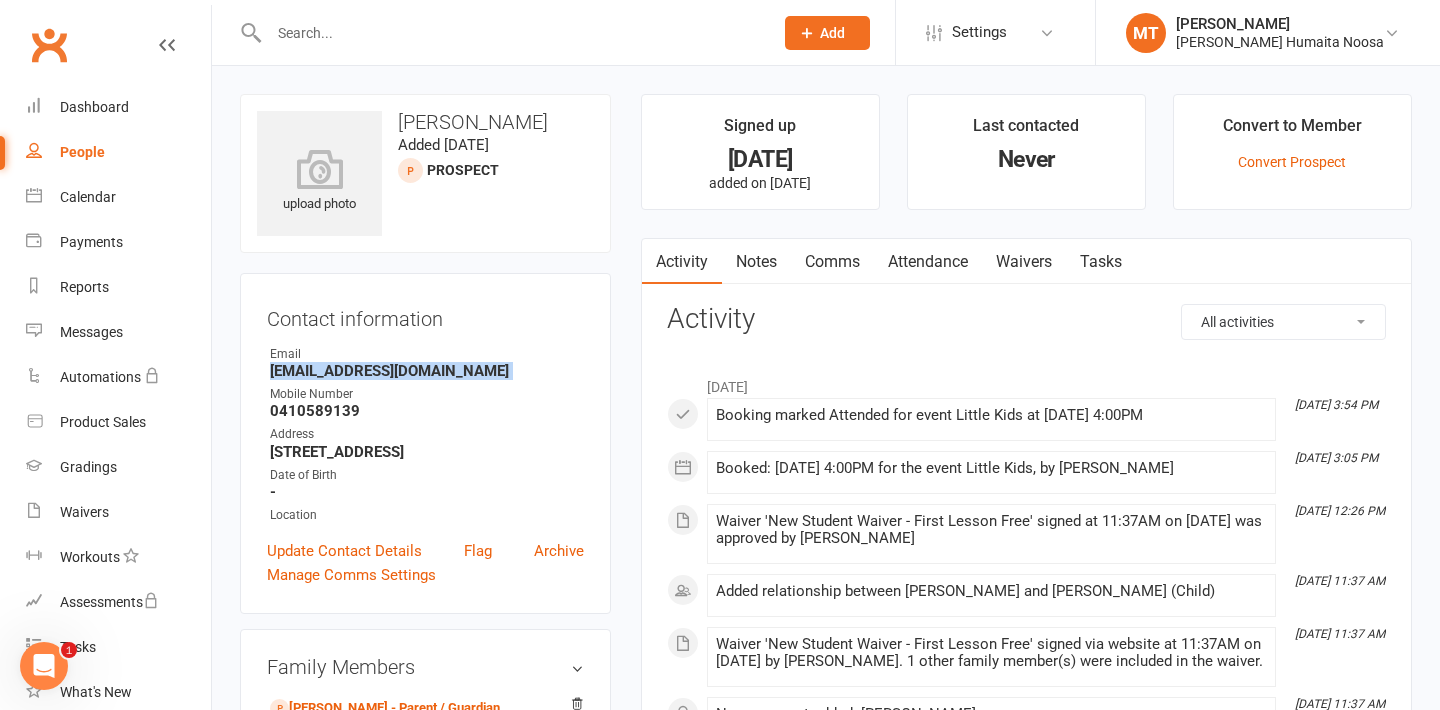click on "[EMAIL_ADDRESS][DOMAIN_NAME]" at bounding box center (427, 371) 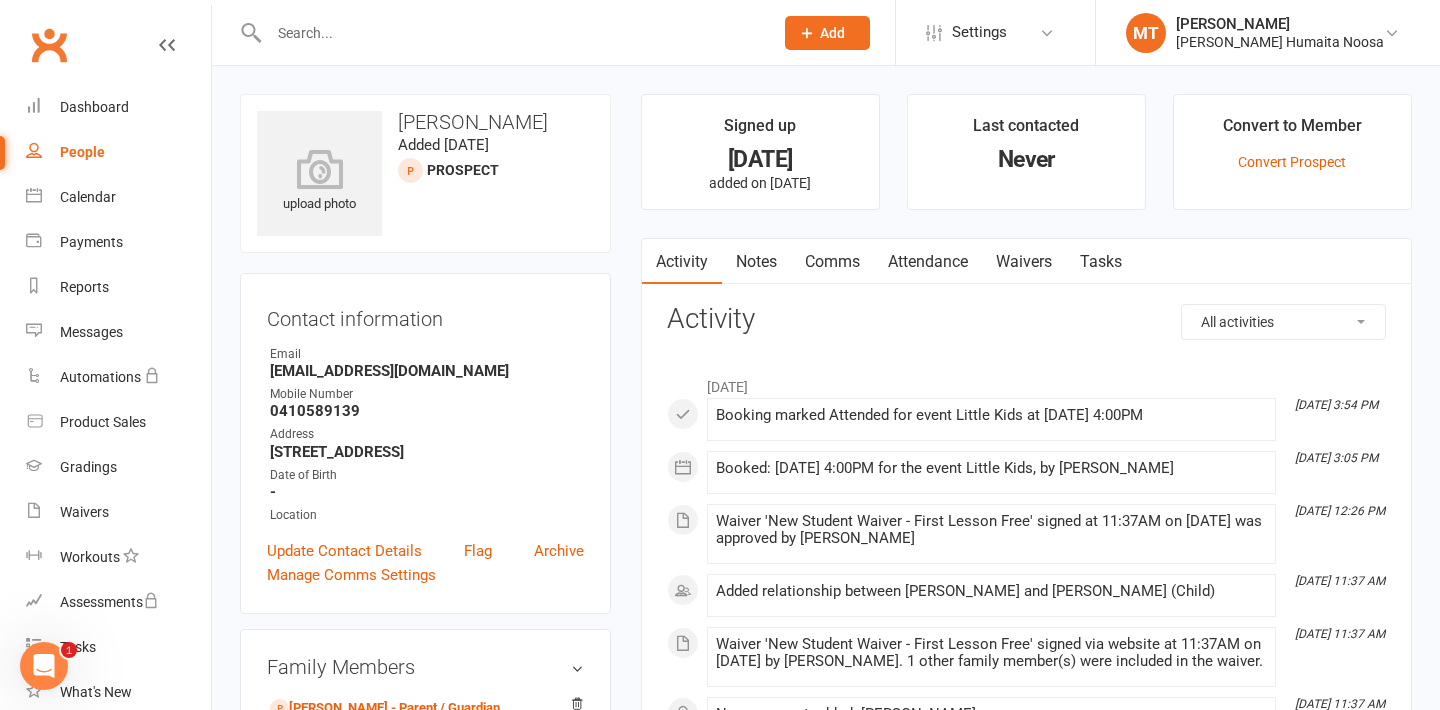 click on "Contact information Owner   Email  Juliacmason@hotmail.com
Mobile Number  0410589139
Address  21 Elanora terrace Noosa Heads QLD 4567
Date of Birth  -
Location
Update Contact Details Flag Archive Manage Comms Settings" at bounding box center [425, 443] 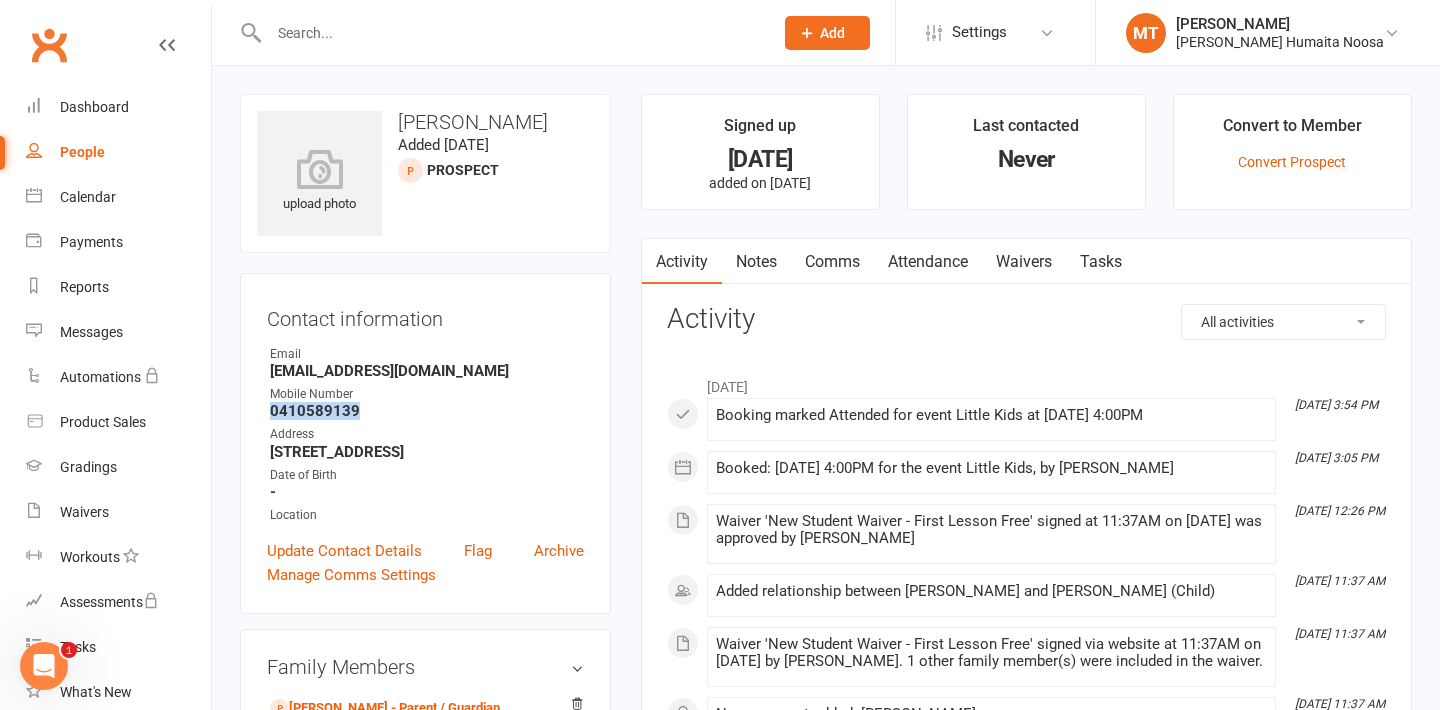 click on "0410589139" at bounding box center [427, 411] 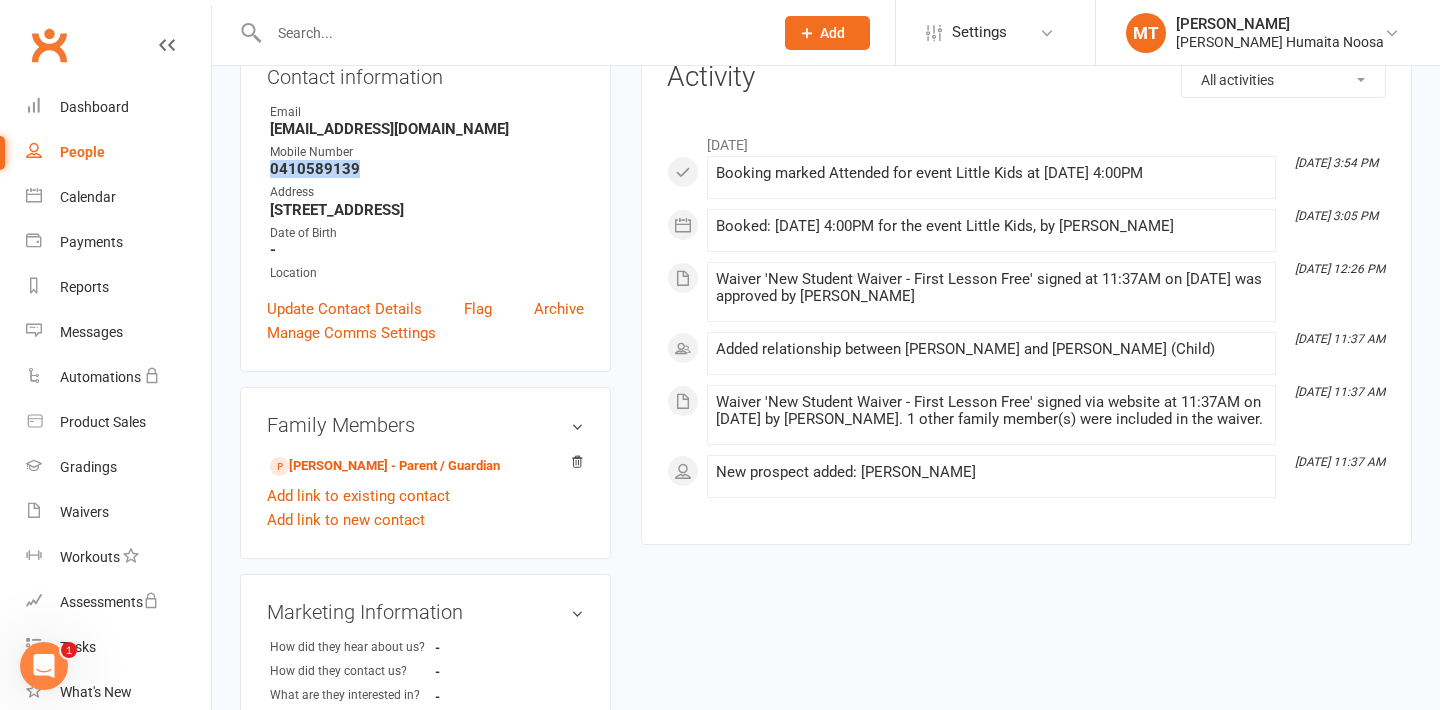 scroll, scrollTop: 0, scrollLeft: 0, axis: both 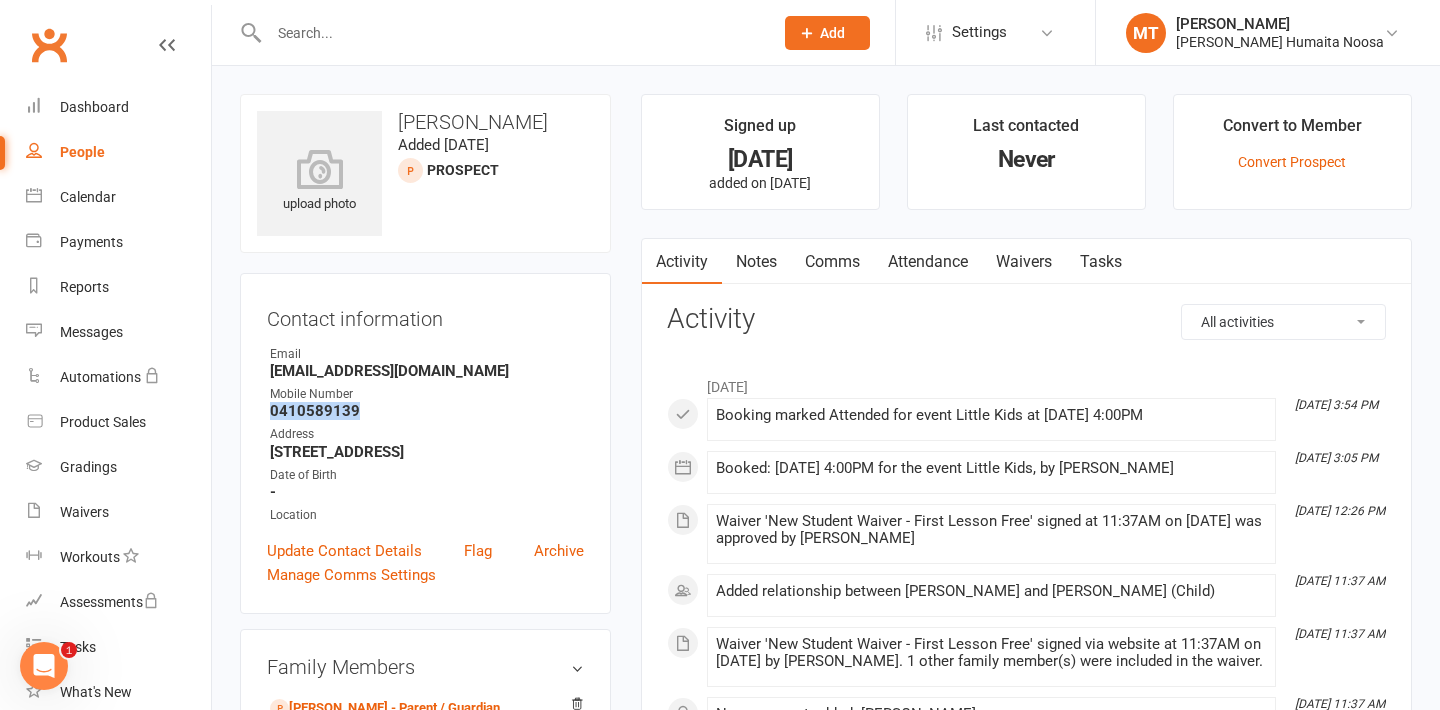 click on "People" at bounding box center [82, 152] 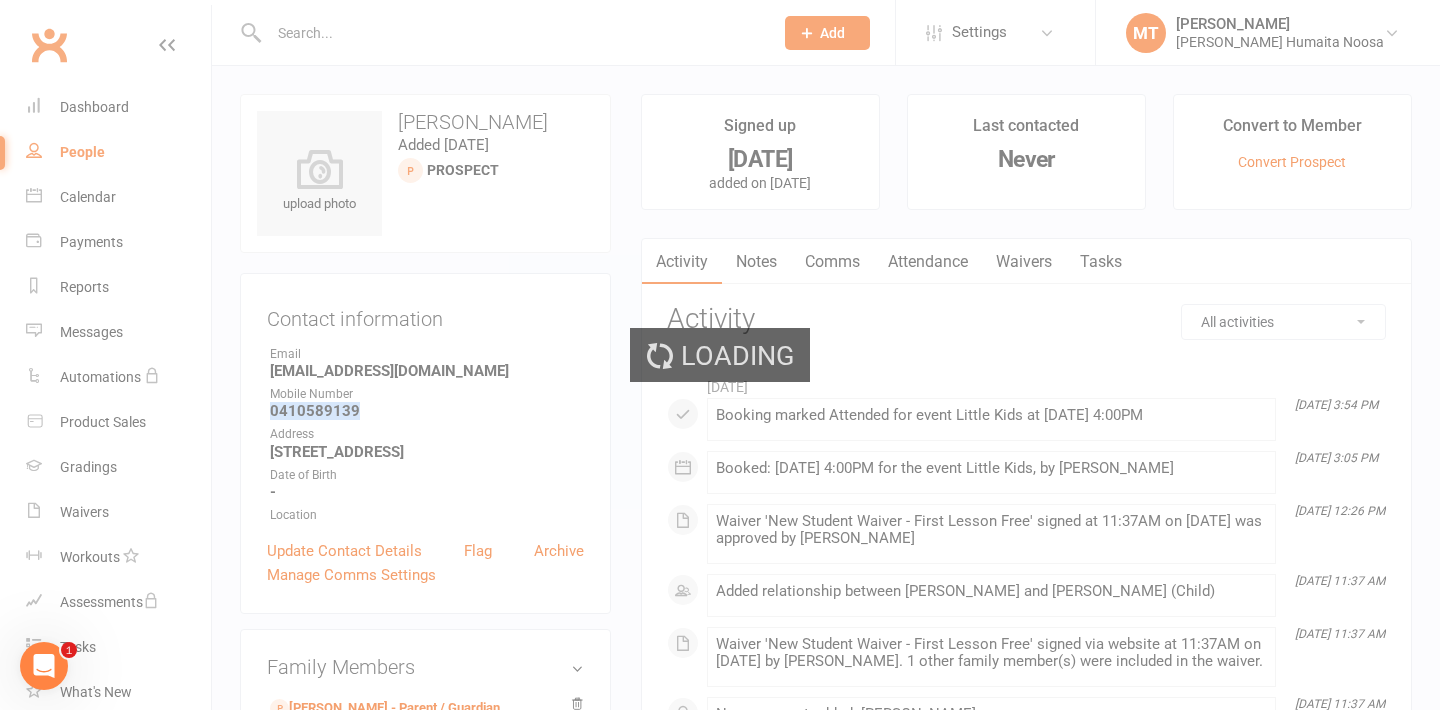 select on "100" 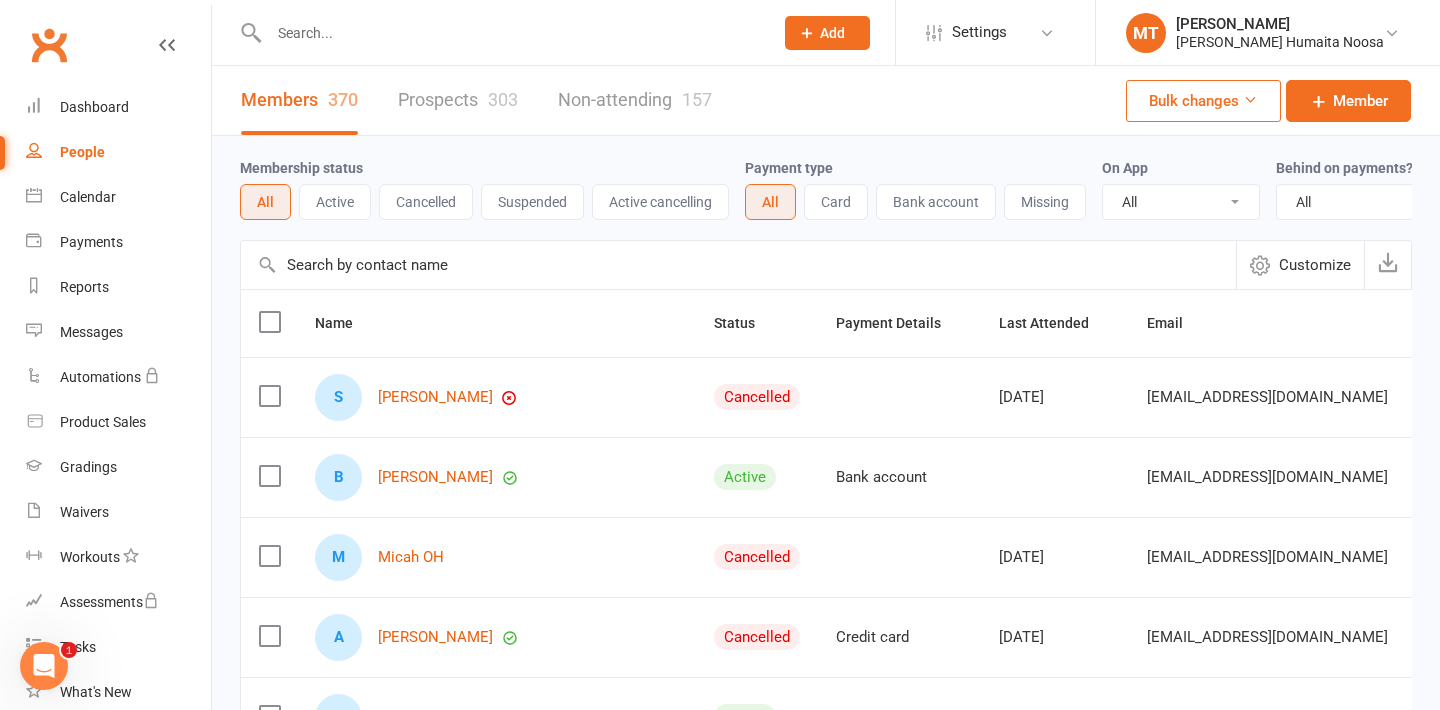 click at bounding box center (511, 33) 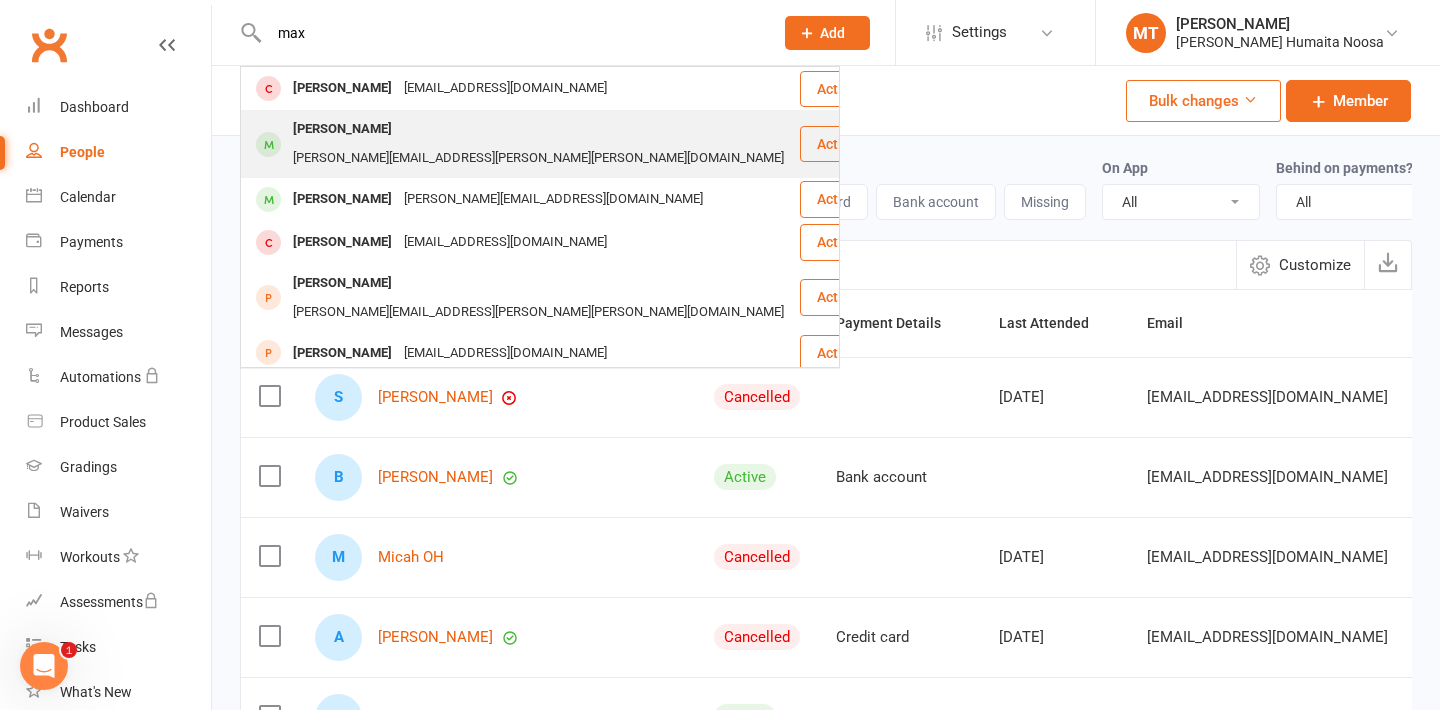 type on "max" 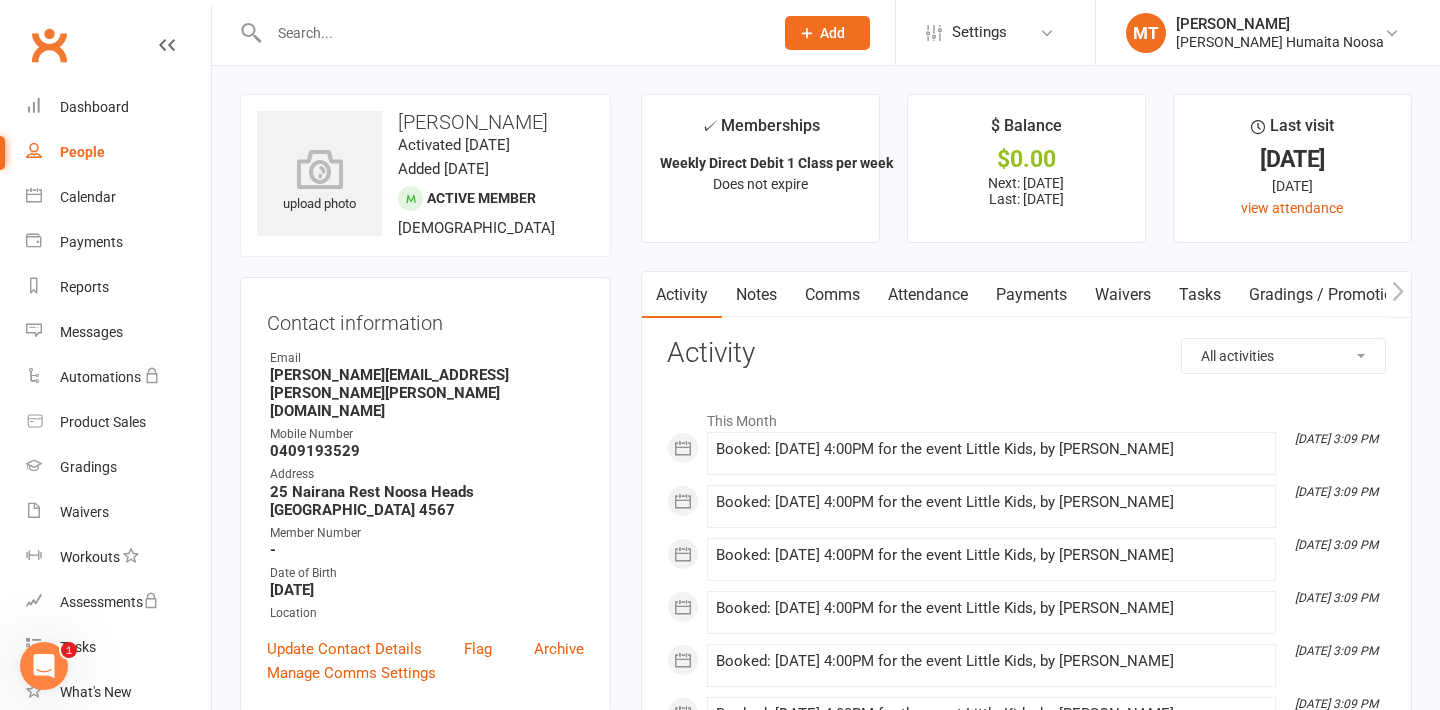 click on "Payments" at bounding box center (1031, 295) 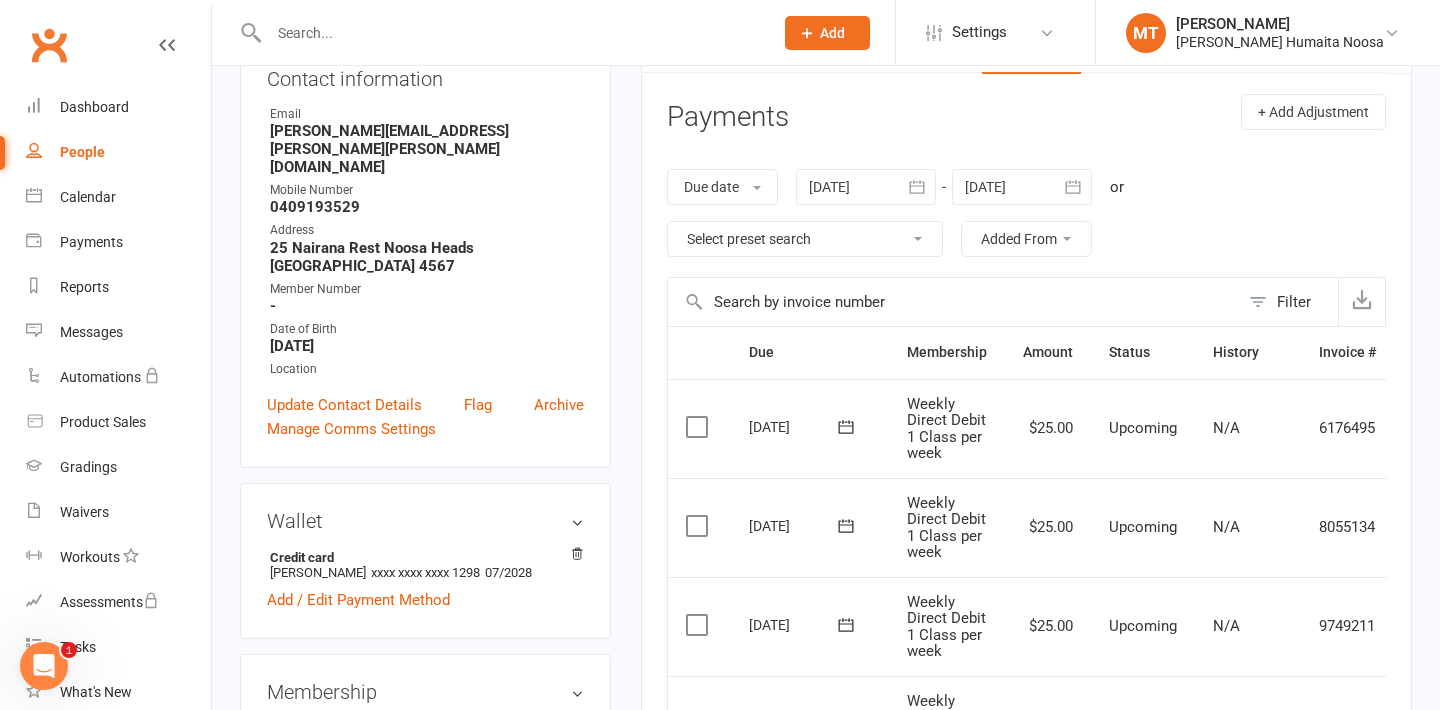 scroll, scrollTop: 245, scrollLeft: 0, axis: vertical 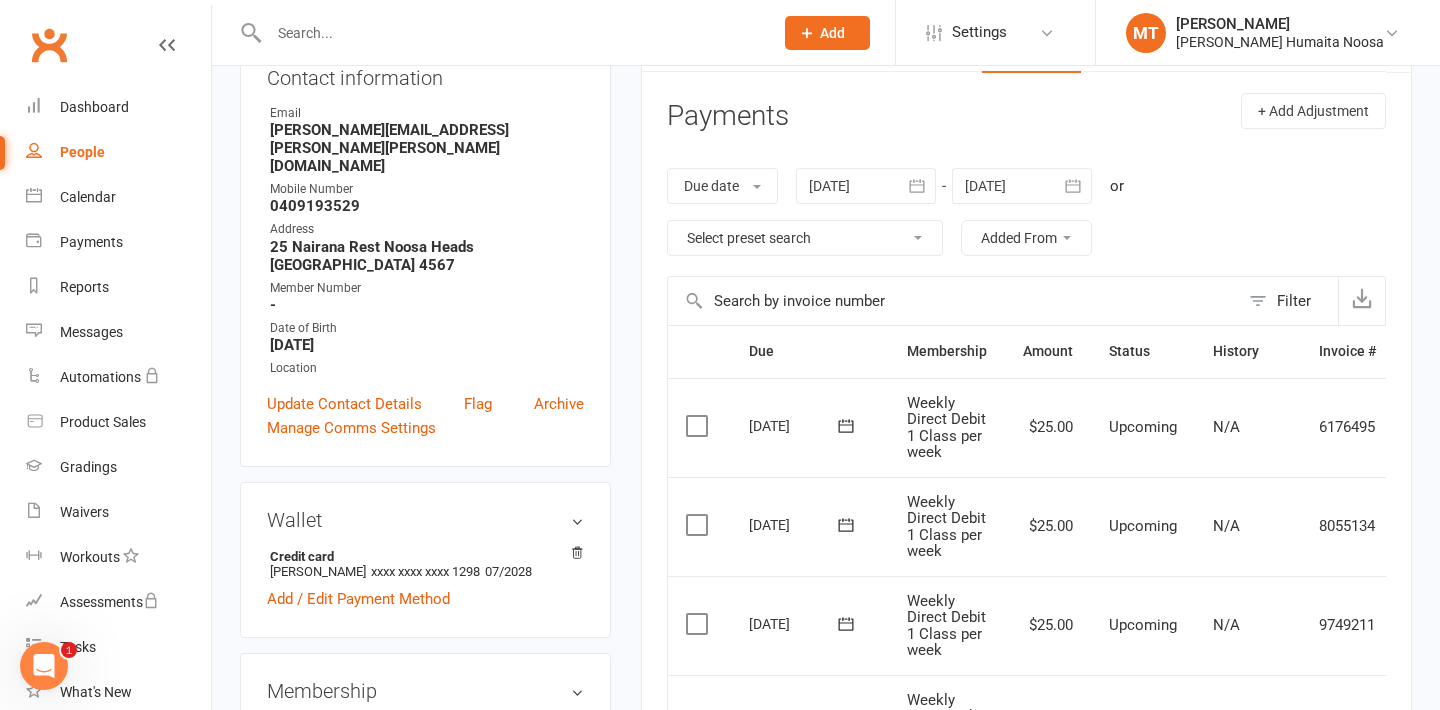 click 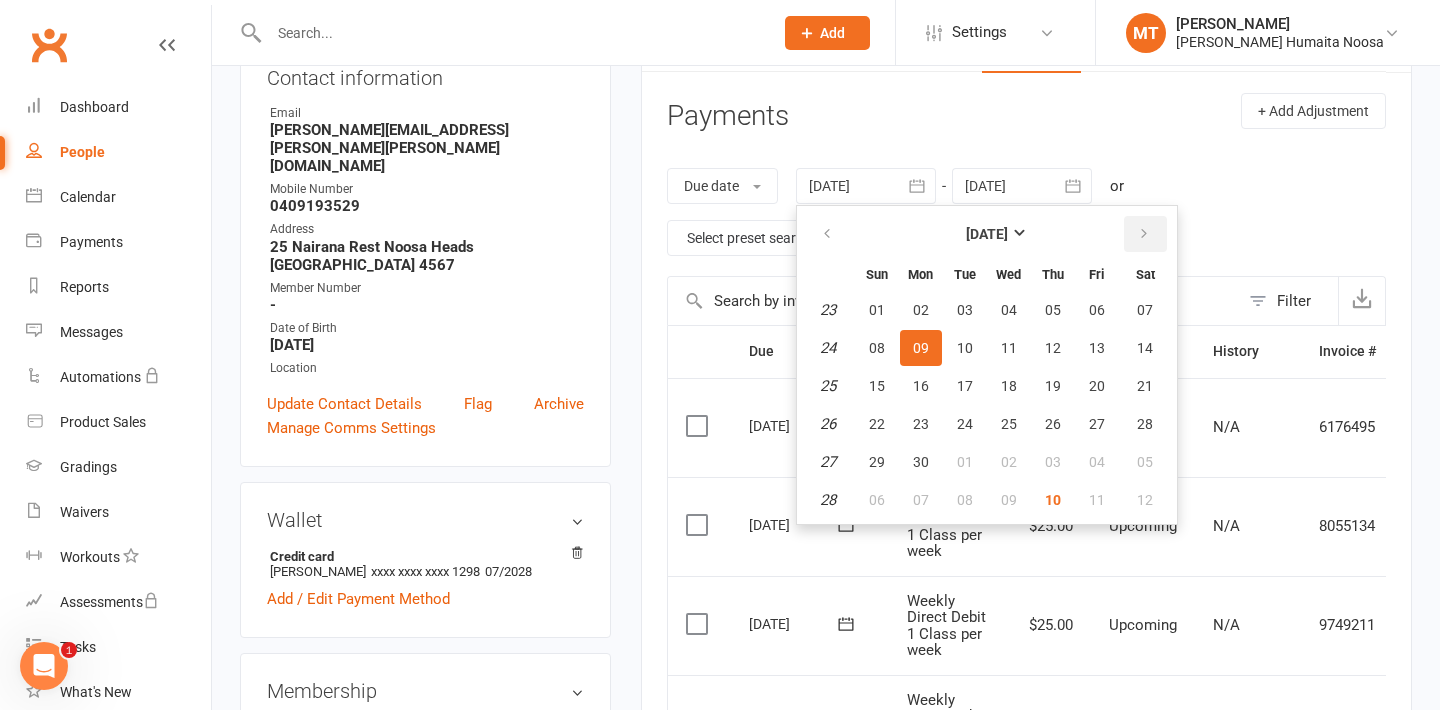 click at bounding box center (1144, 234) 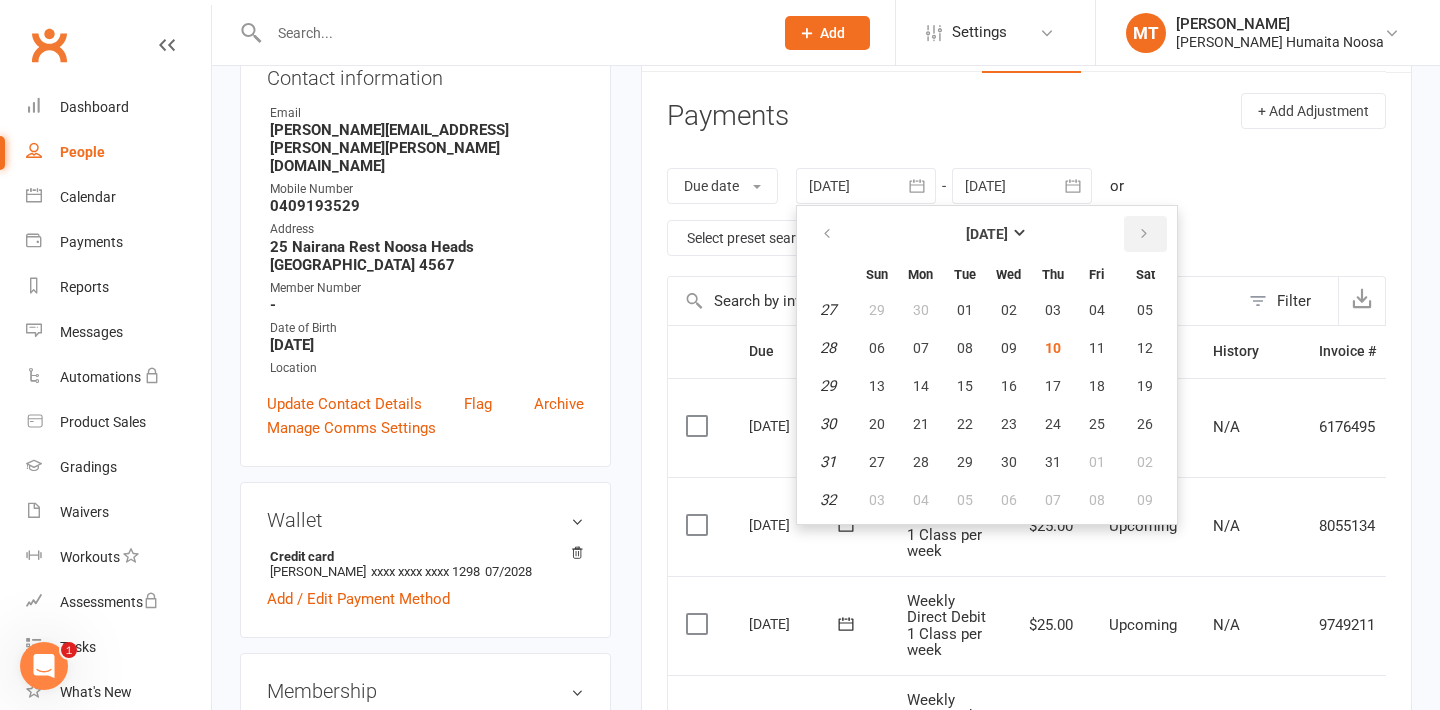 click at bounding box center [1144, 234] 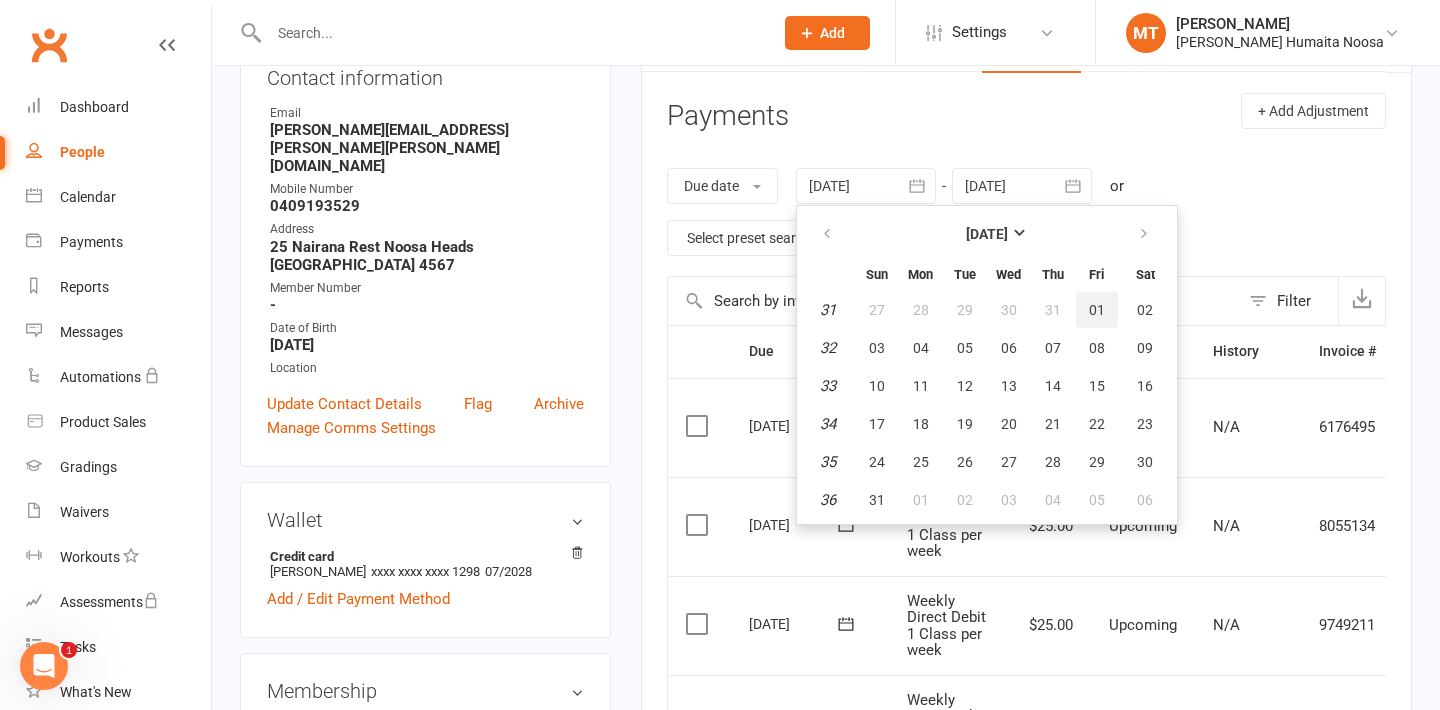 click on "01" at bounding box center (1097, 310) 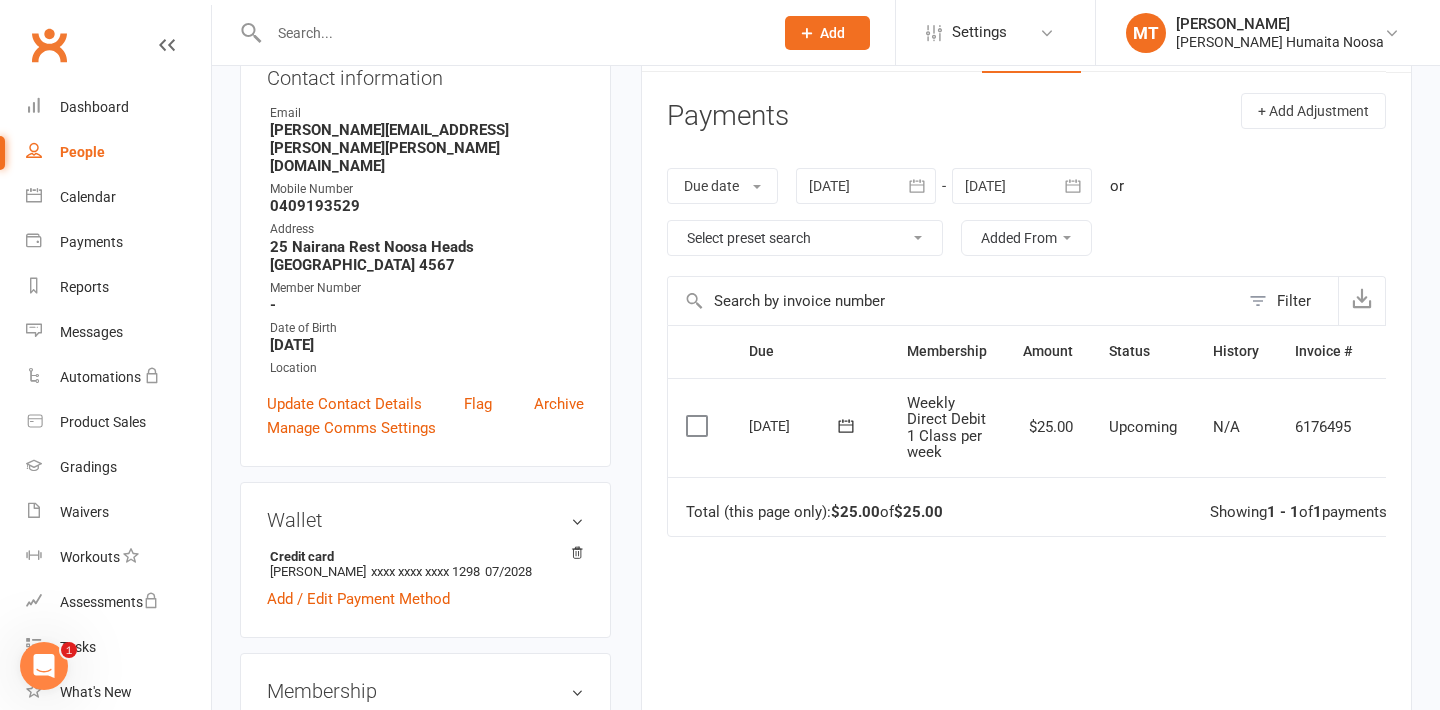 click 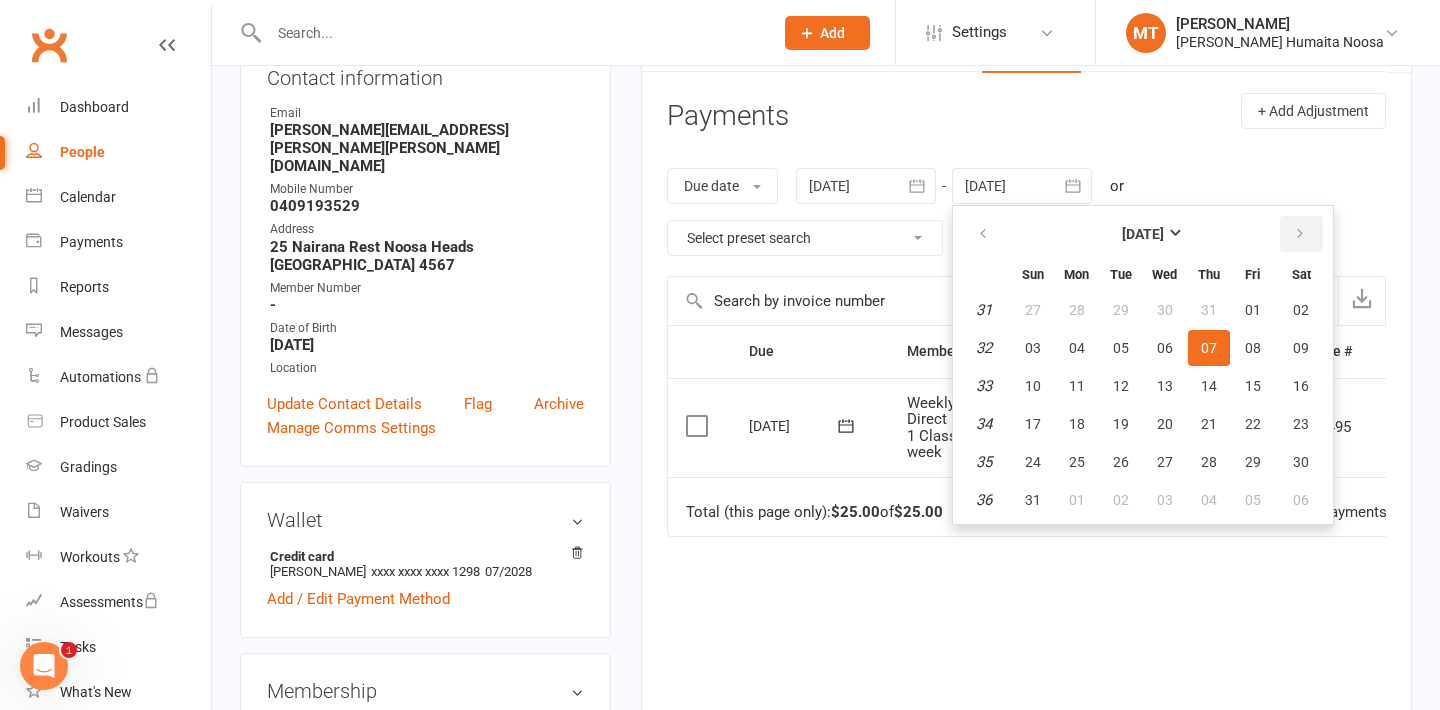 click at bounding box center (1300, 234) 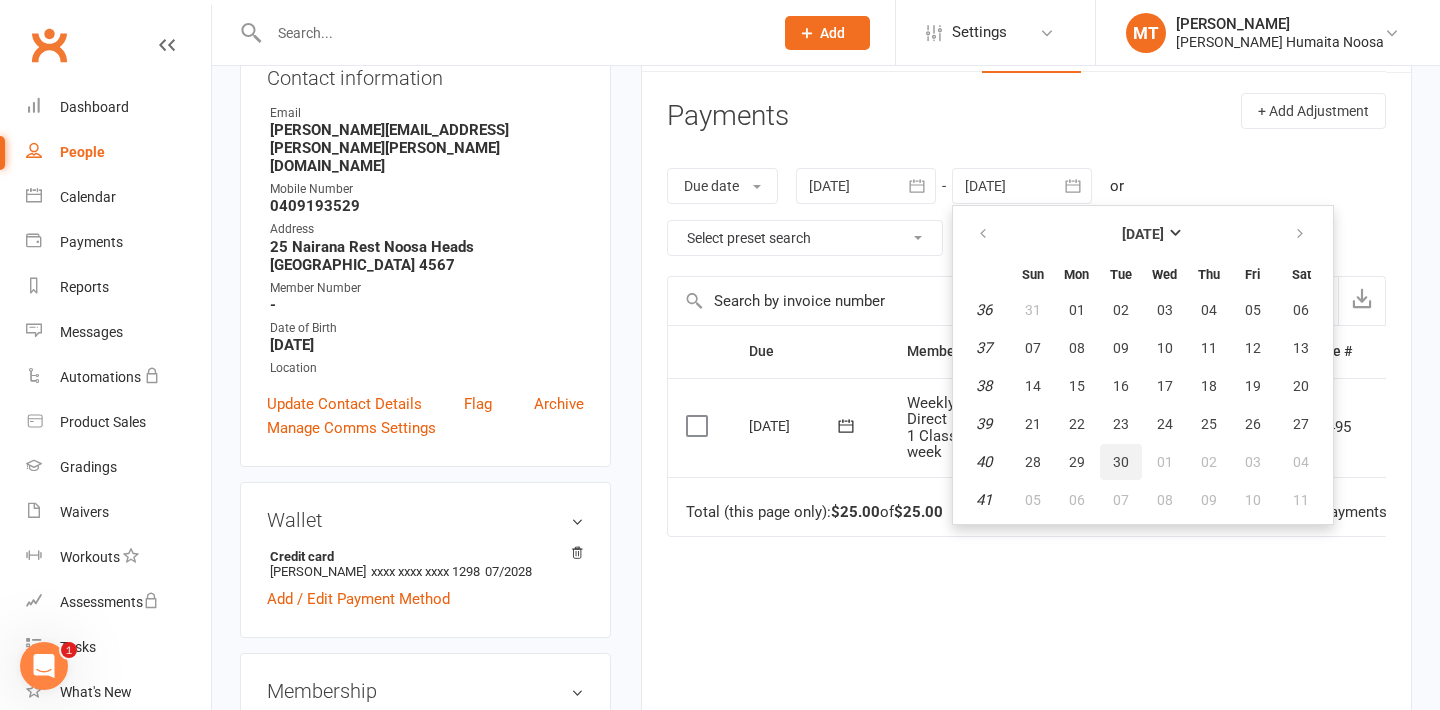 click on "30" at bounding box center (1121, 462) 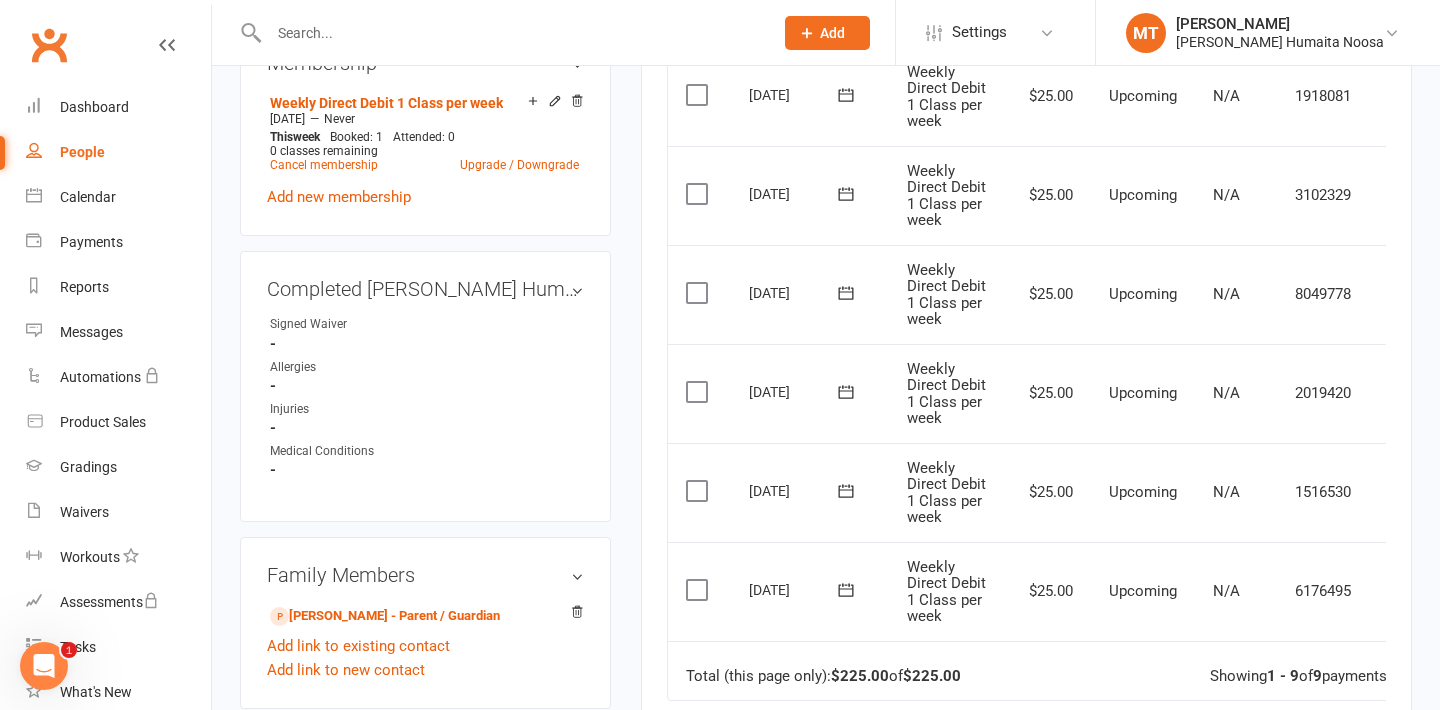 scroll, scrollTop: 899, scrollLeft: 0, axis: vertical 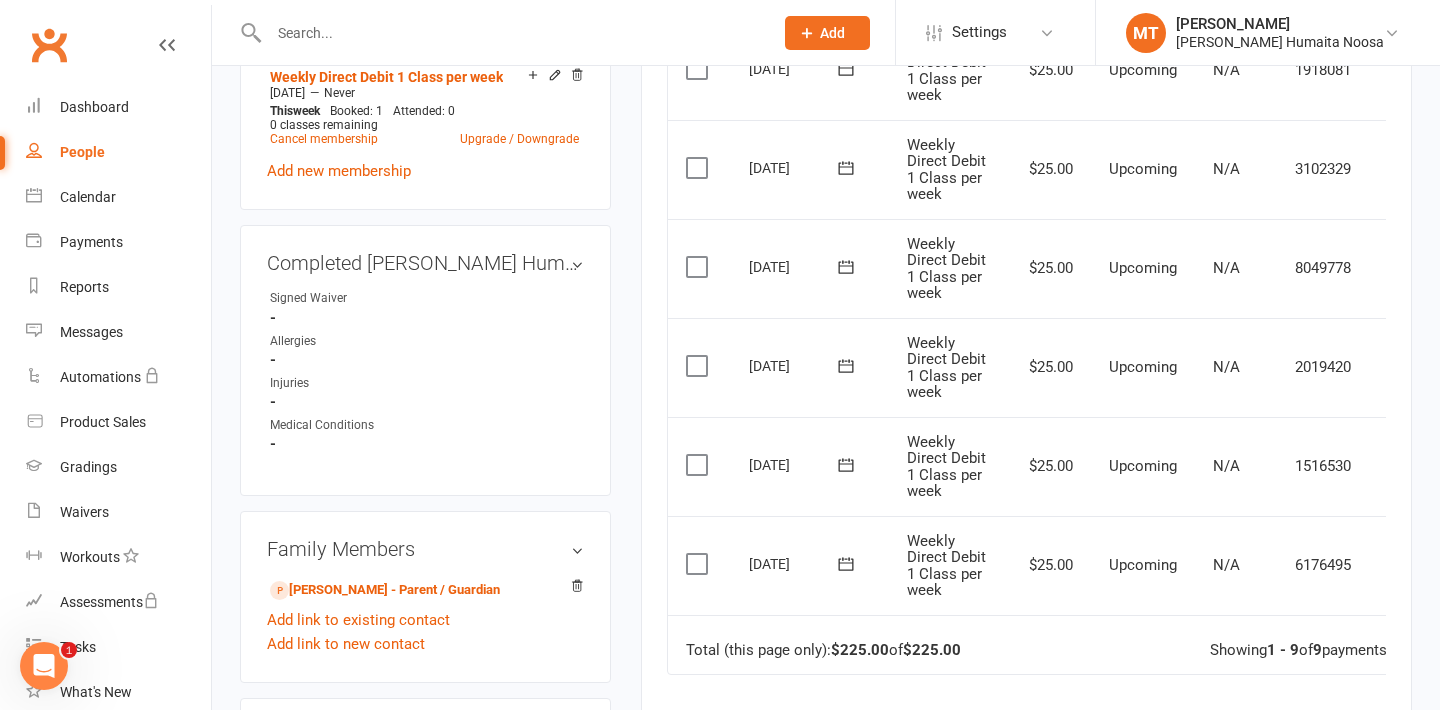 click at bounding box center [699, 564] 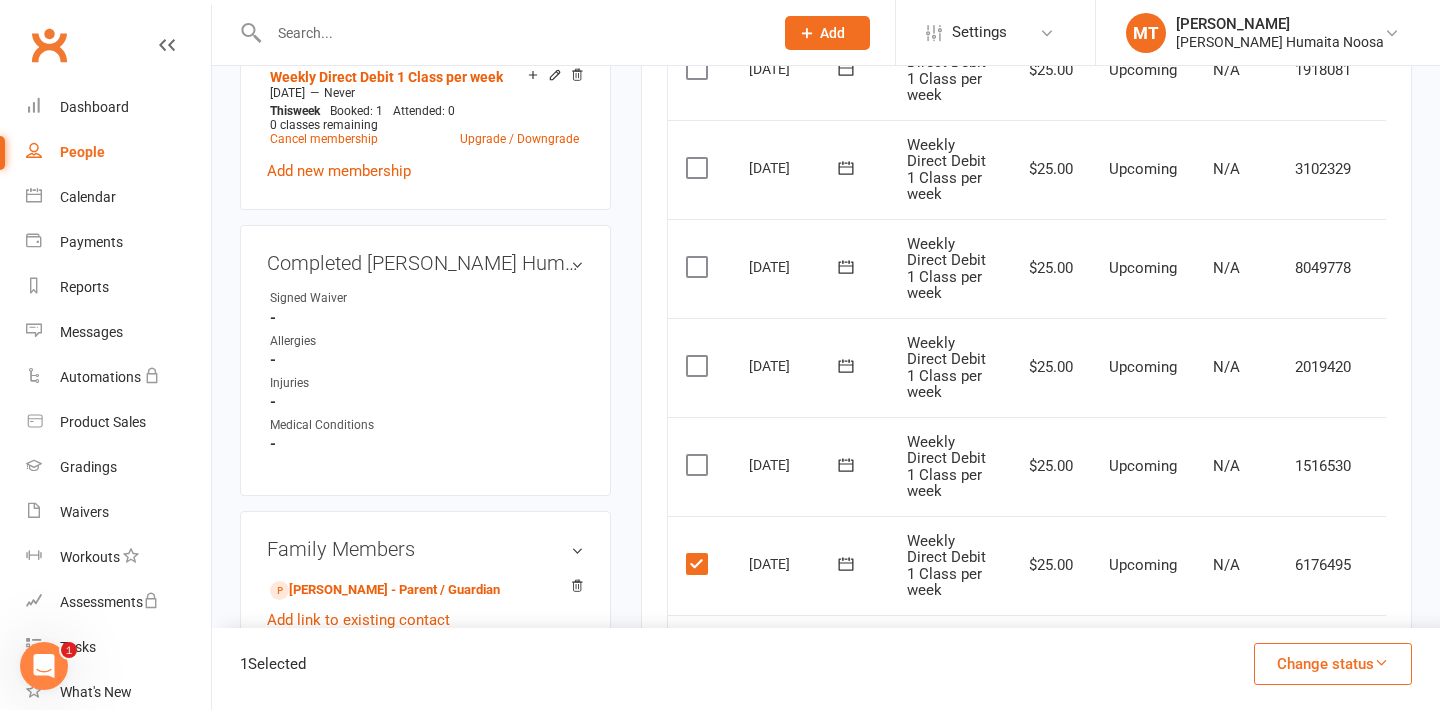 click at bounding box center (699, 465) 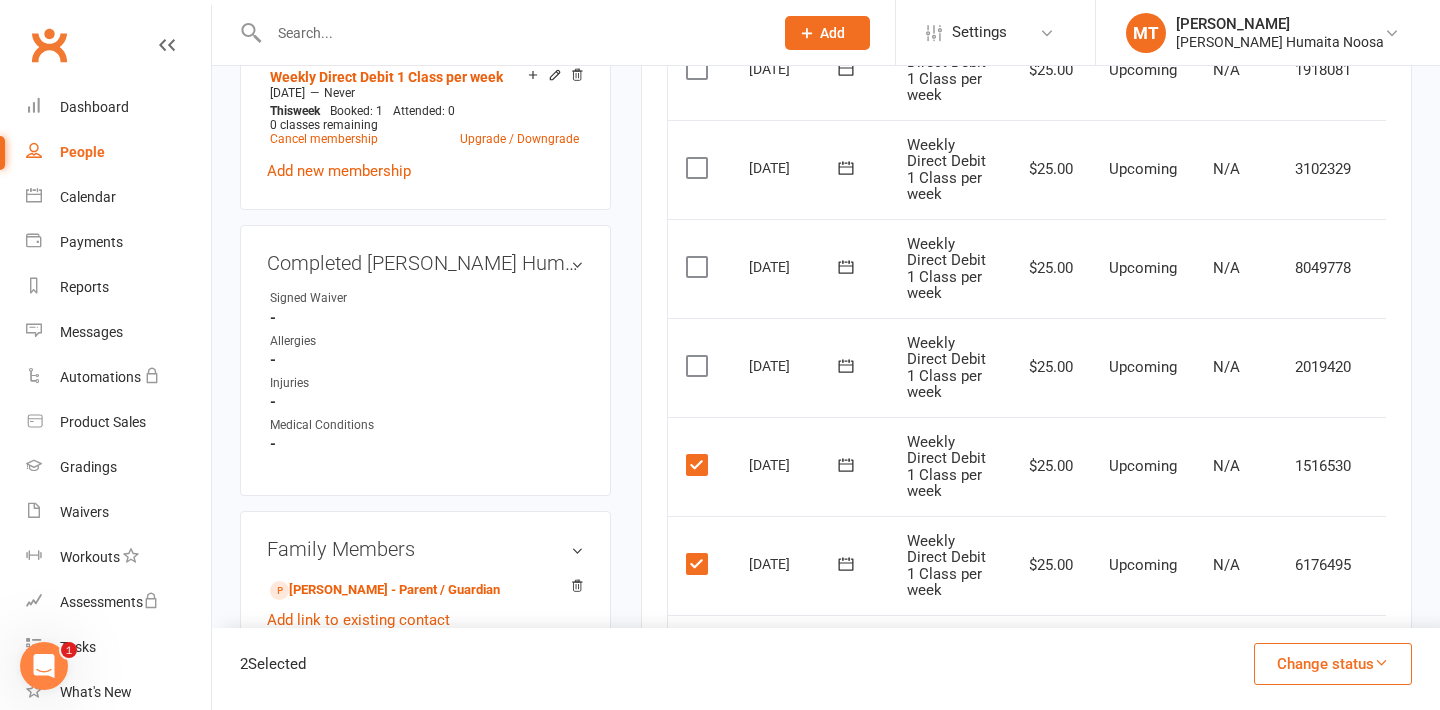 click at bounding box center (699, 366) 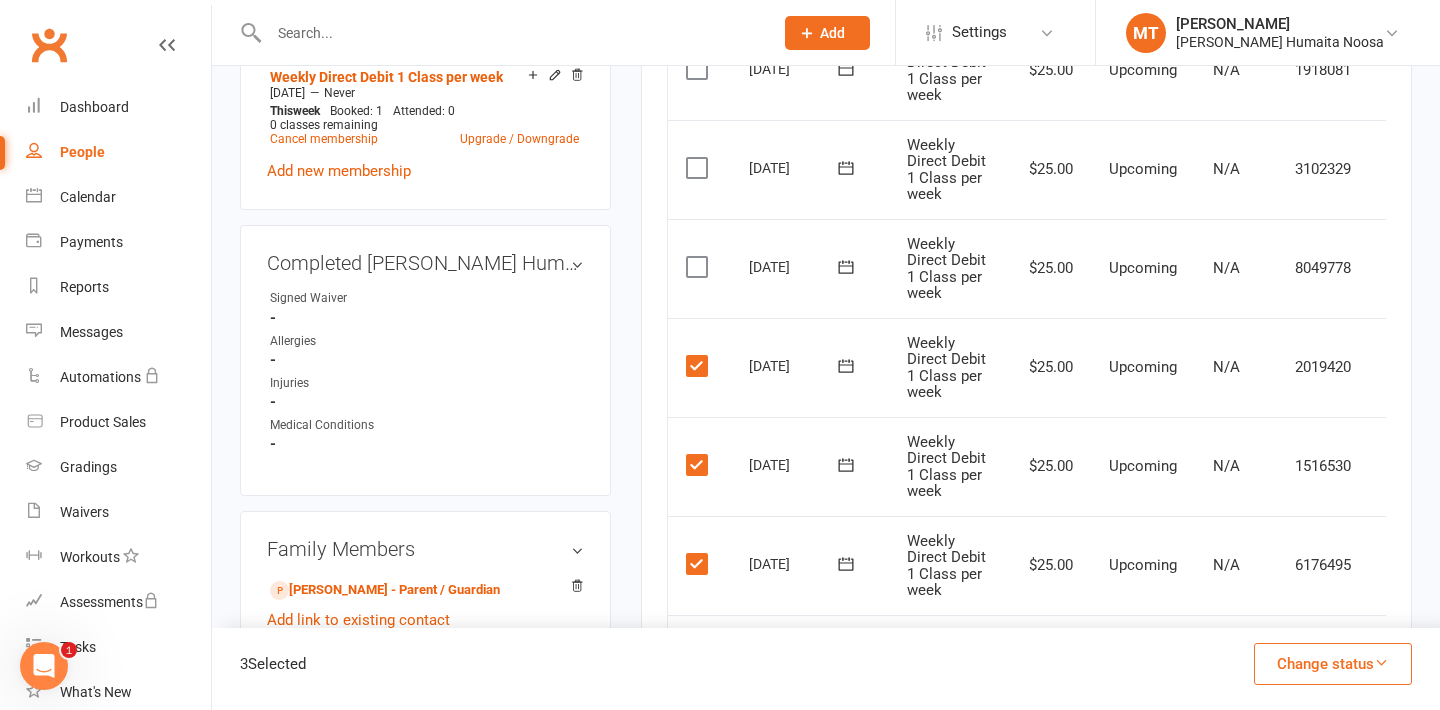 click on "Select this" at bounding box center (699, 268) 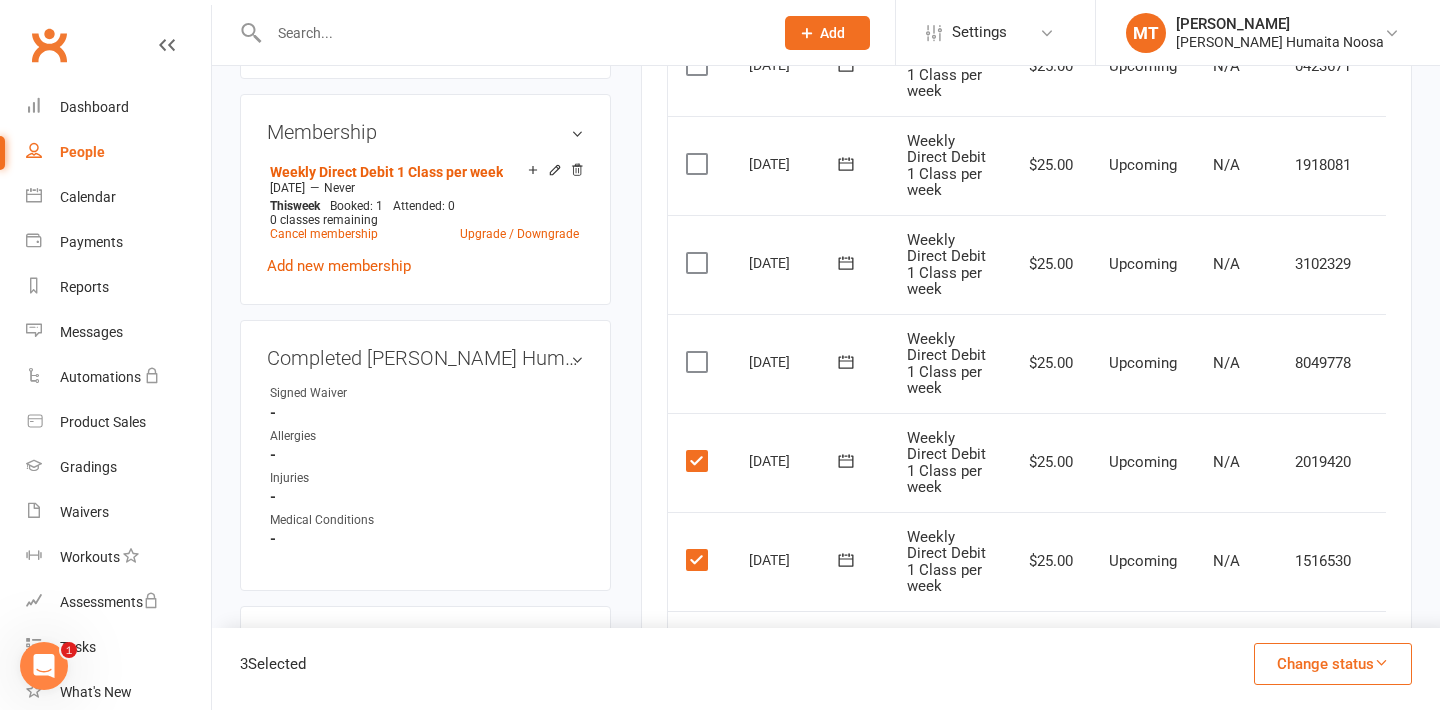scroll, scrollTop: 764, scrollLeft: 0, axis: vertical 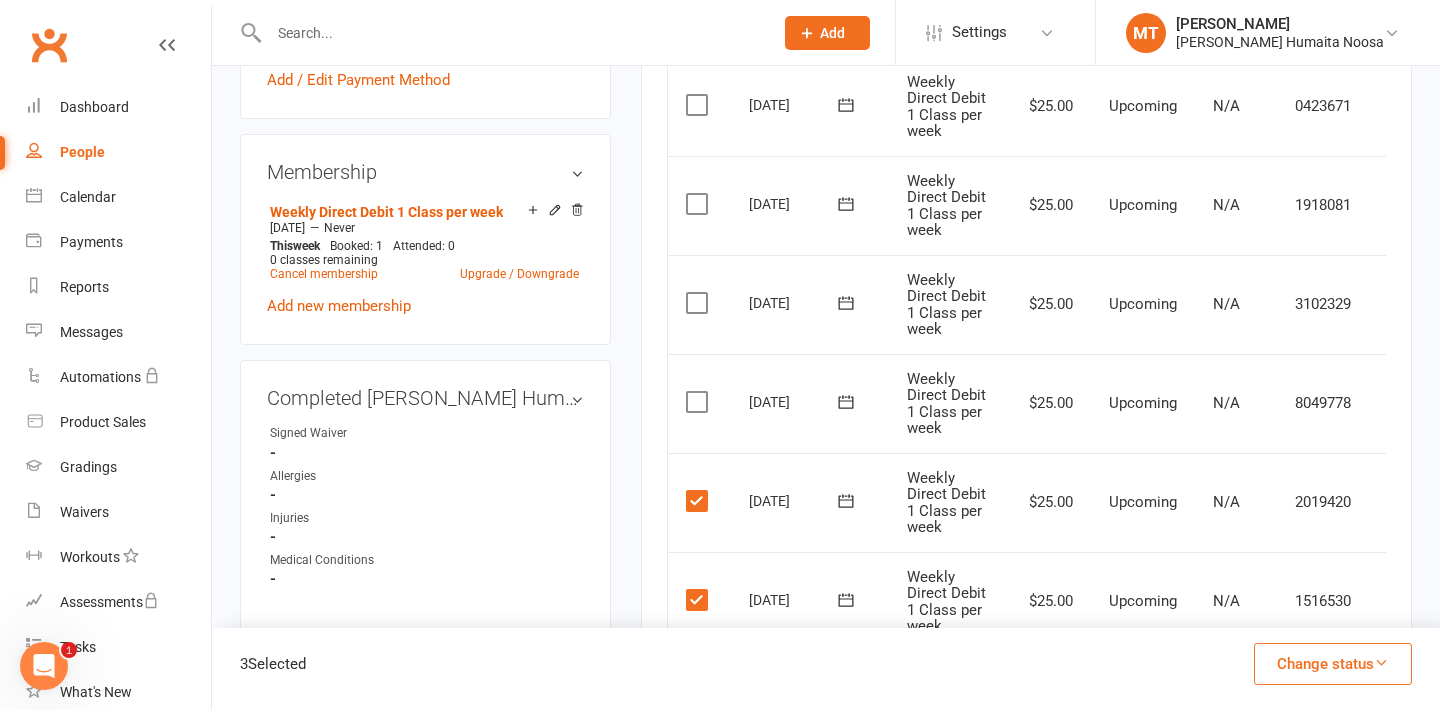click at bounding box center (699, 402) 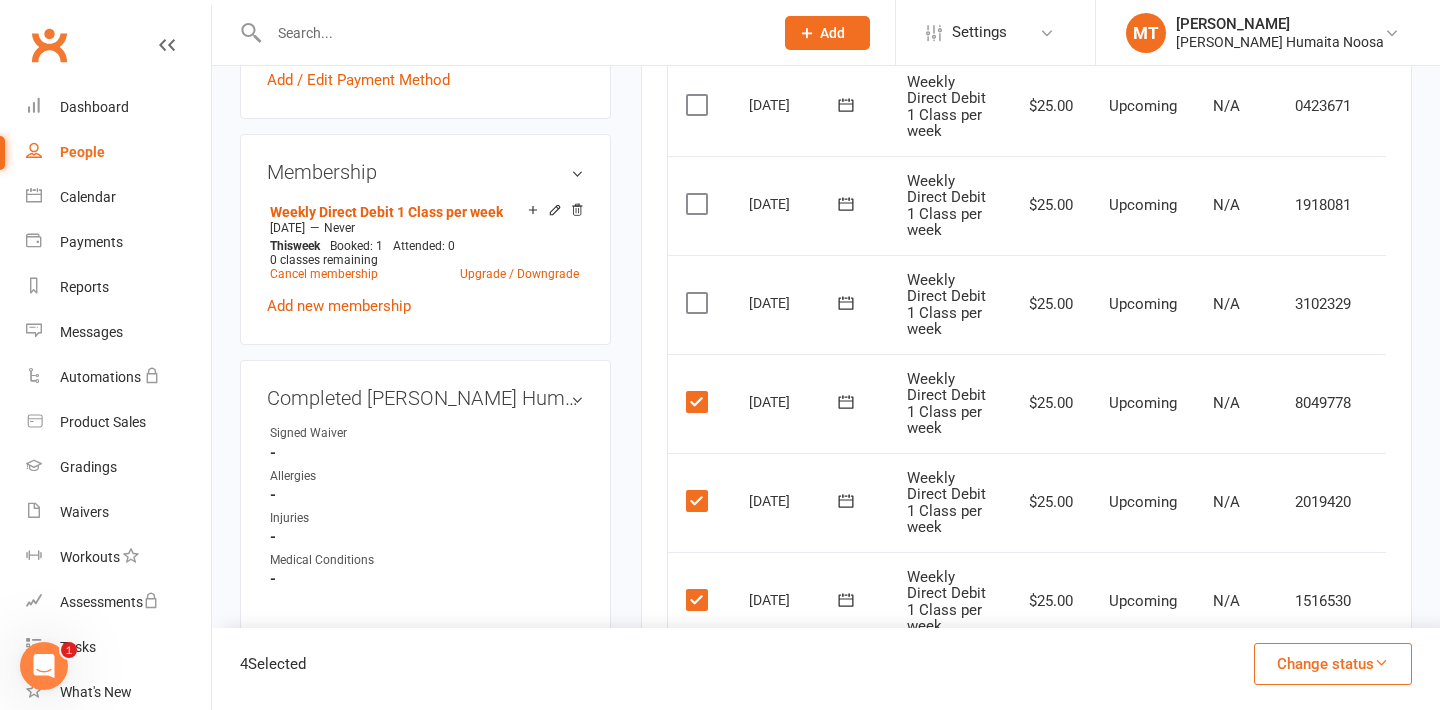 click at bounding box center (699, 303) 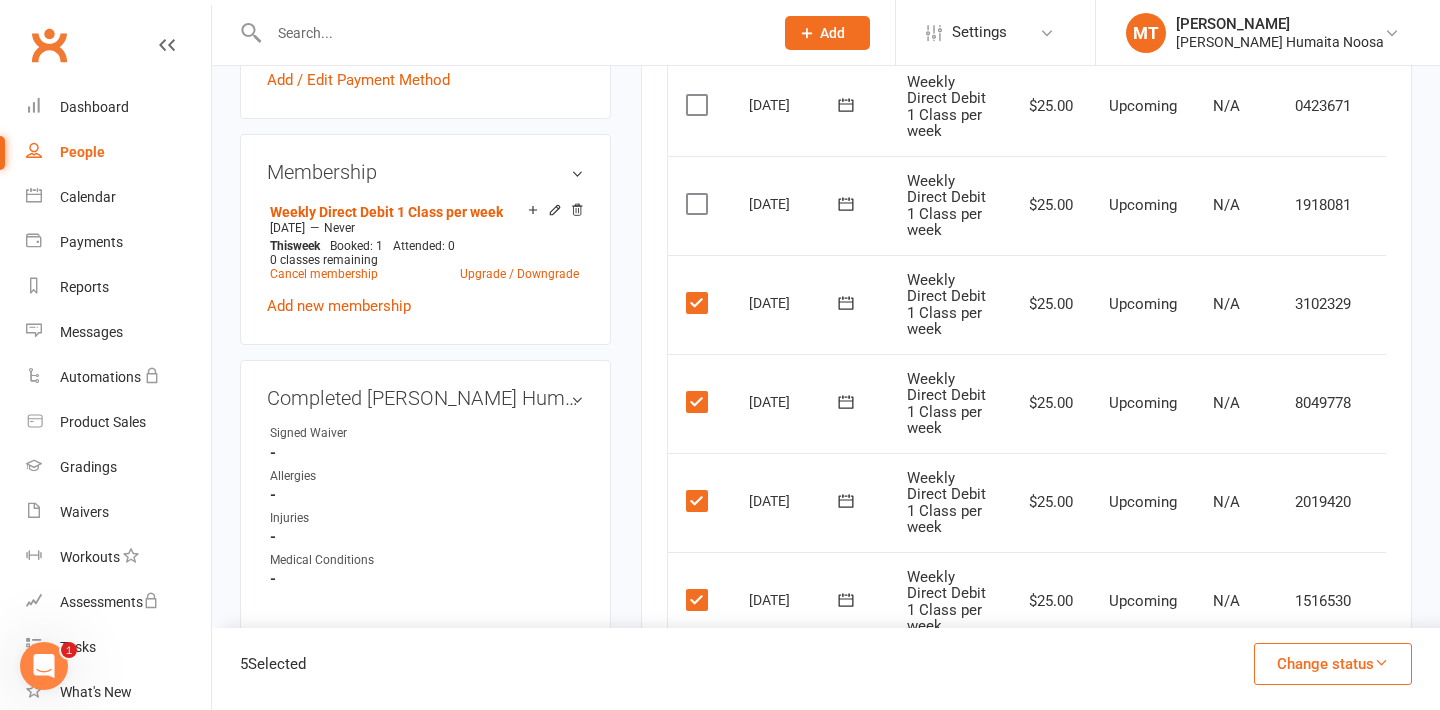 scroll, scrollTop: 680, scrollLeft: 0, axis: vertical 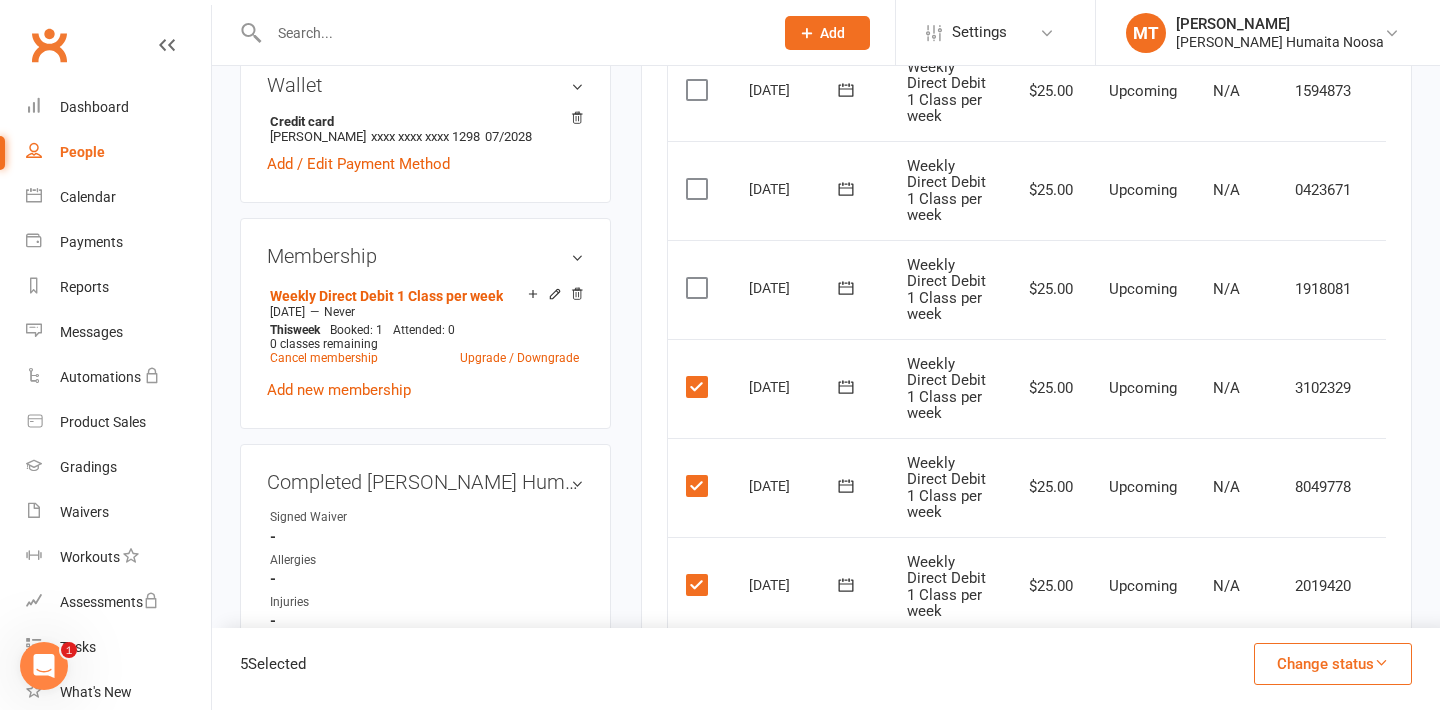 click at bounding box center (699, 288) 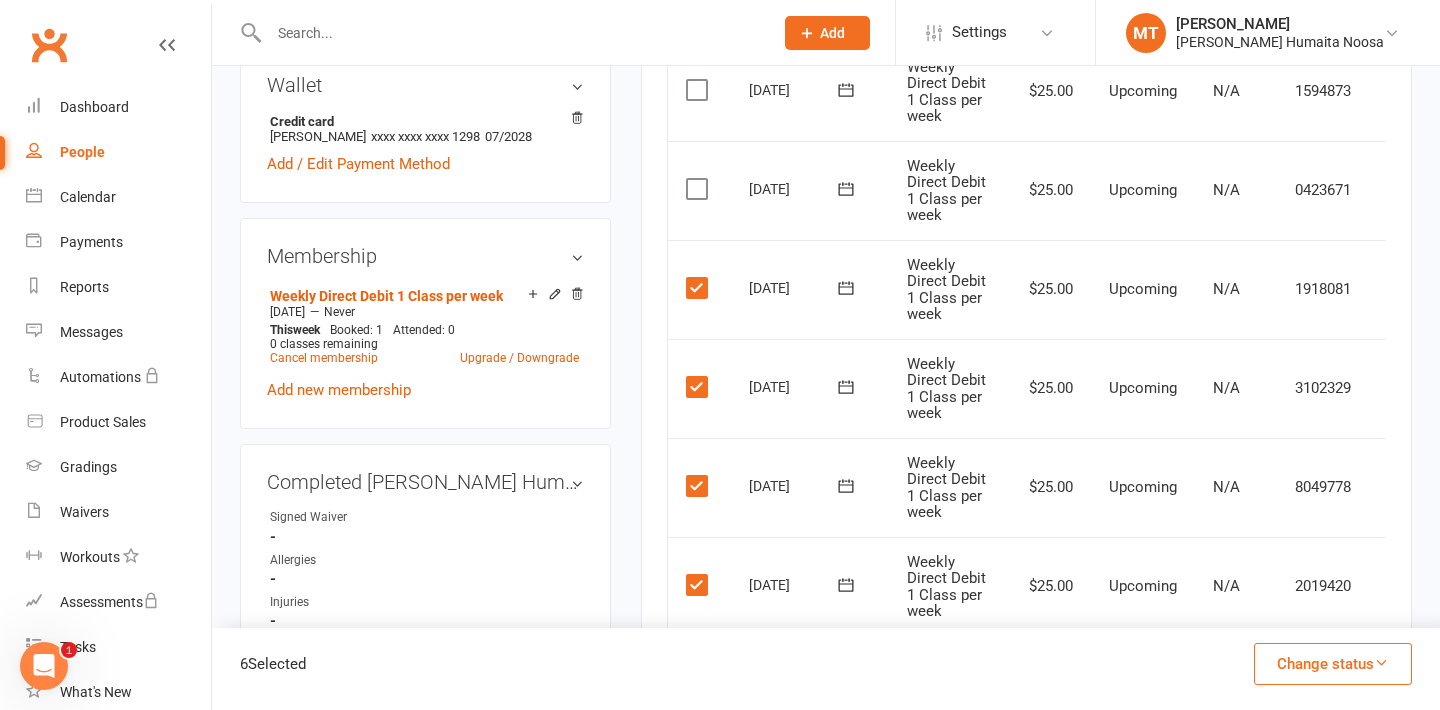click at bounding box center (699, 189) 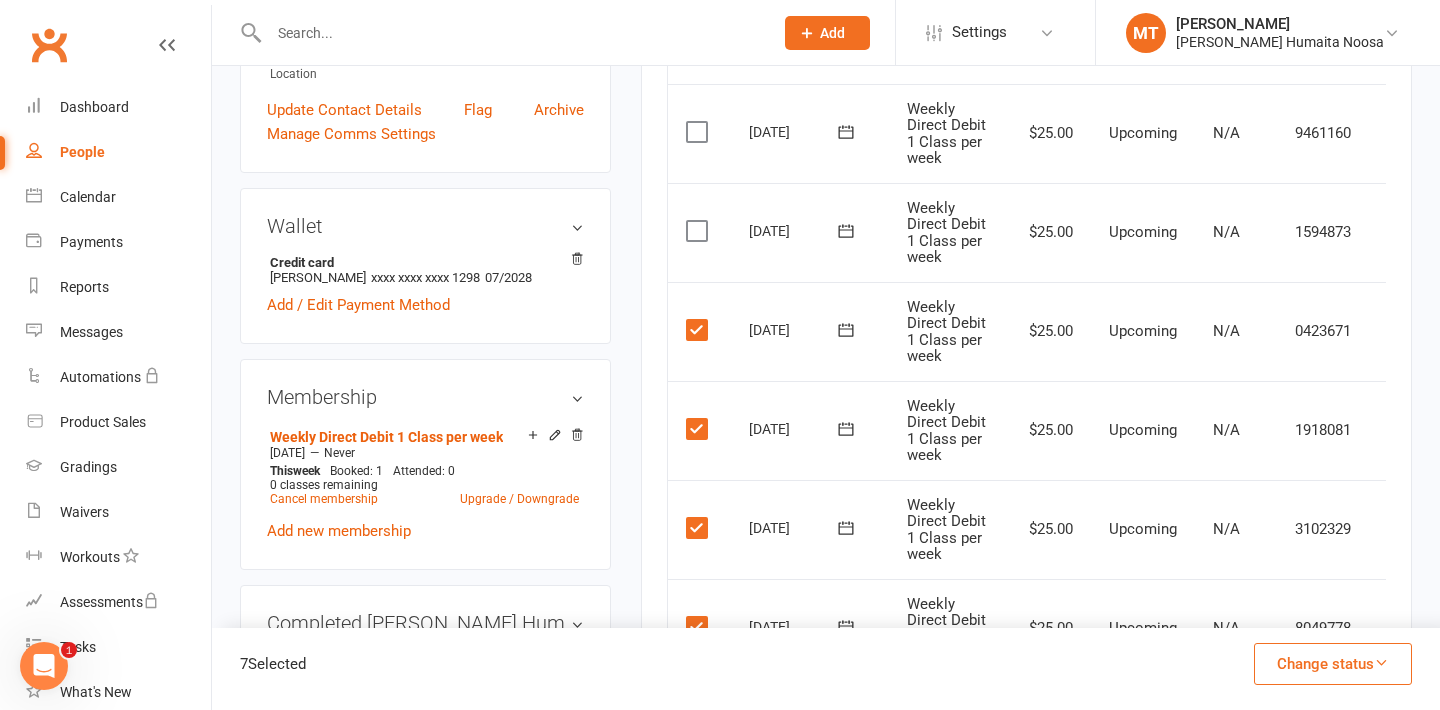 scroll, scrollTop: 520, scrollLeft: 0, axis: vertical 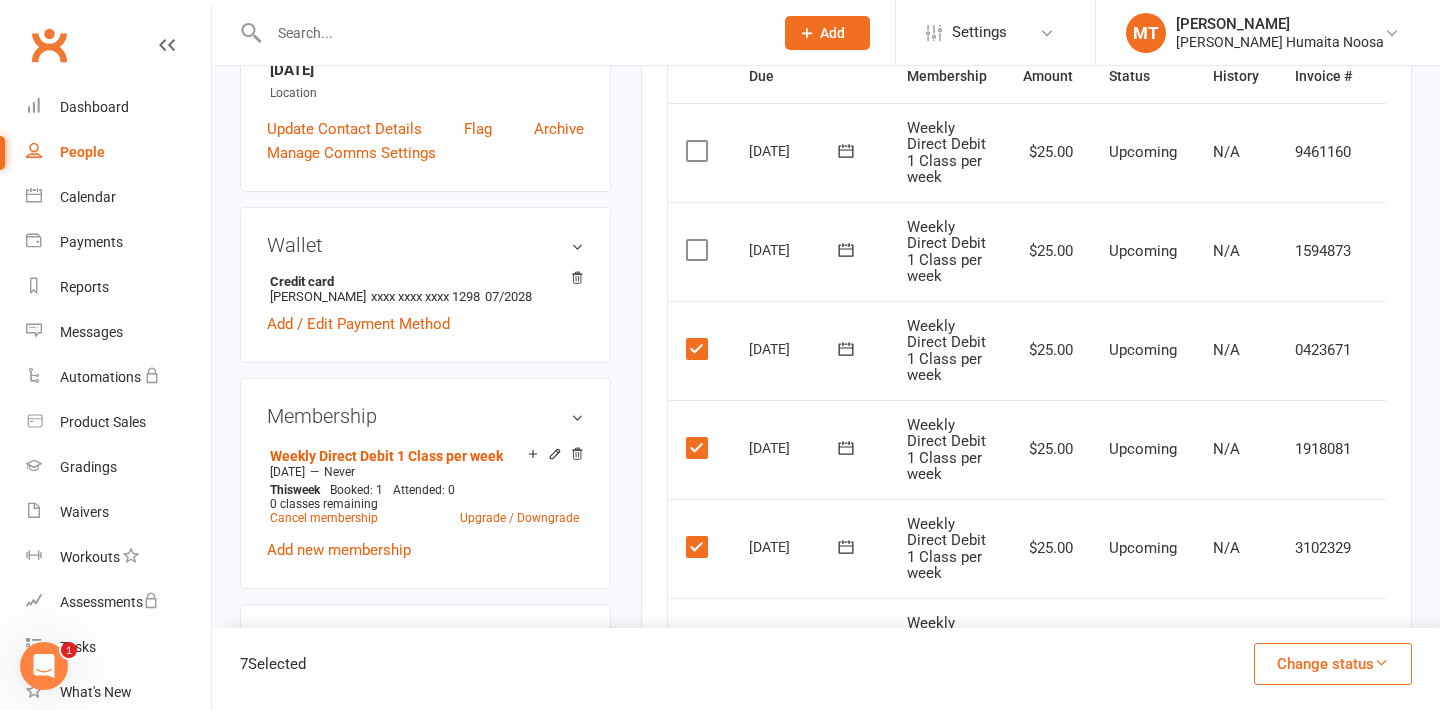 click at bounding box center (699, 250) 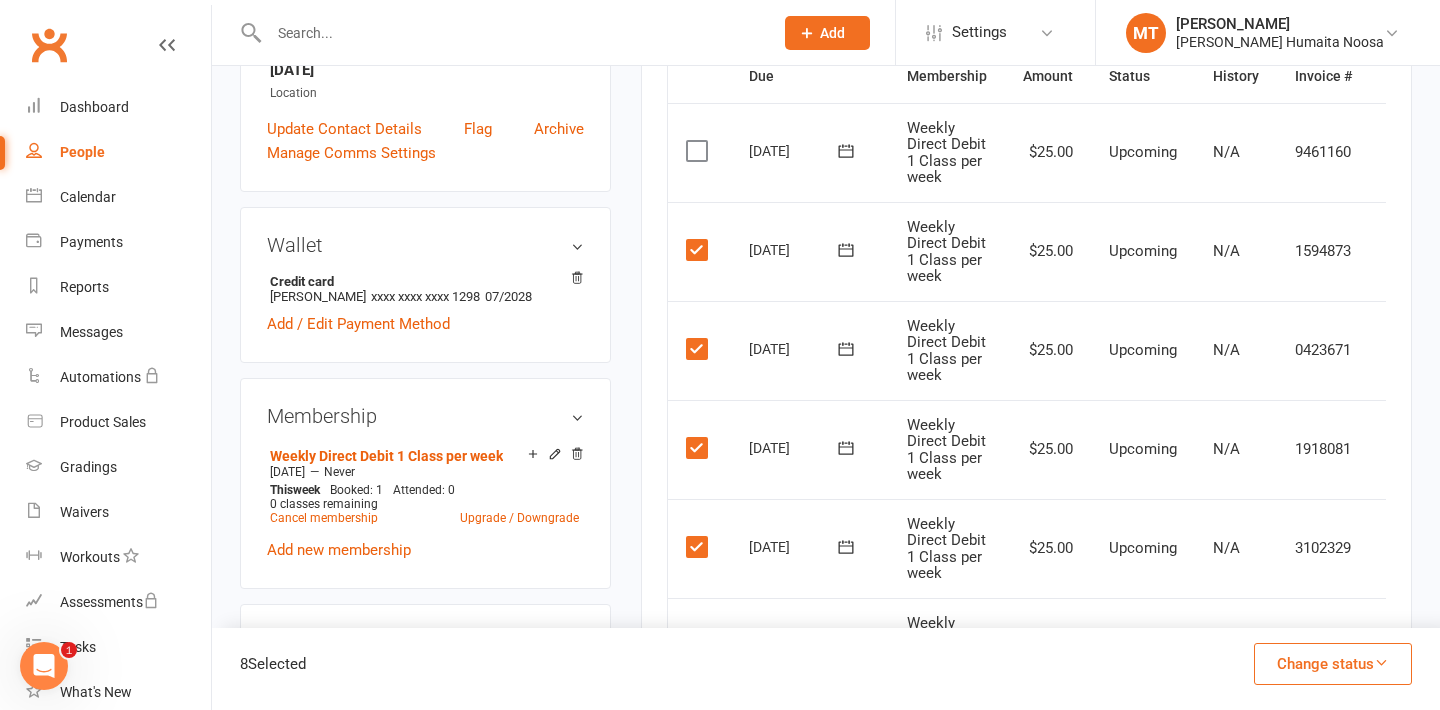 click at bounding box center (699, 151) 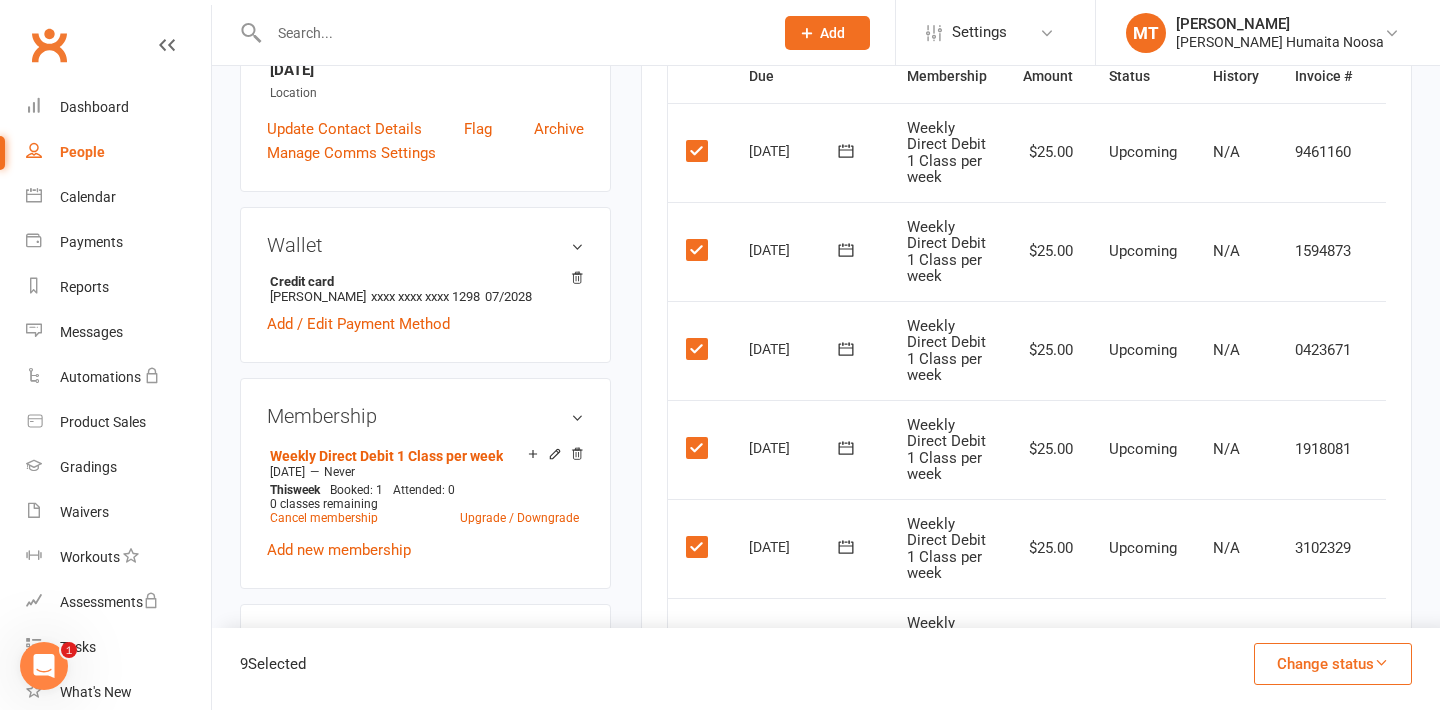 click on "Change status" at bounding box center [1333, 664] 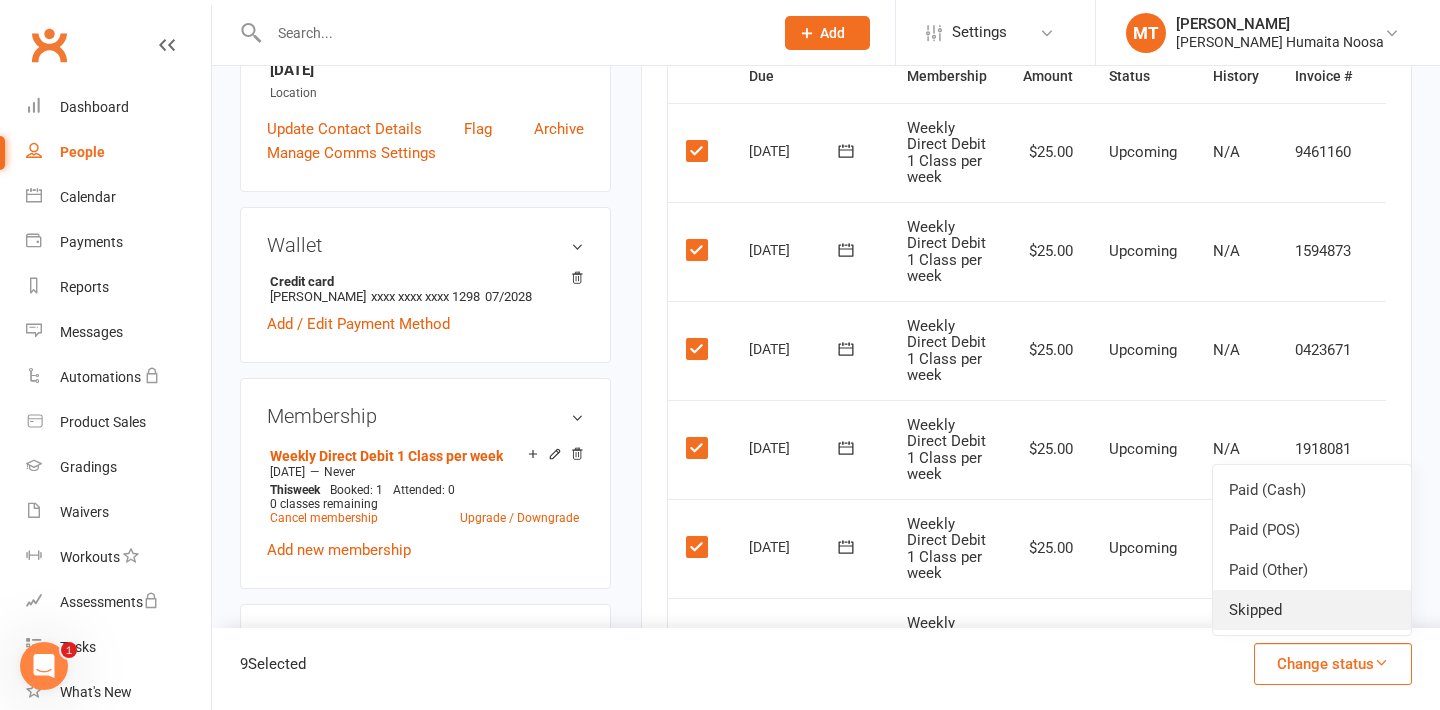 click on "Skipped" at bounding box center (1312, 610) 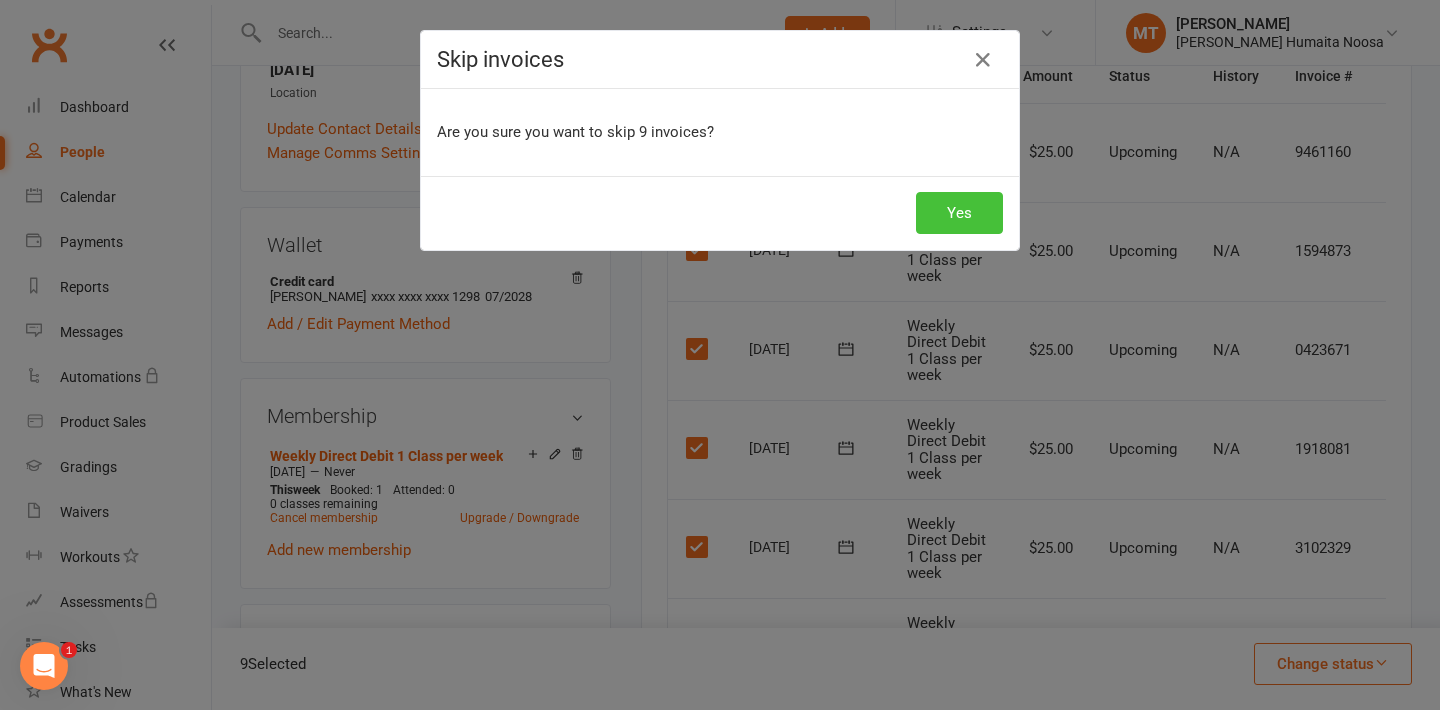 click on "Yes" at bounding box center [959, 213] 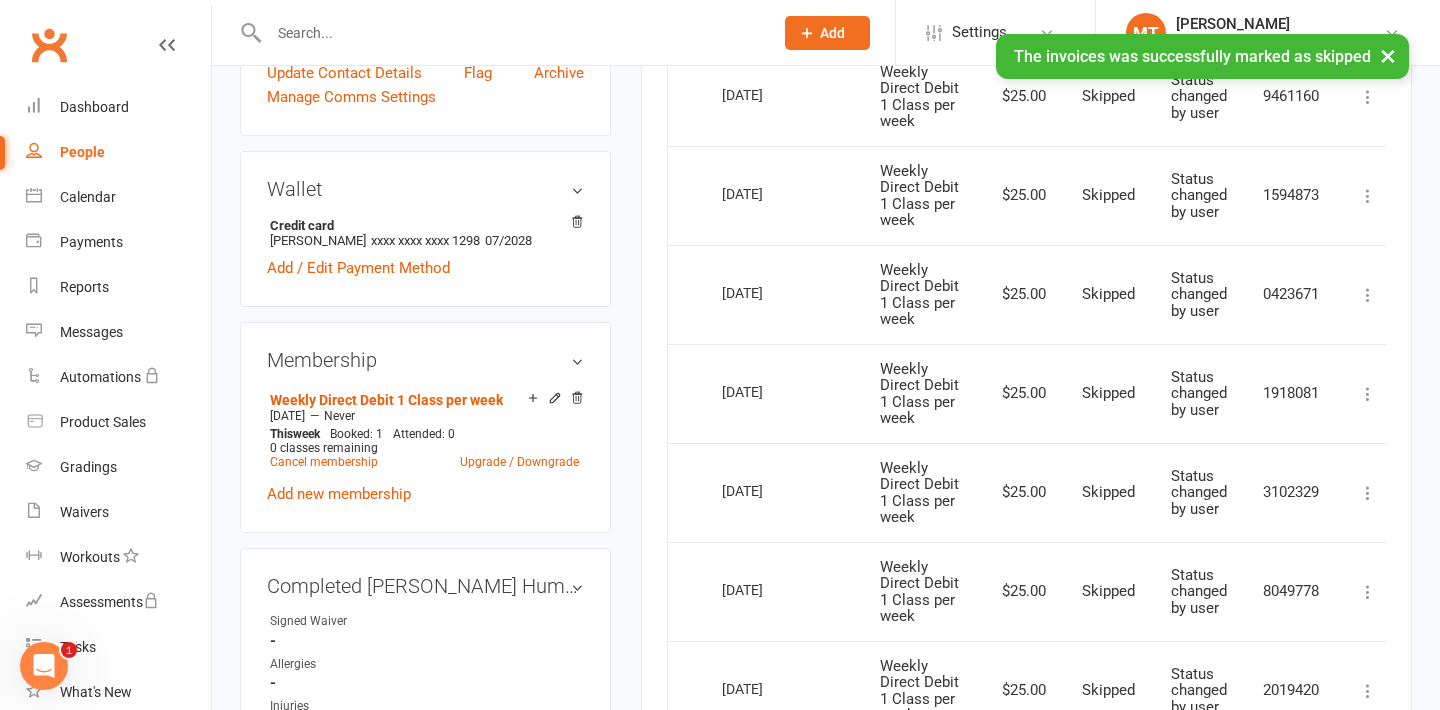 scroll, scrollTop: 0, scrollLeft: 0, axis: both 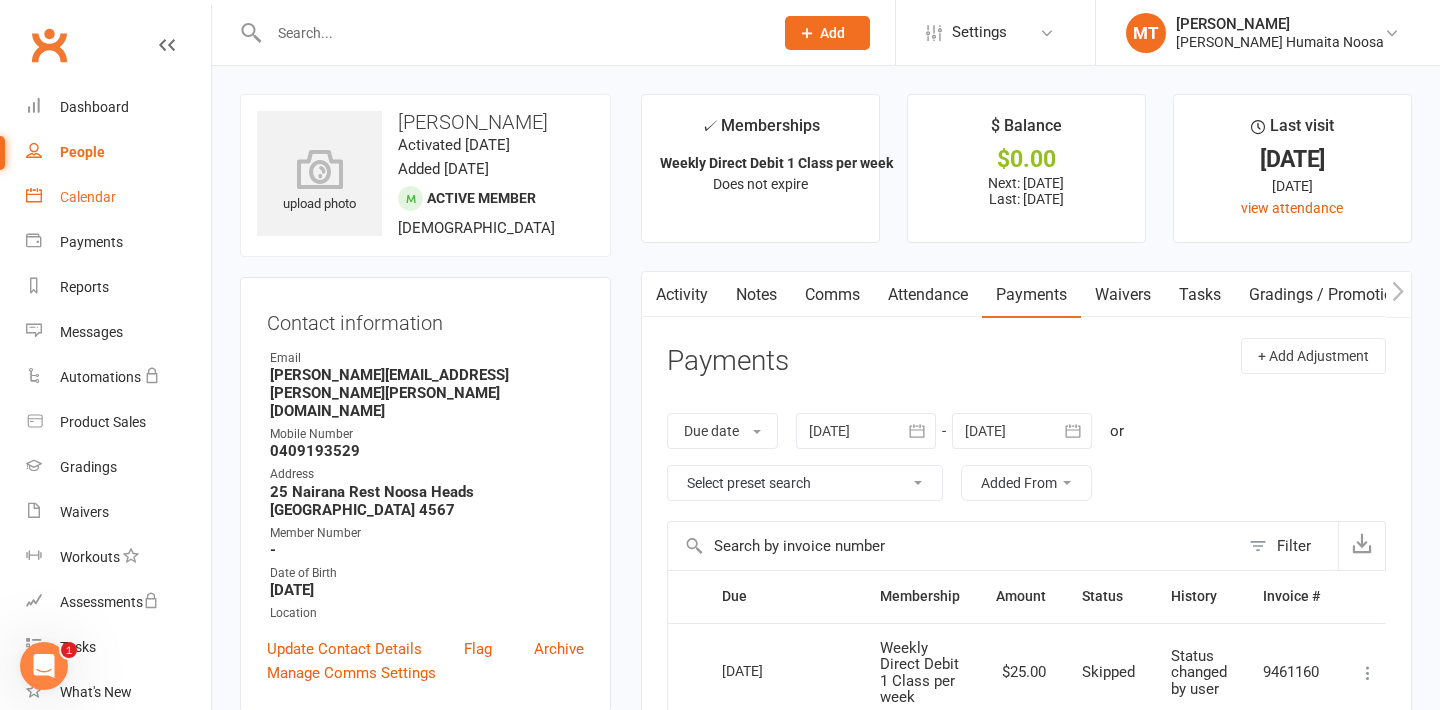 click on "Calendar" at bounding box center [88, 197] 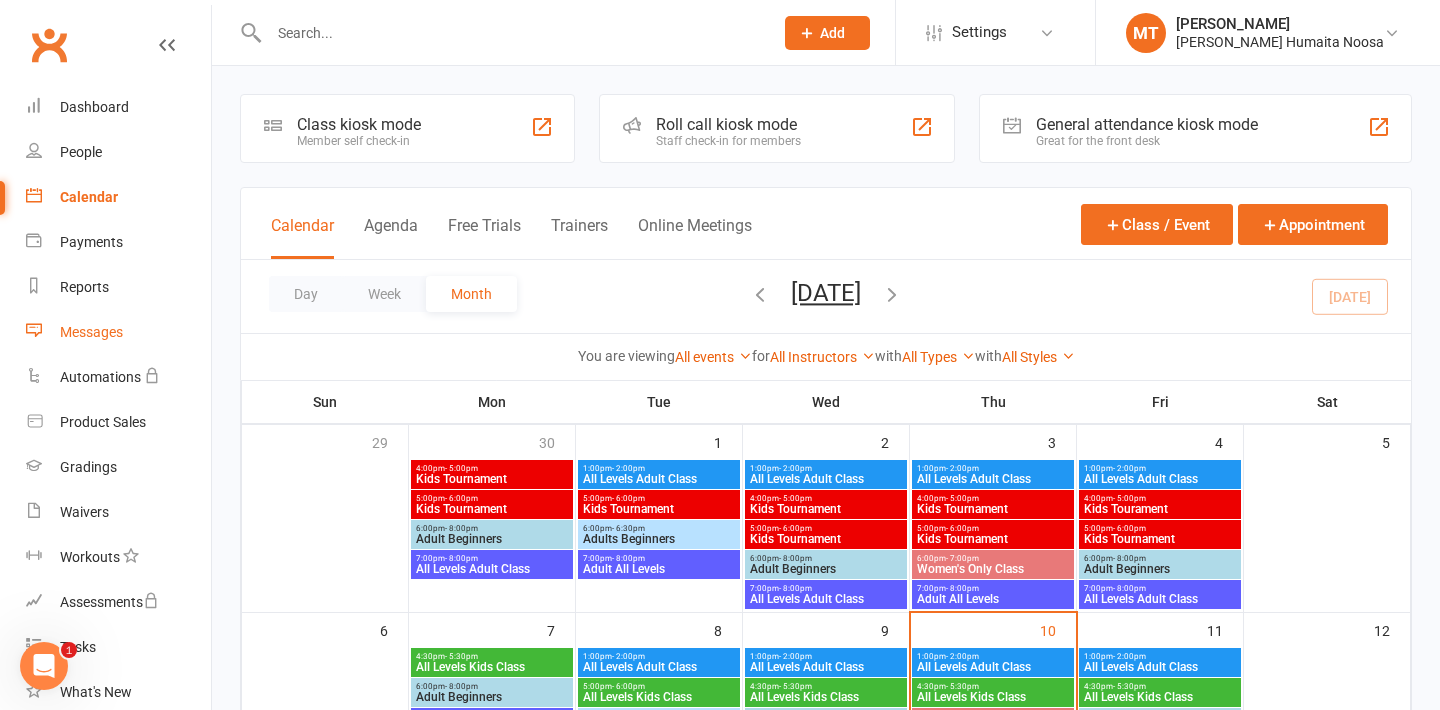 scroll, scrollTop: 5, scrollLeft: 0, axis: vertical 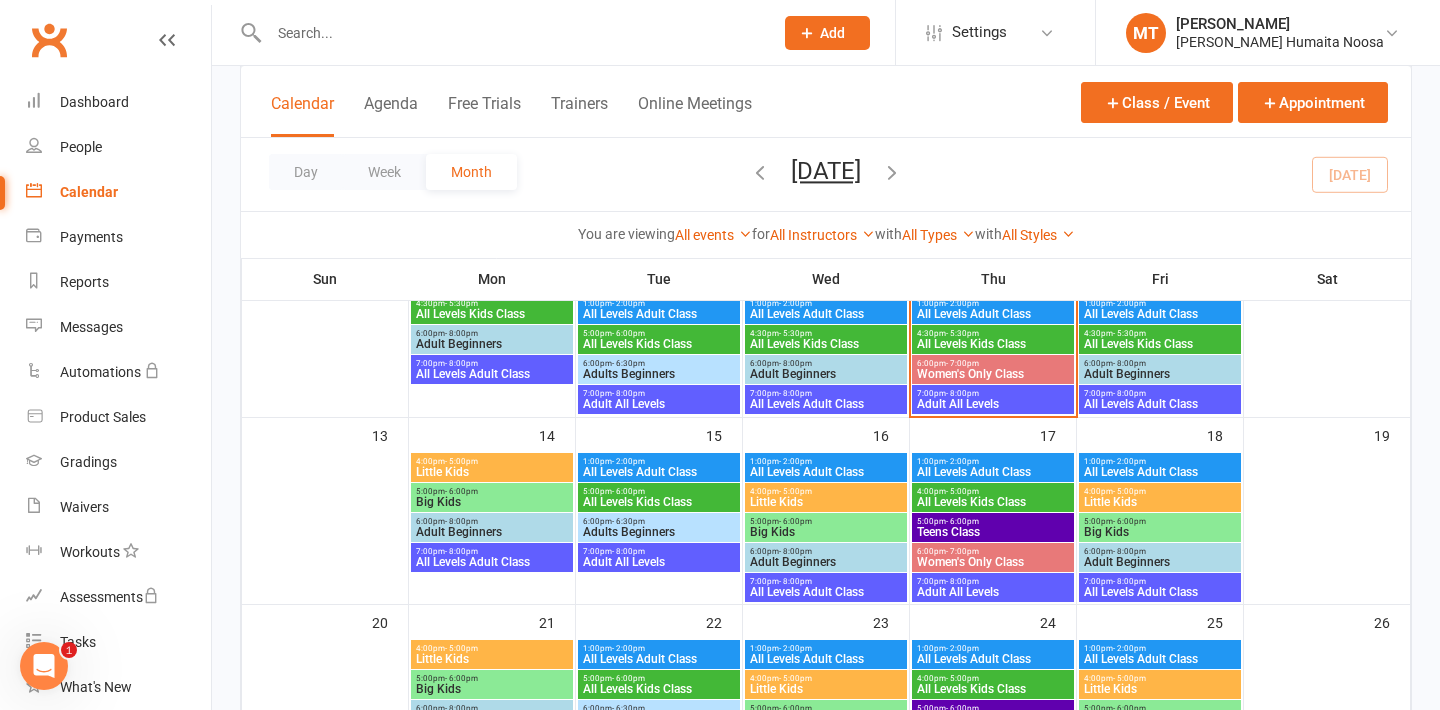 click on "4:00pm  - 5:00pm" at bounding box center (492, 461) 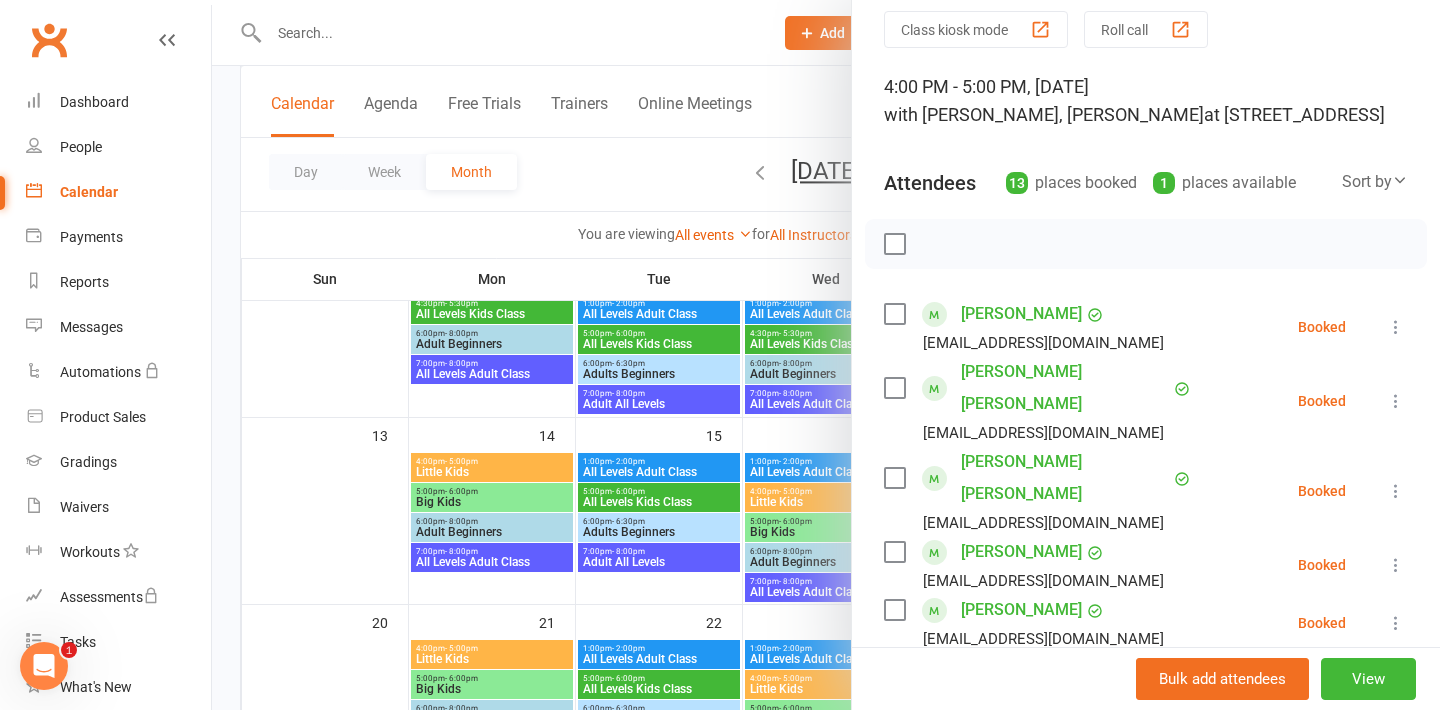 scroll, scrollTop: 0, scrollLeft: 0, axis: both 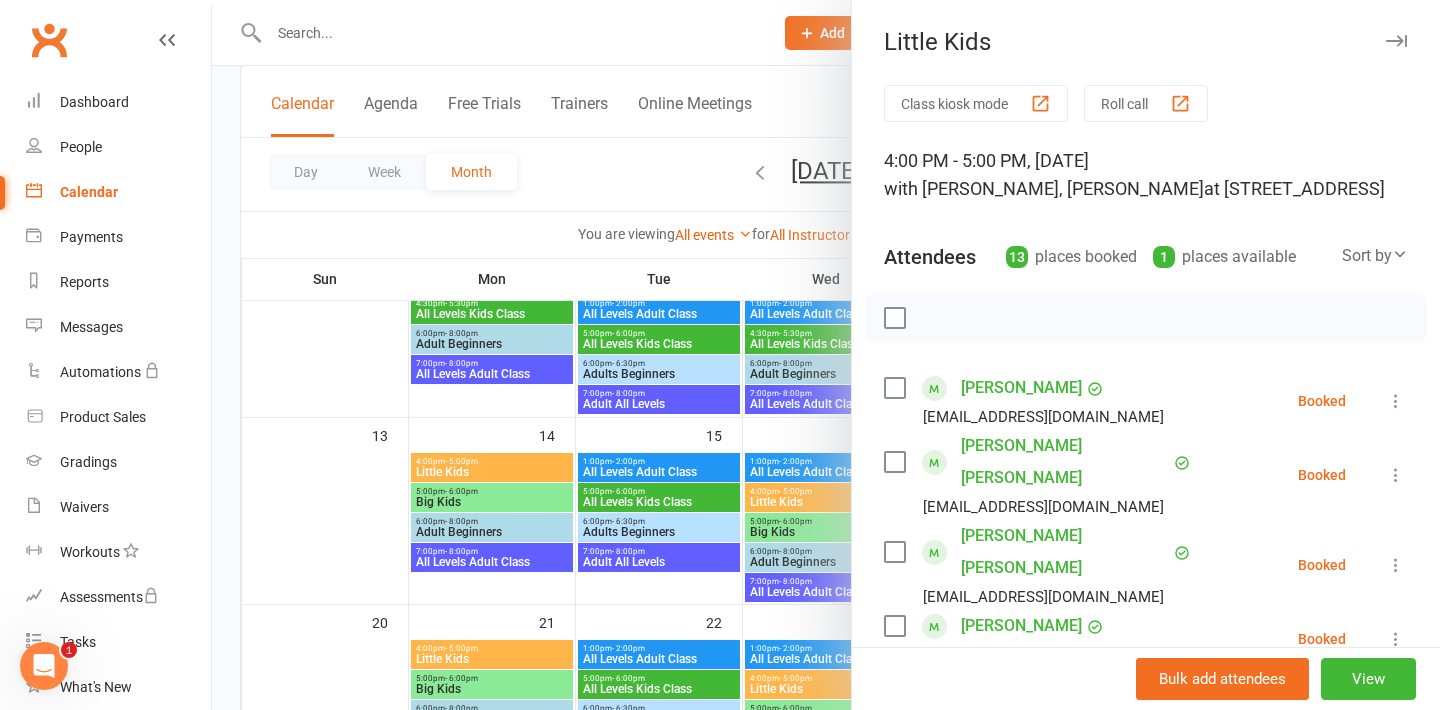 click at bounding box center [826, 355] 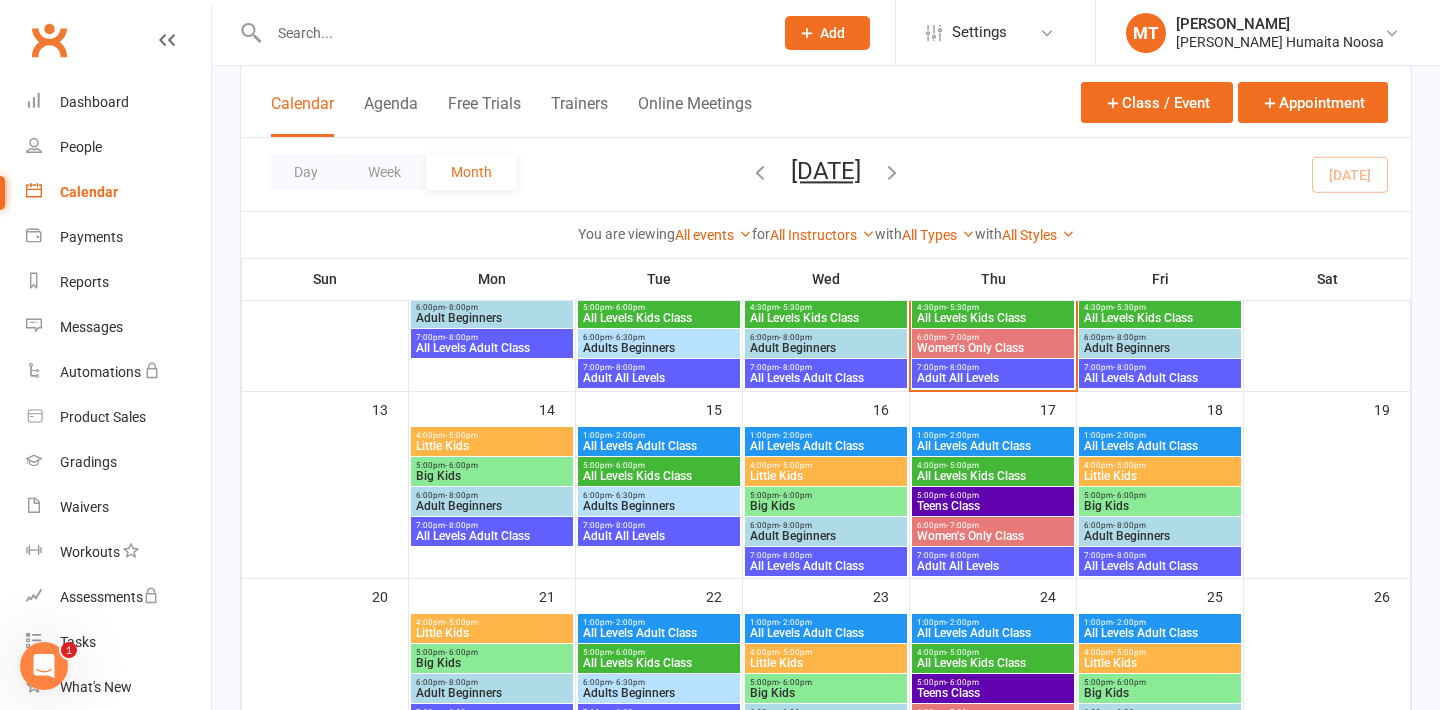scroll, scrollTop: 381, scrollLeft: 0, axis: vertical 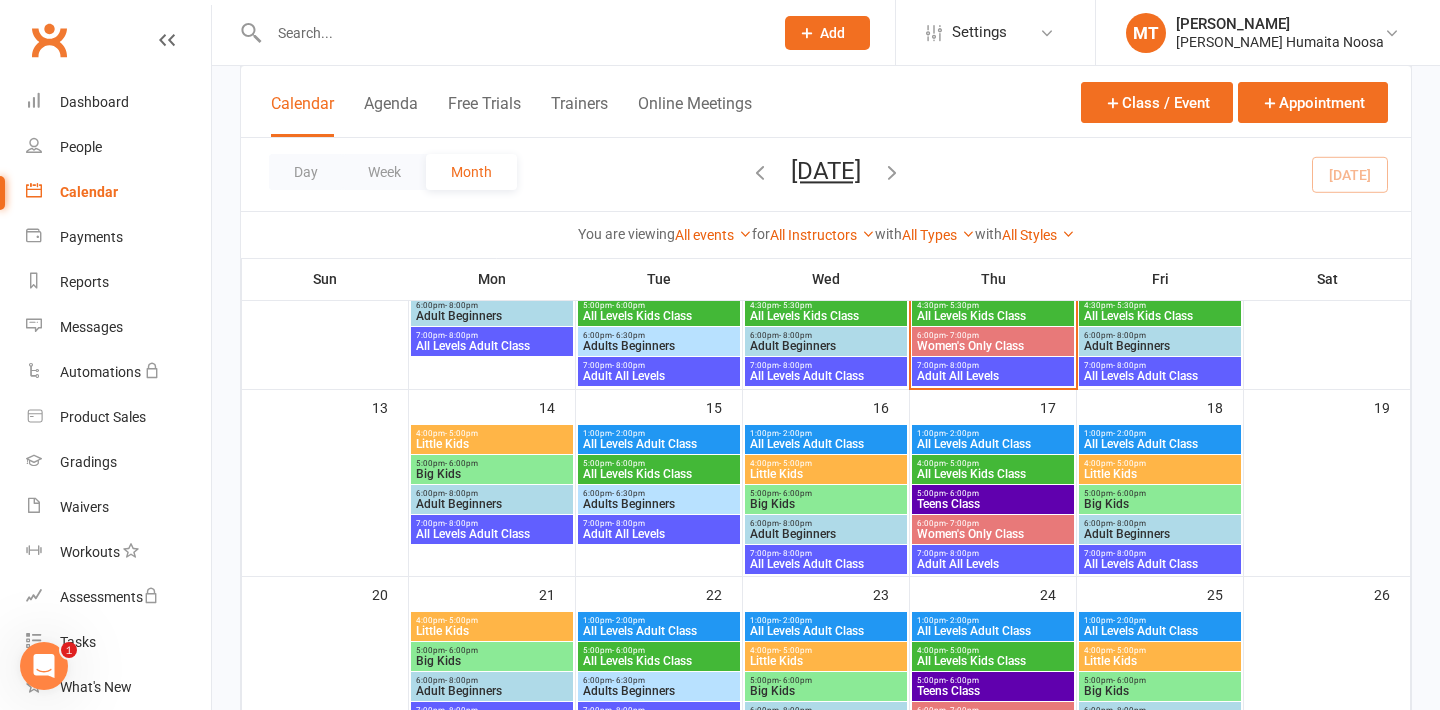 click on "Little Kids" at bounding box center (492, 444) 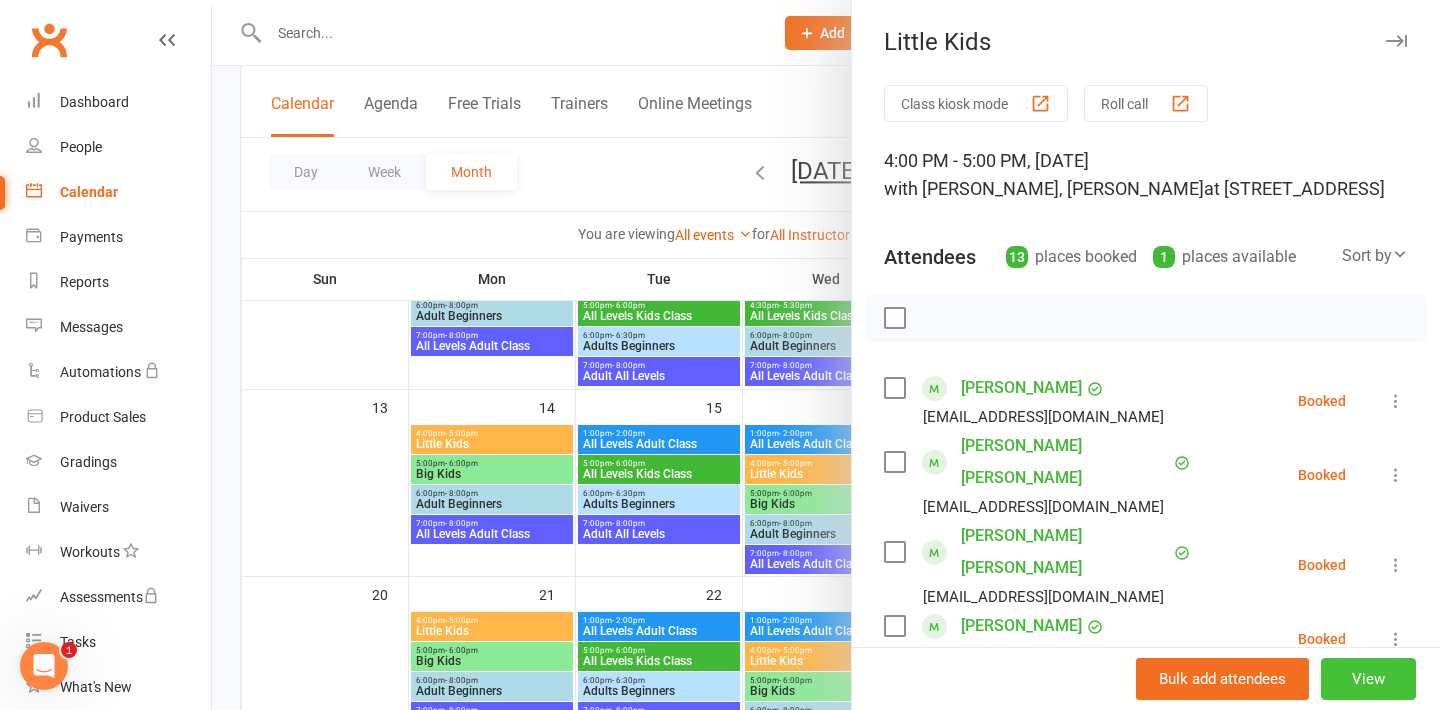 click on "View" at bounding box center [1368, 679] 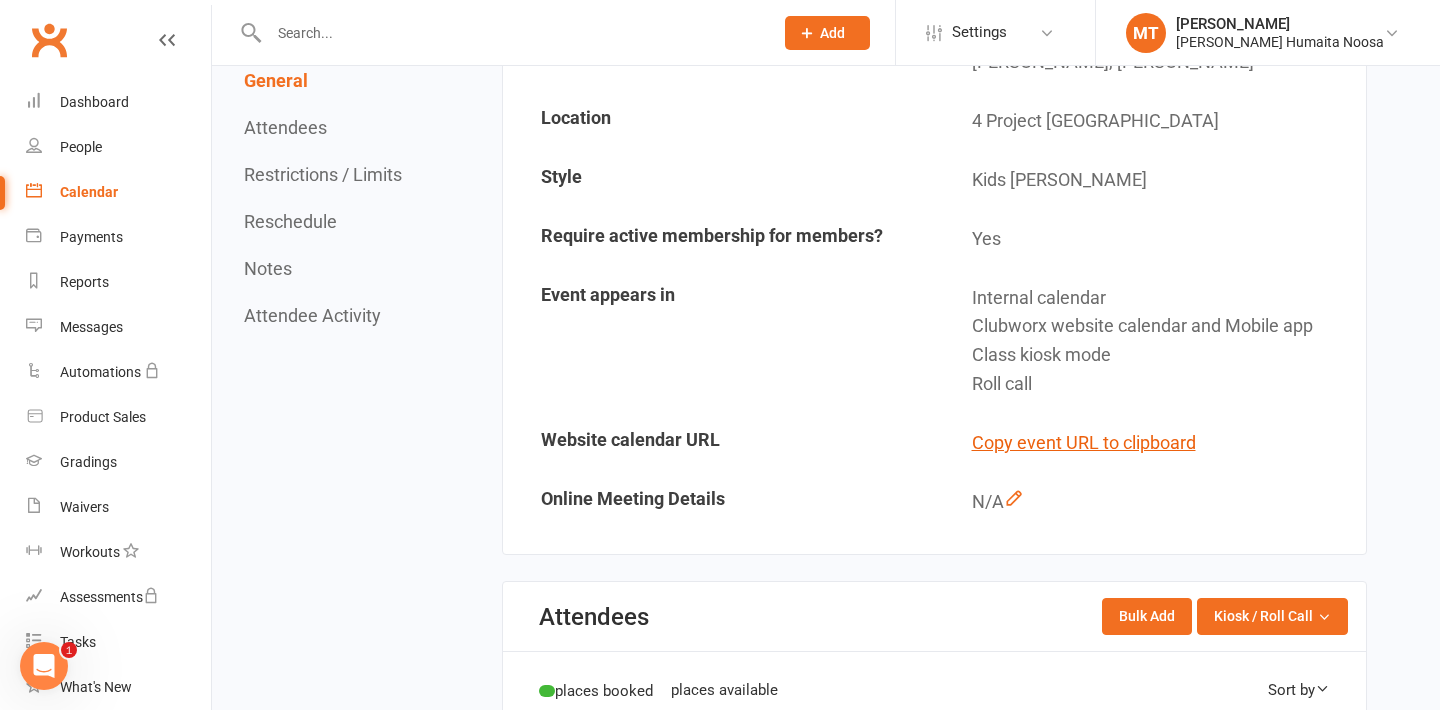 scroll, scrollTop: 0, scrollLeft: 0, axis: both 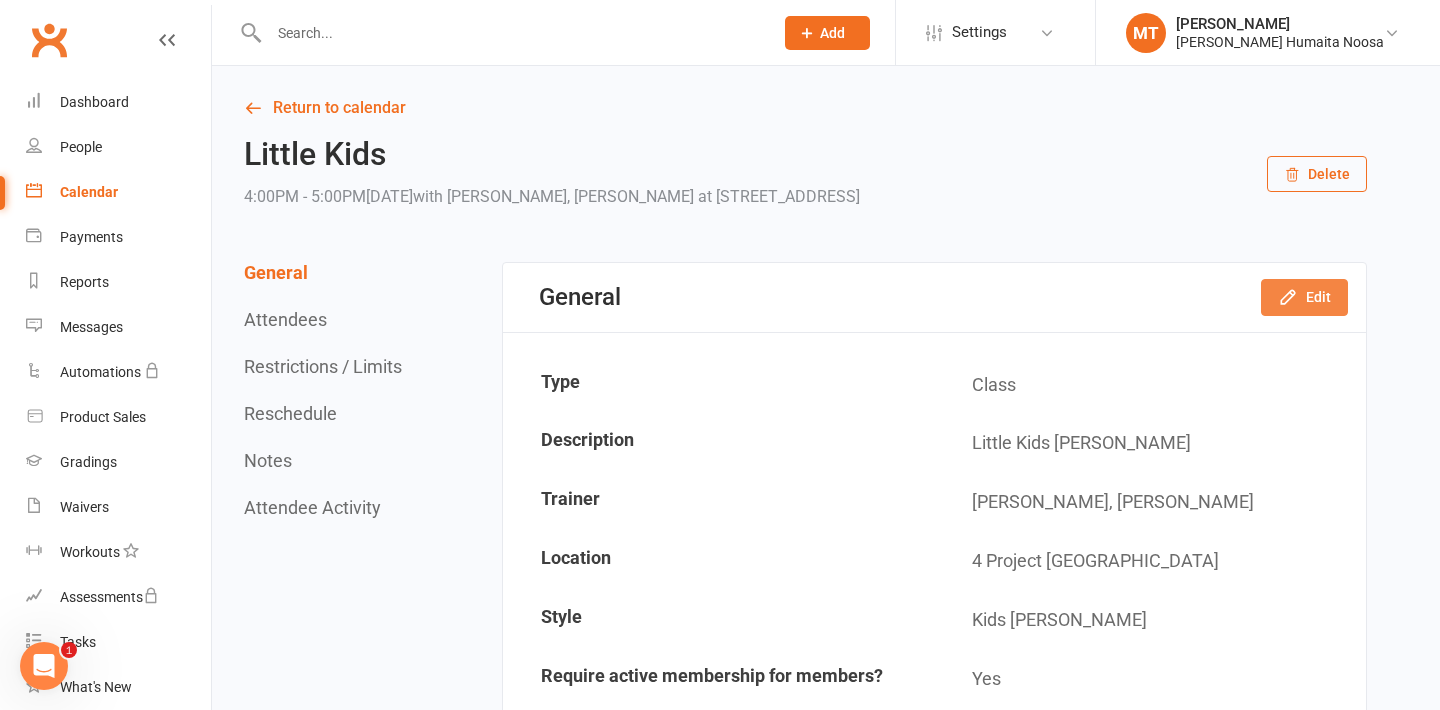 click 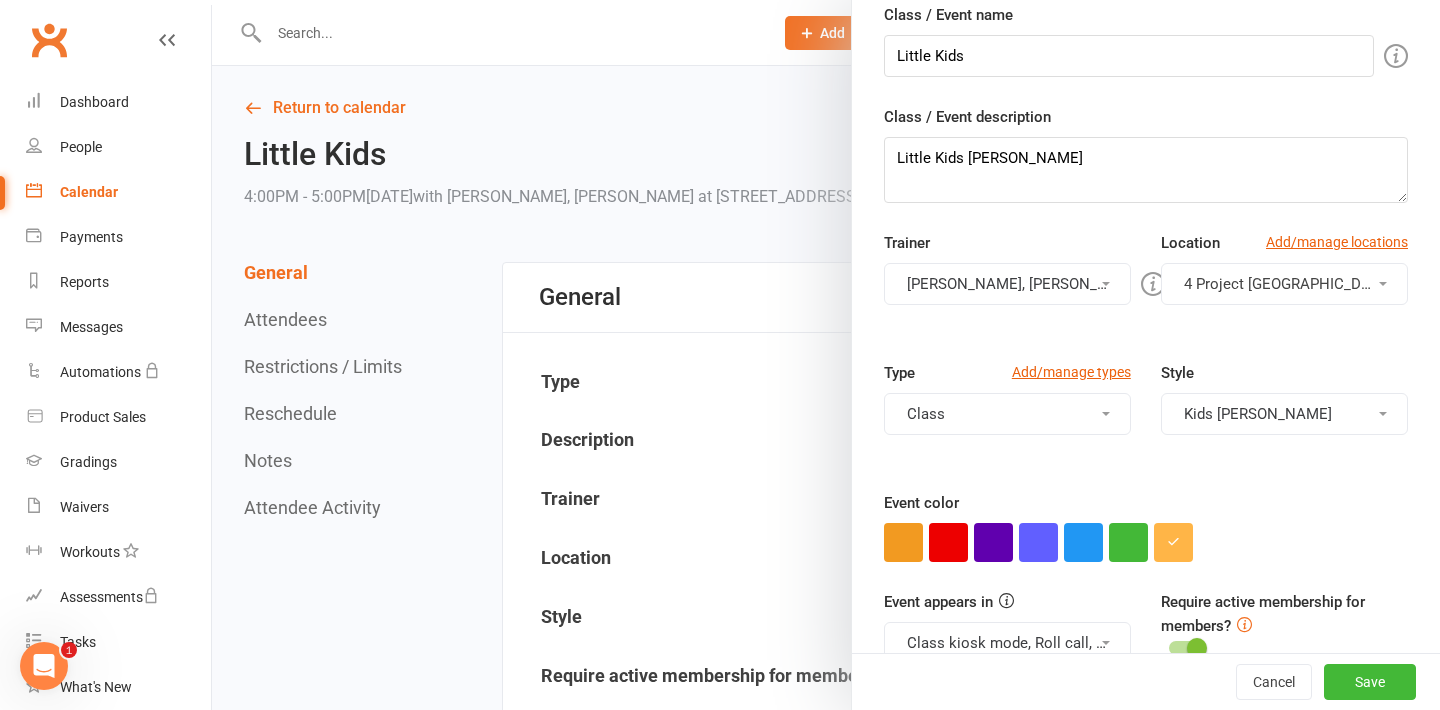 scroll, scrollTop: 246, scrollLeft: 0, axis: vertical 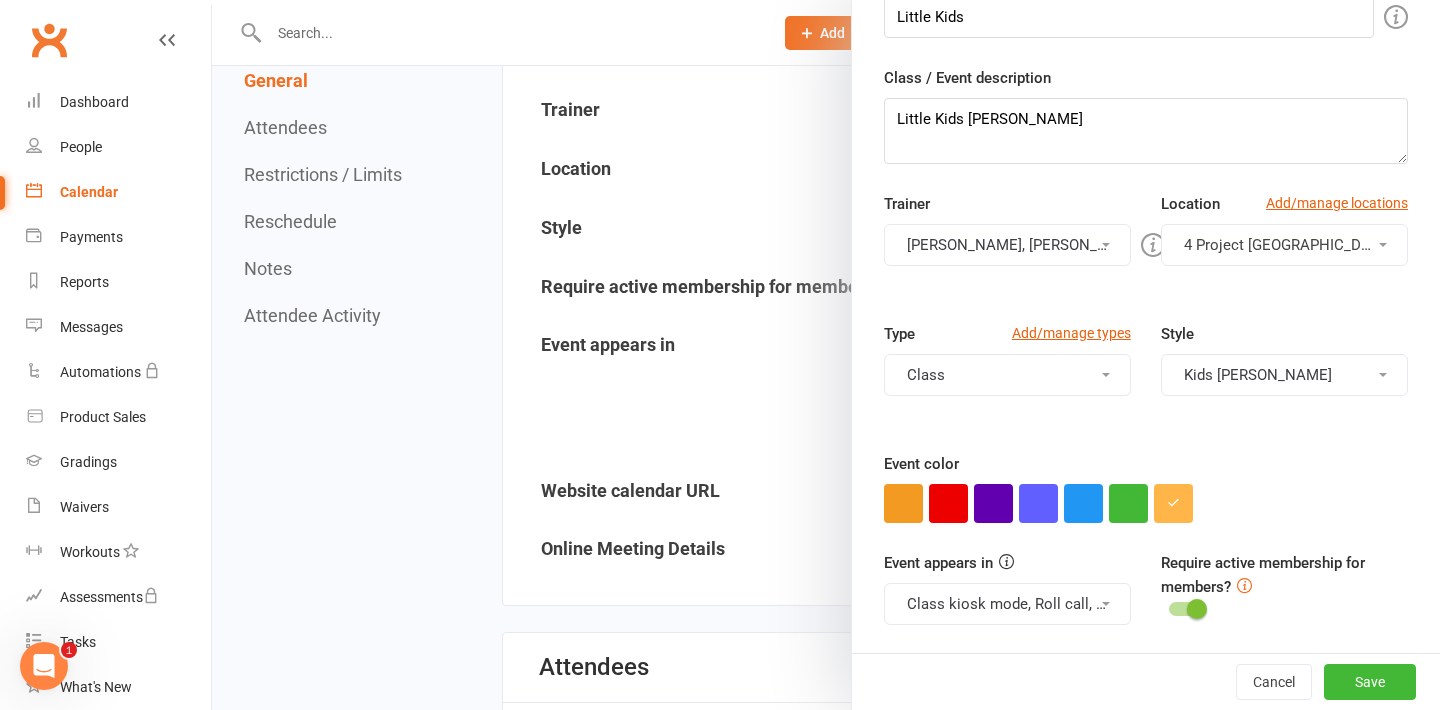 click at bounding box center [826, 355] 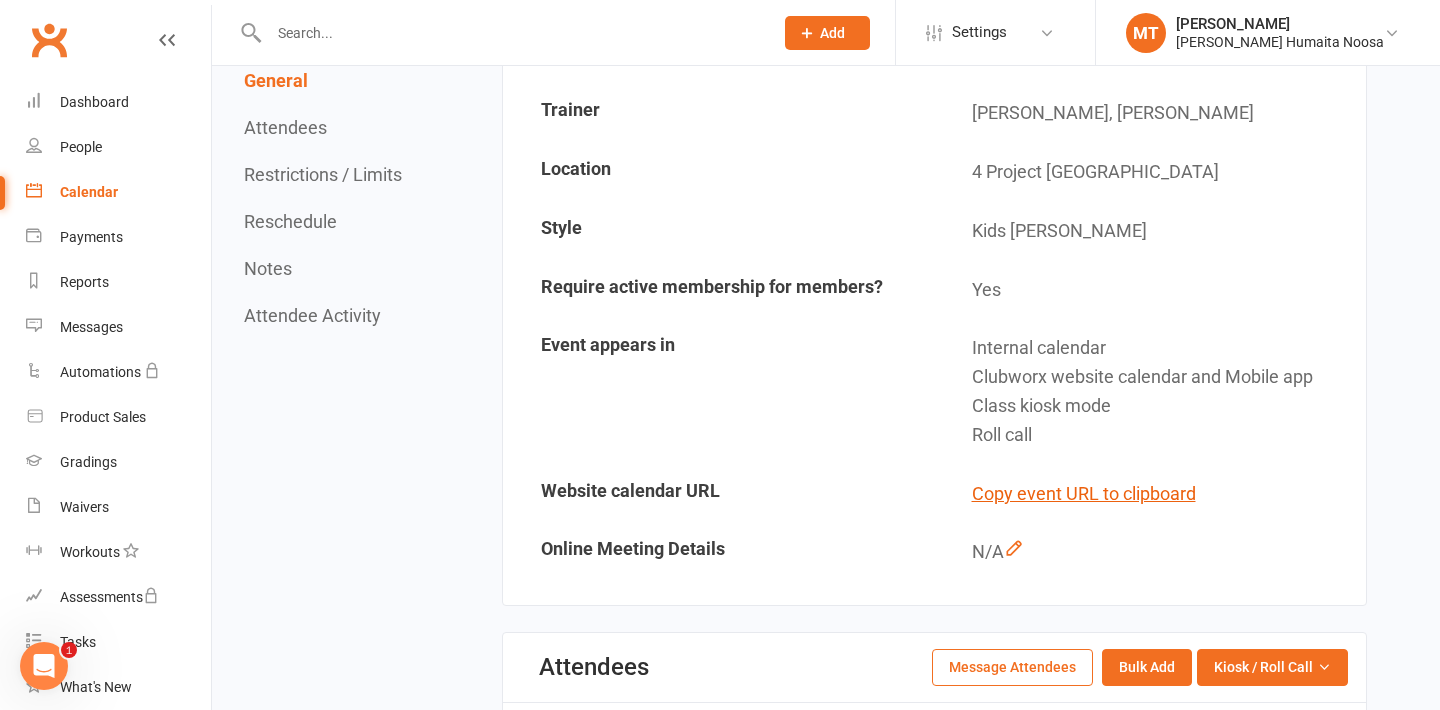 click on "Restrictions / Limits" at bounding box center (323, 174) 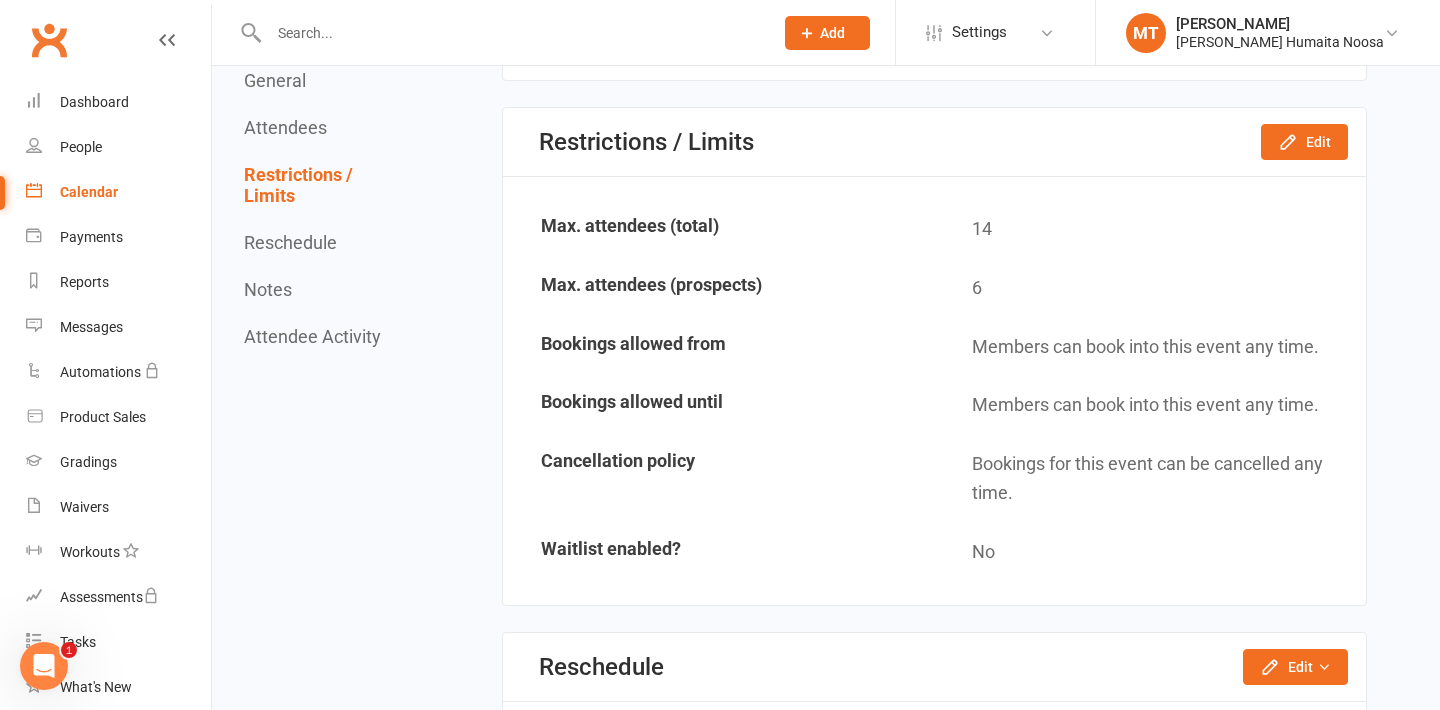 scroll, scrollTop: 2041, scrollLeft: 0, axis: vertical 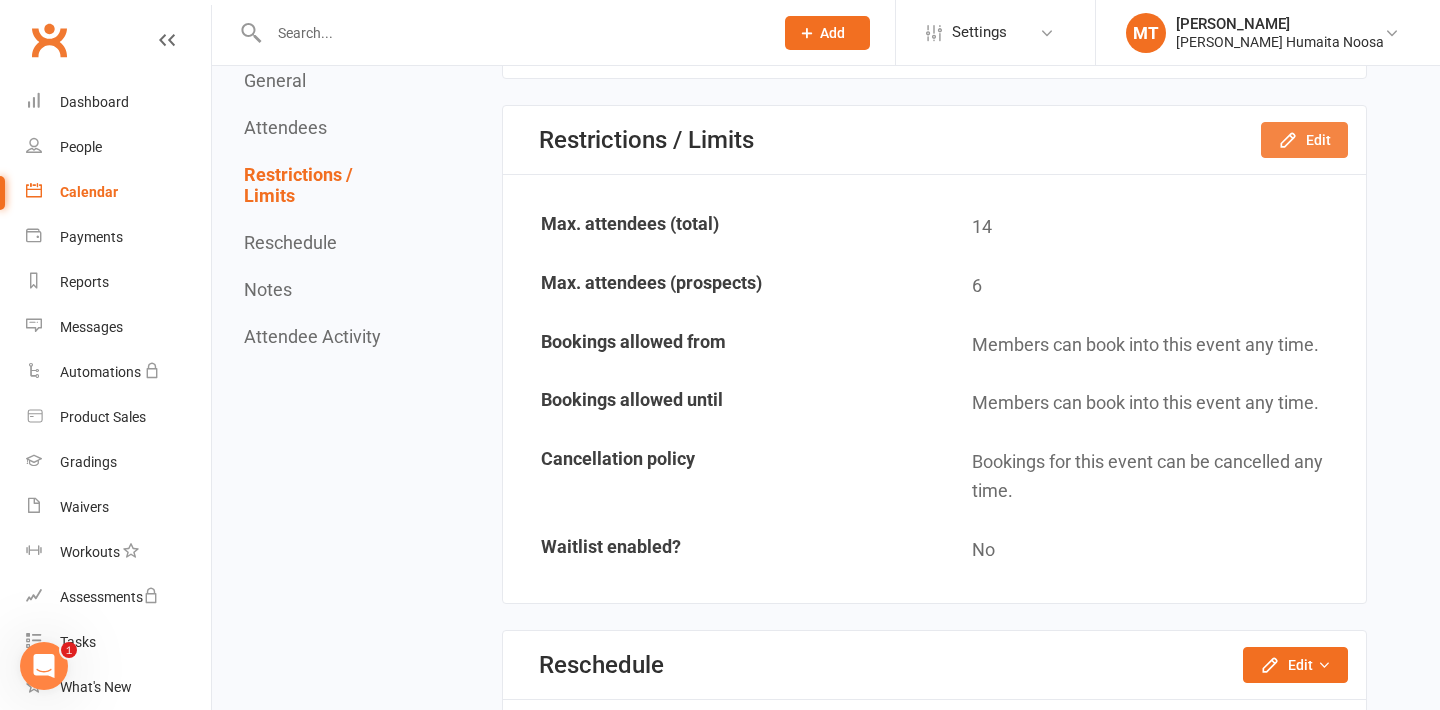 click on "Edit" 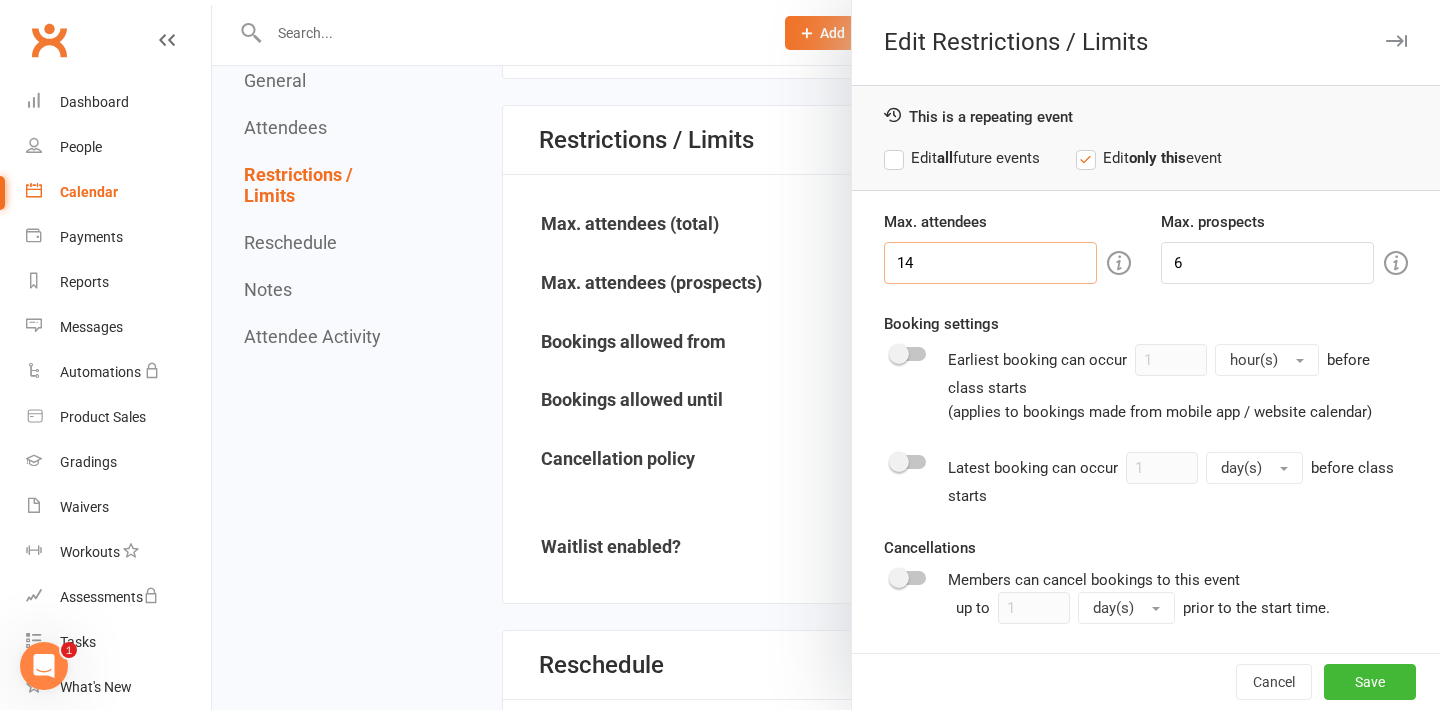 click on "14" at bounding box center (990, 263) 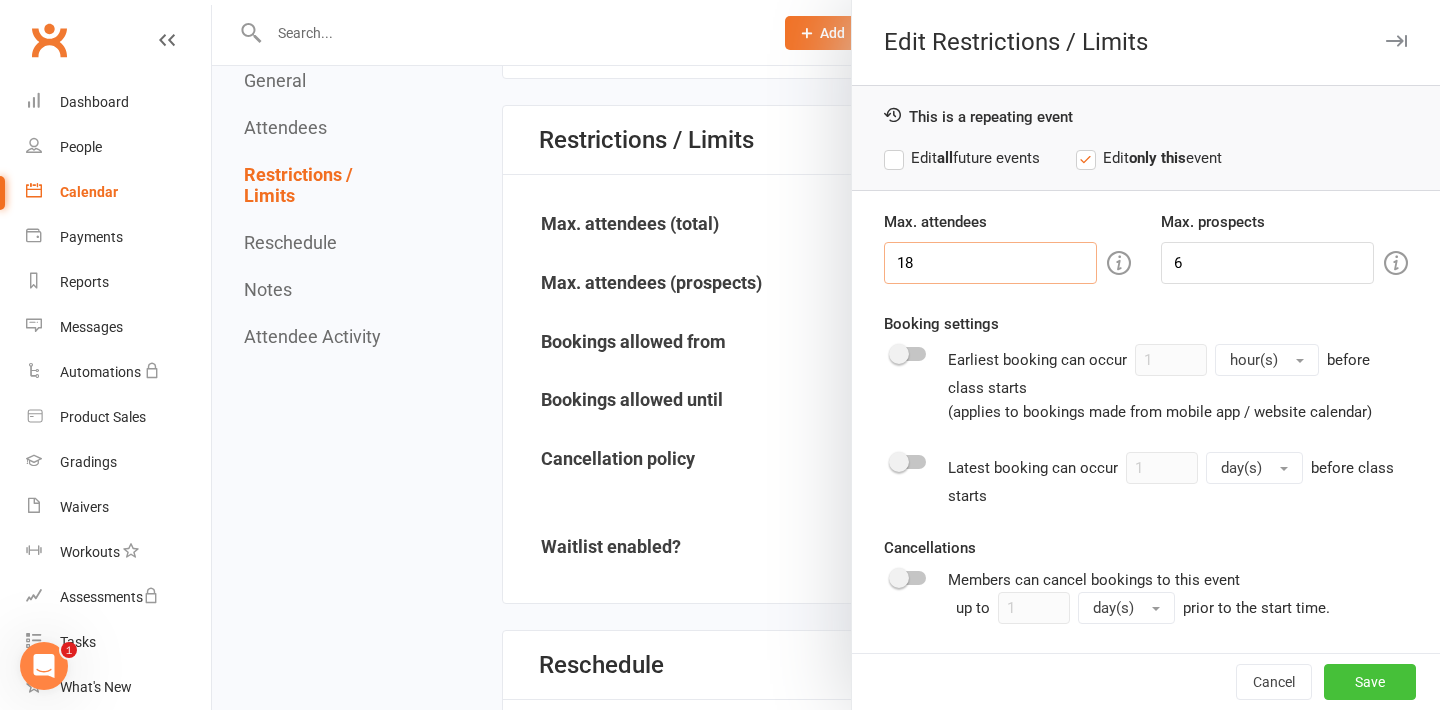 type on "18" 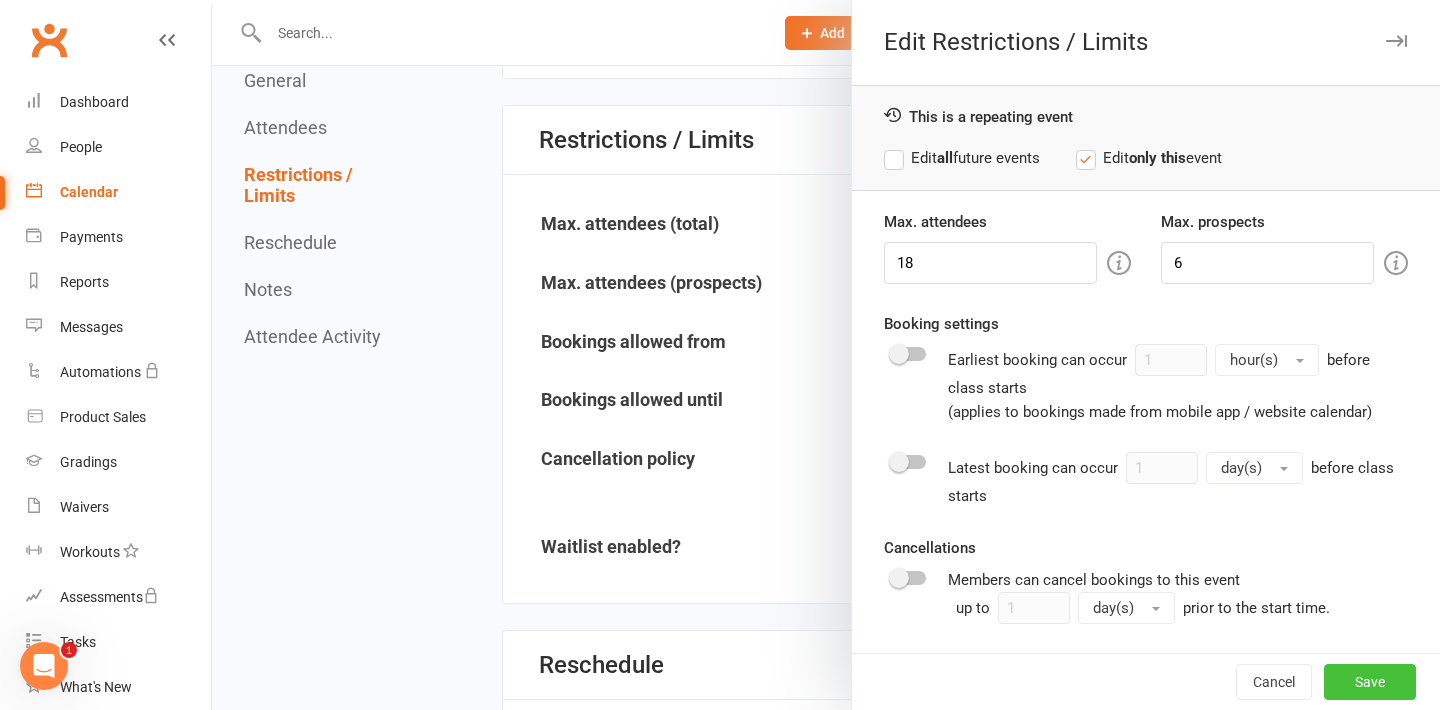 click on "Save" at bounding box center [1370, 682] 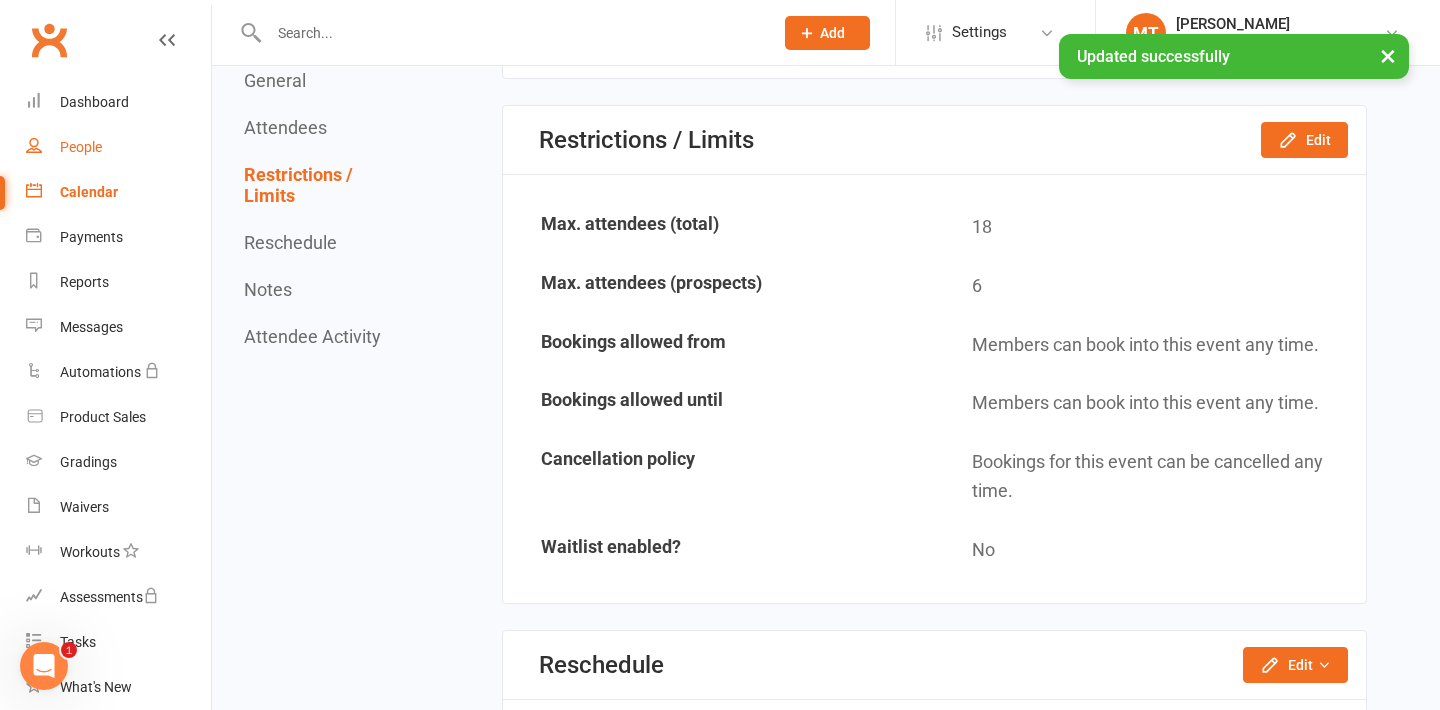 click on "People" at bounding box center (81, 147) 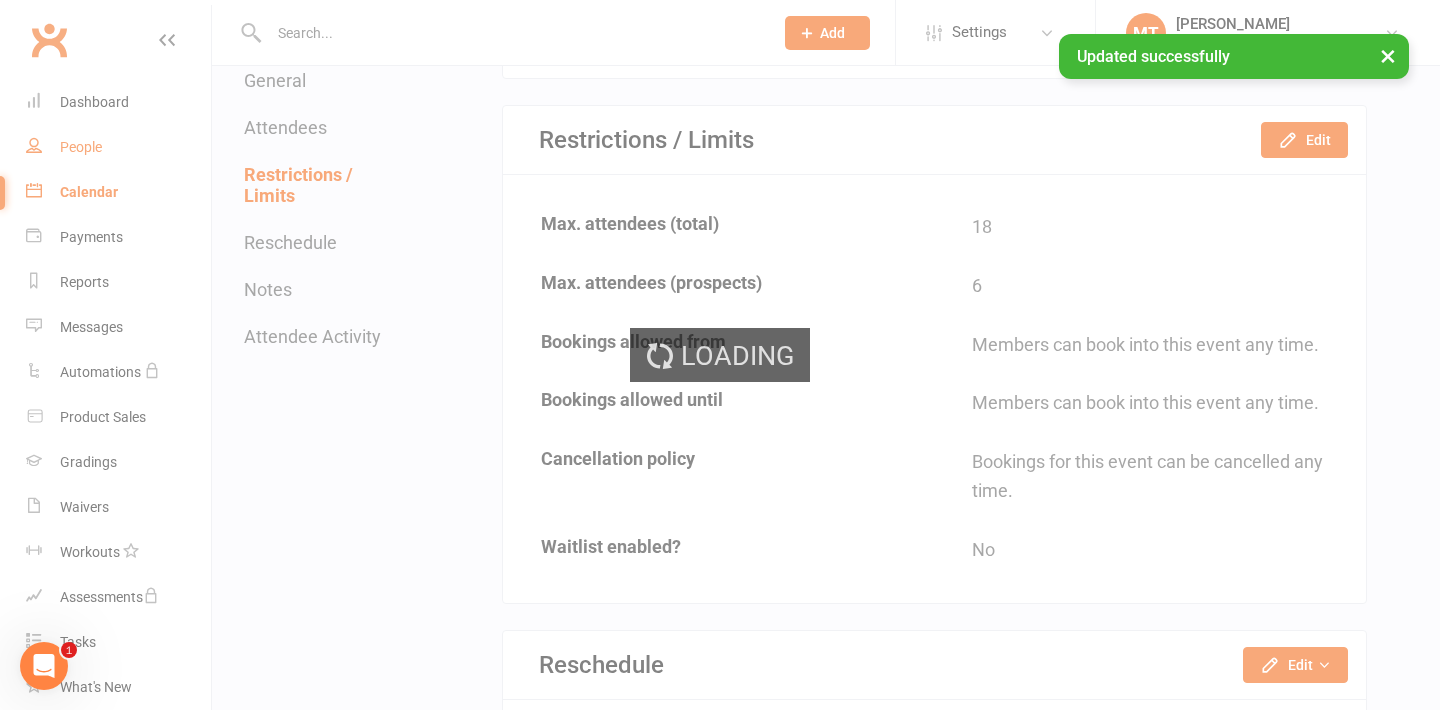 scroll, scrollTop: 0, scrollLeft: 0, axis: both 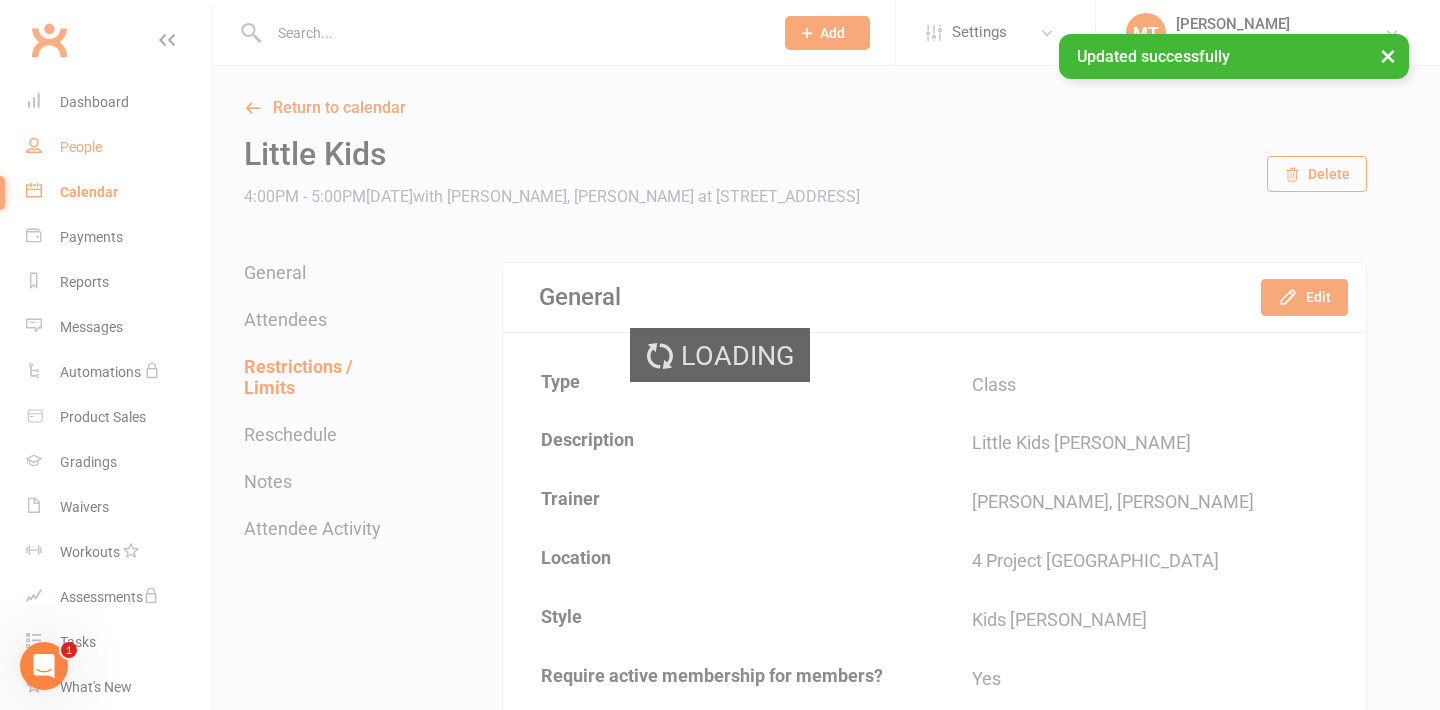 select on "100" 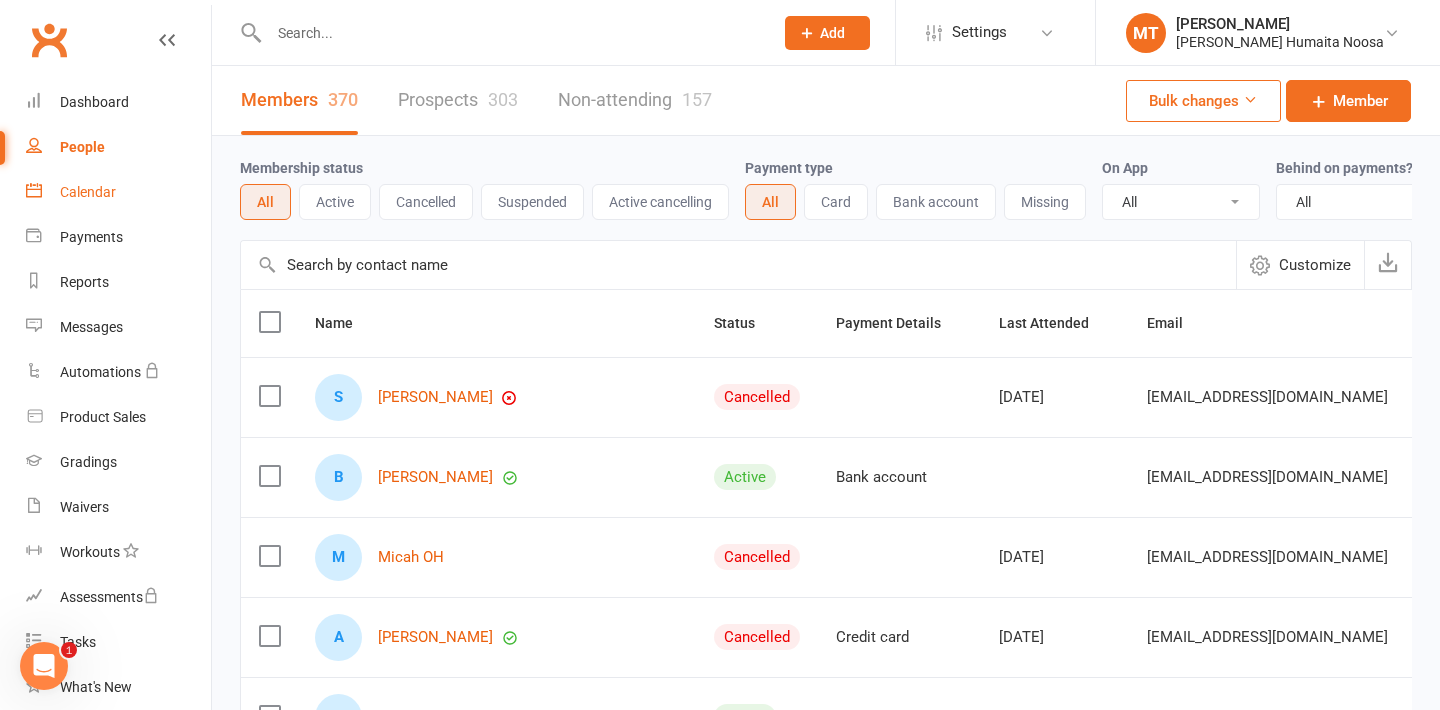click on "Calendar" at bounding box center [88, 192] 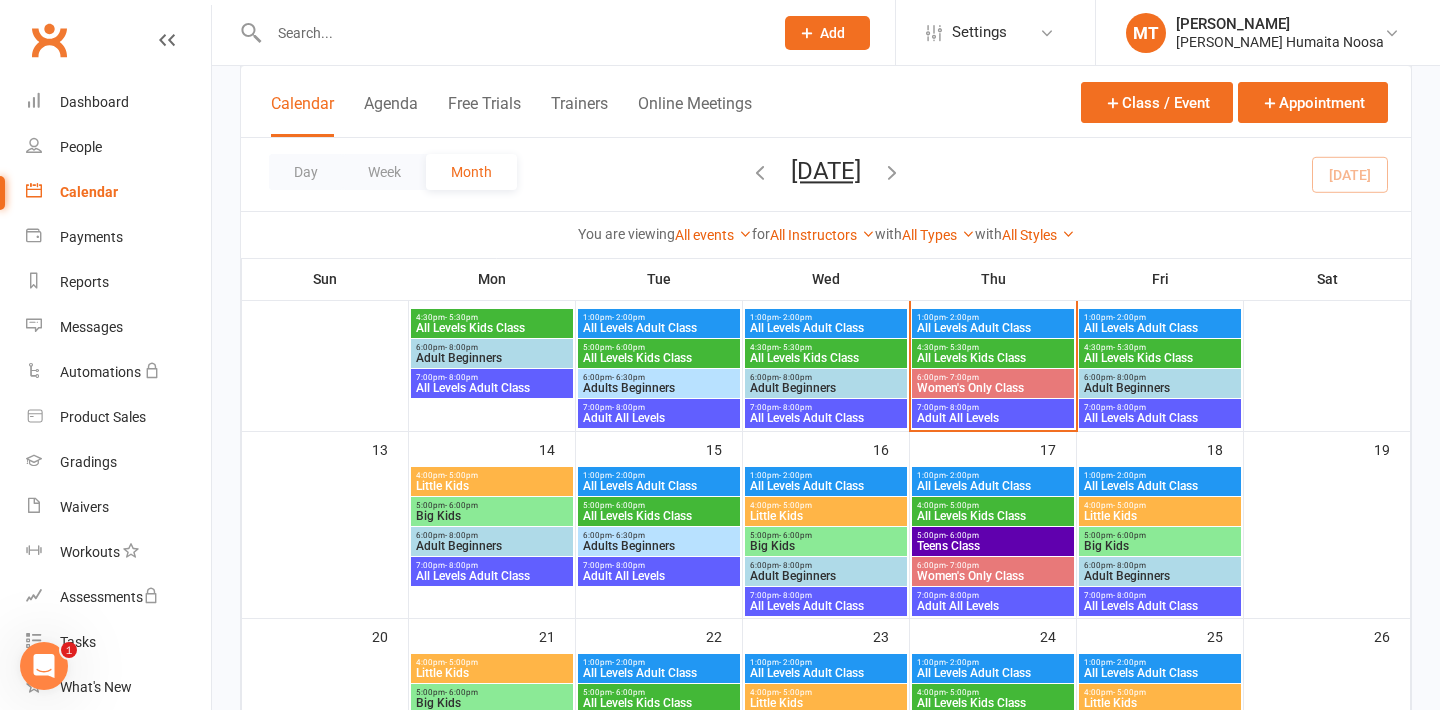 scroll, scrollTop: 356, scrollLeft: 0, axis: vertical 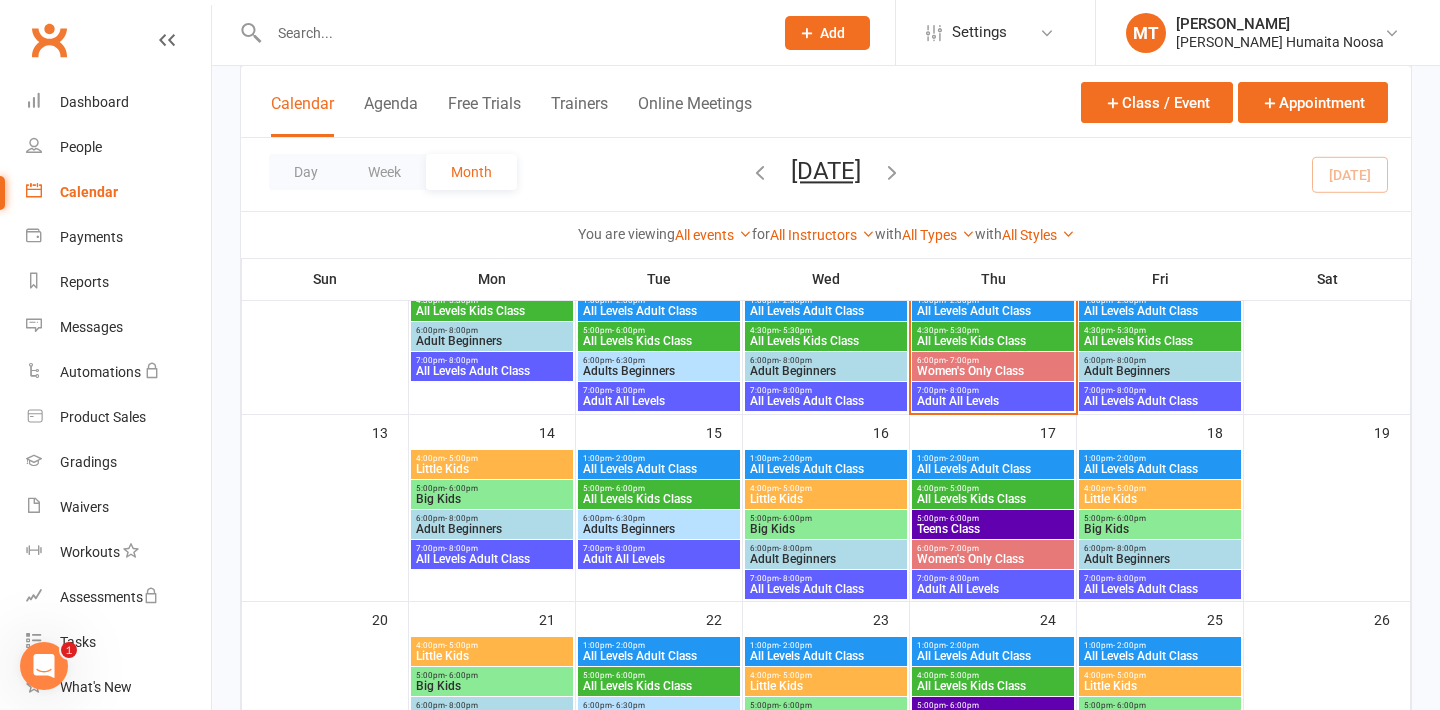 click at bounding box center (511, 33) 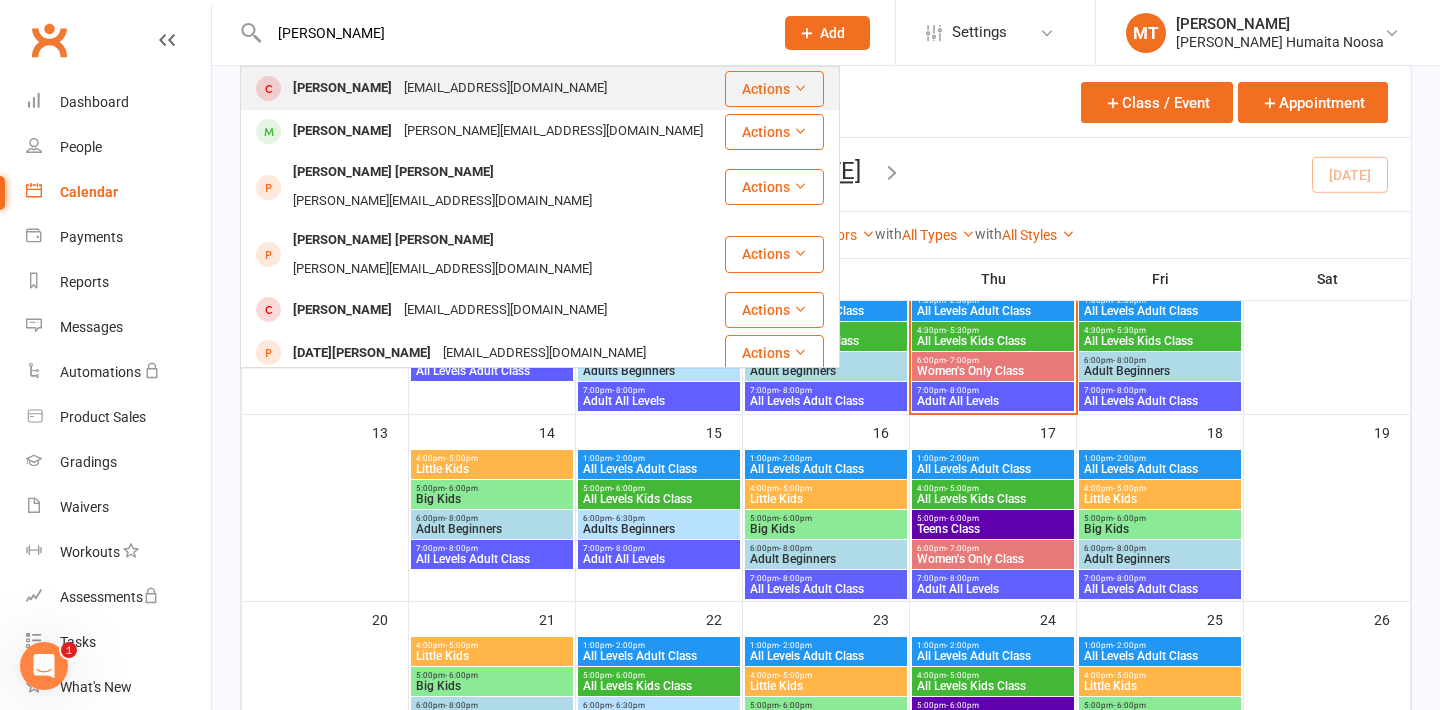 type on "luca gor" 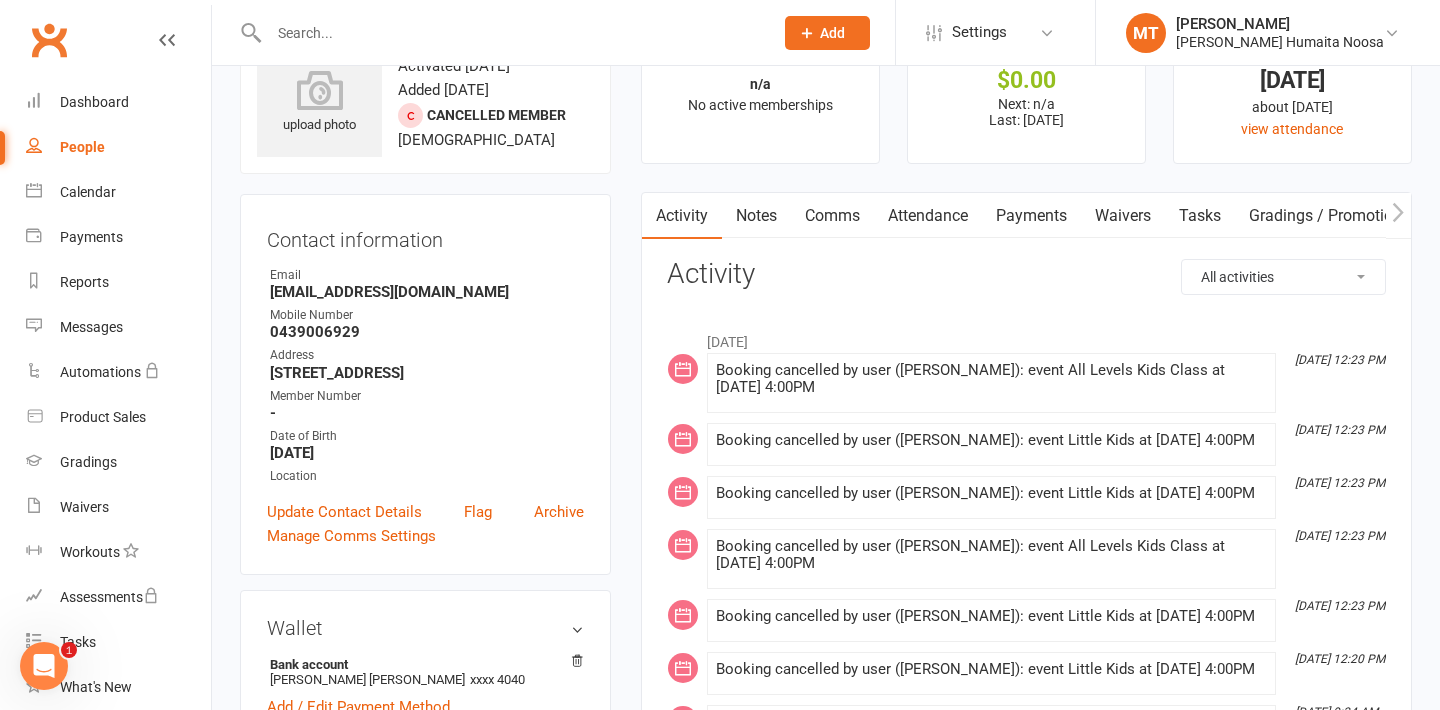 scroll, scrollTop: 66, scrollLeft: 0, axis: vertical 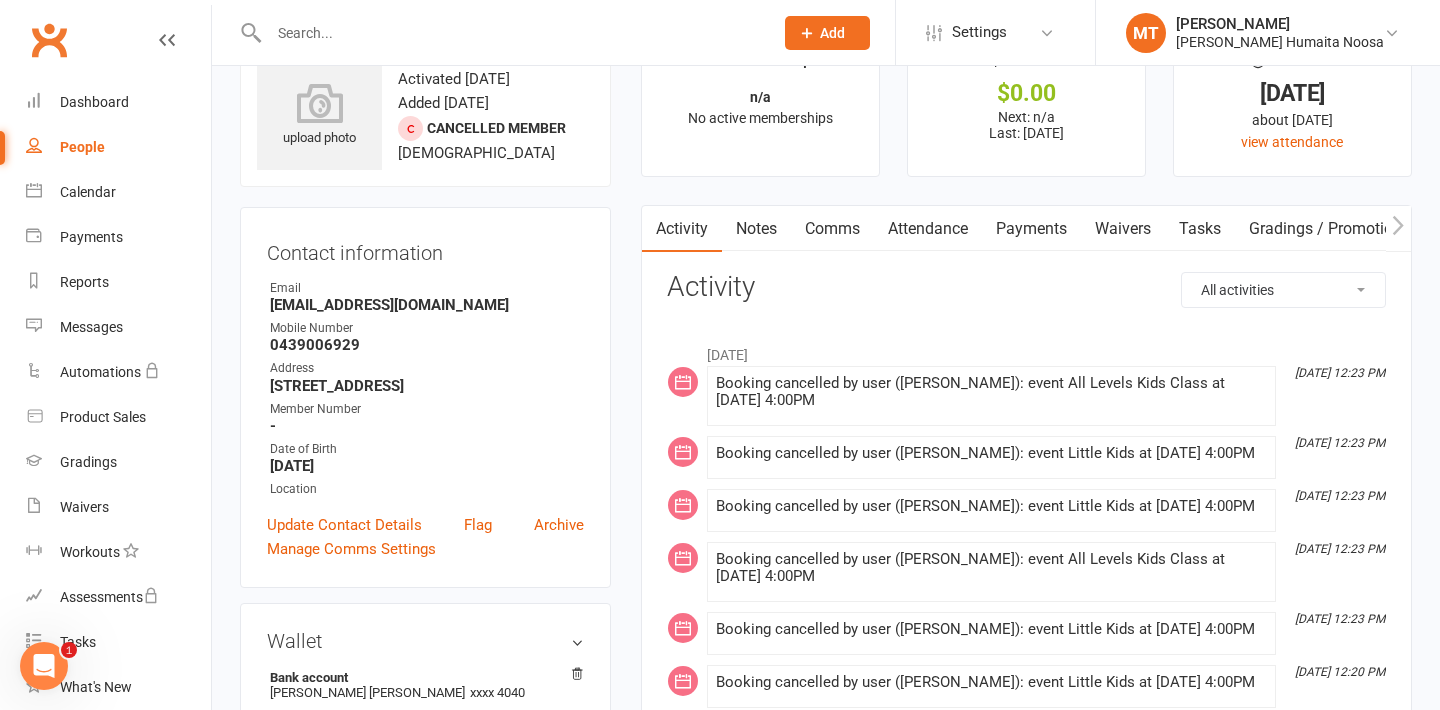 click on "Payments" at bounding box center [1031, 229] 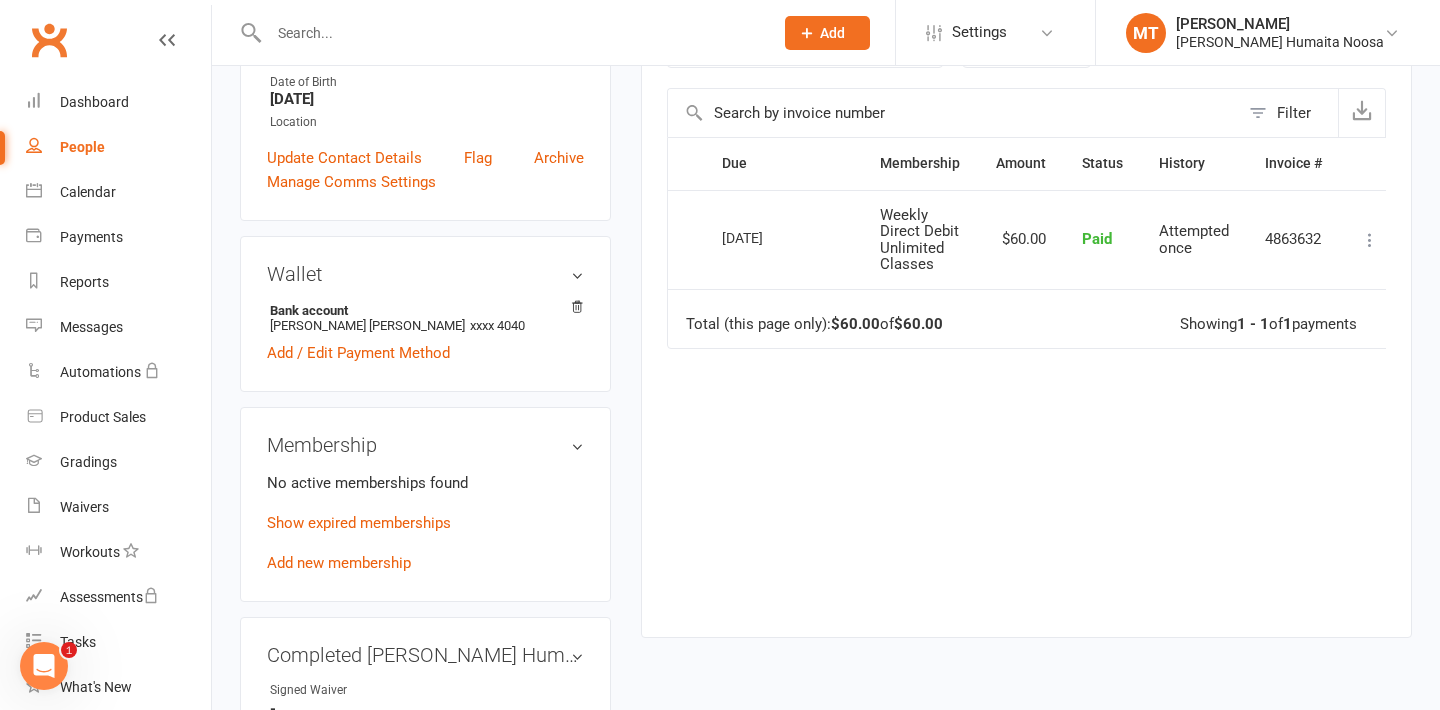 scroll, scrollTop: 426, scrollLeft: 0, axis: vertical 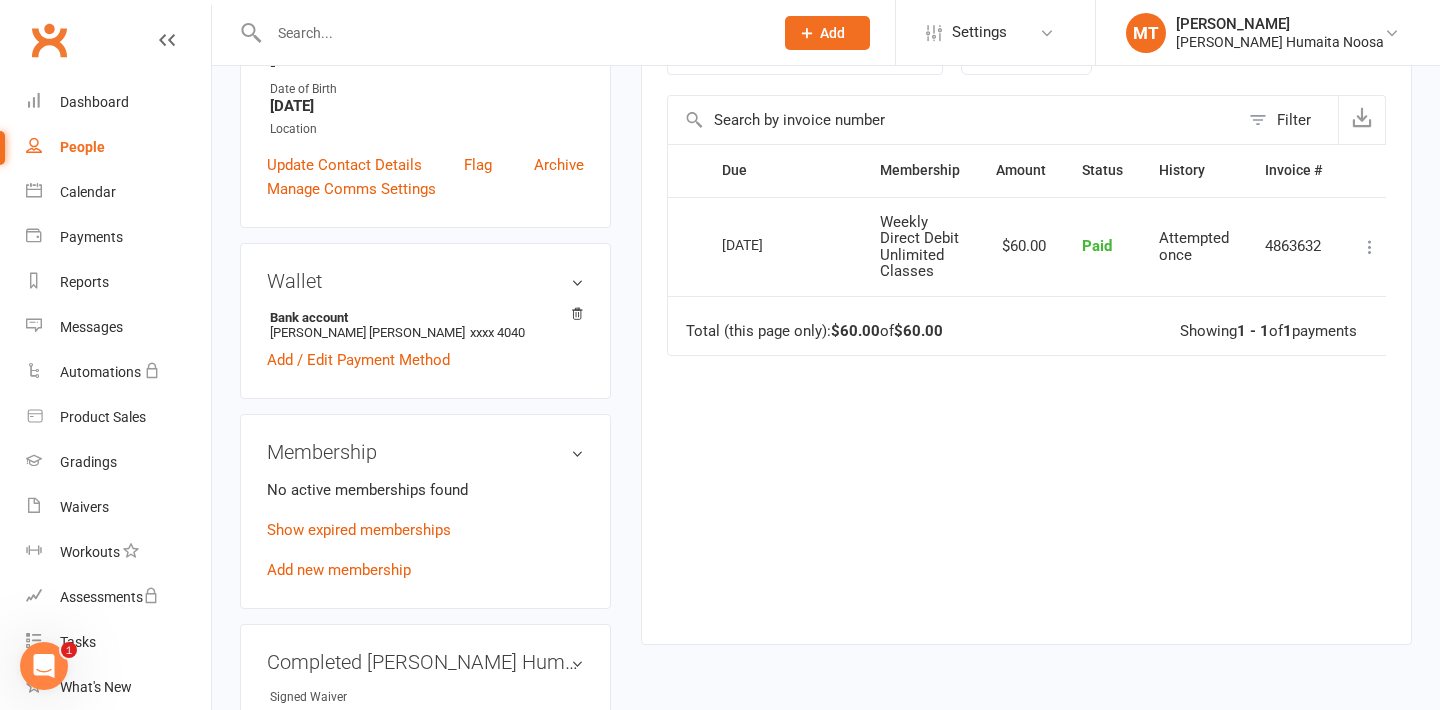 click at bounding box center [511, 33] 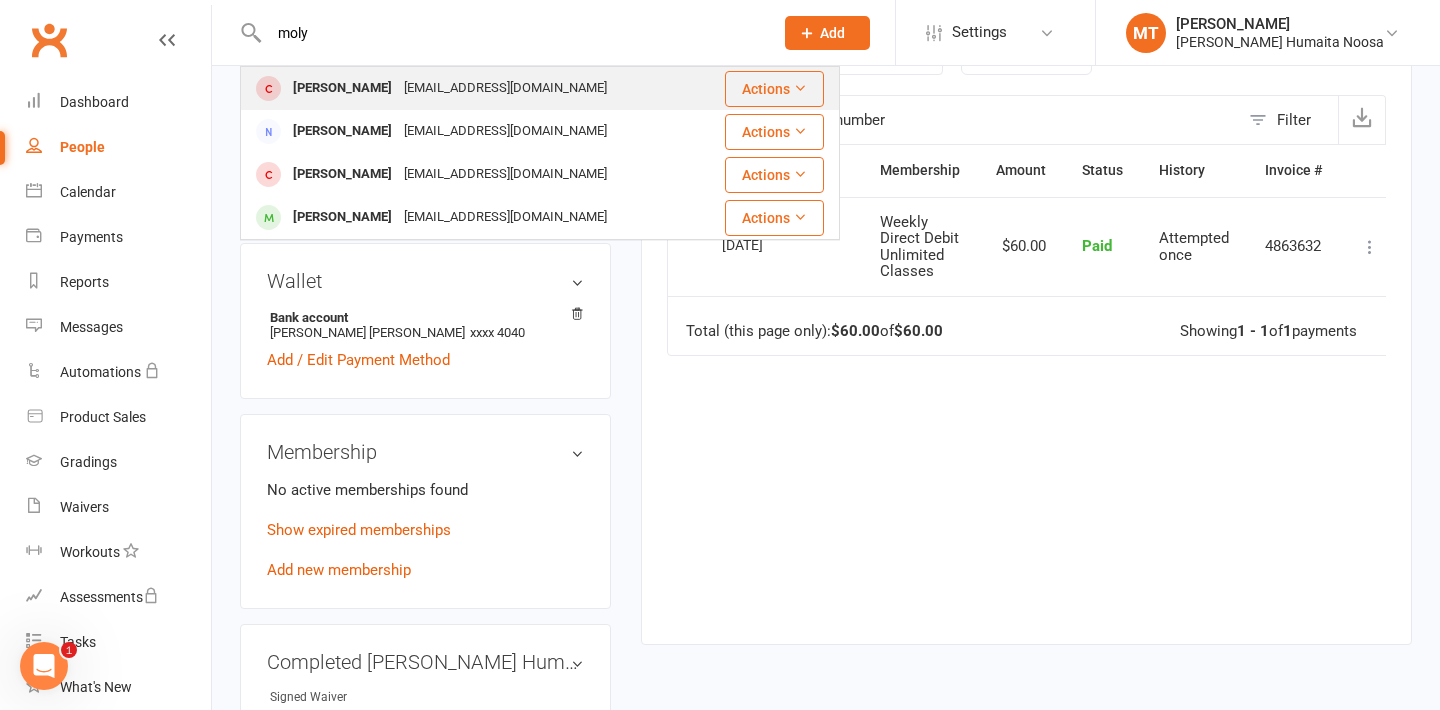 type on "moly" 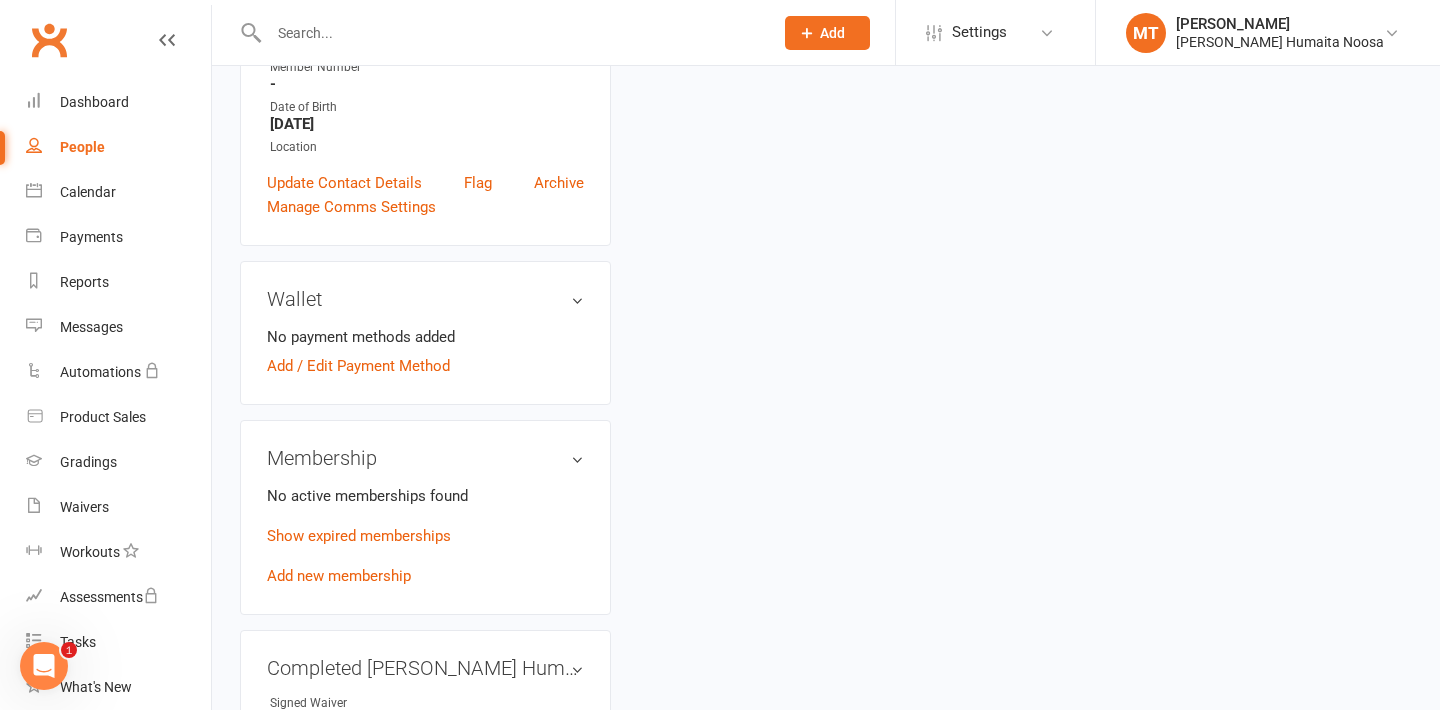 scroll, scrollTop: 0, scrollLeft: 0, axis: both 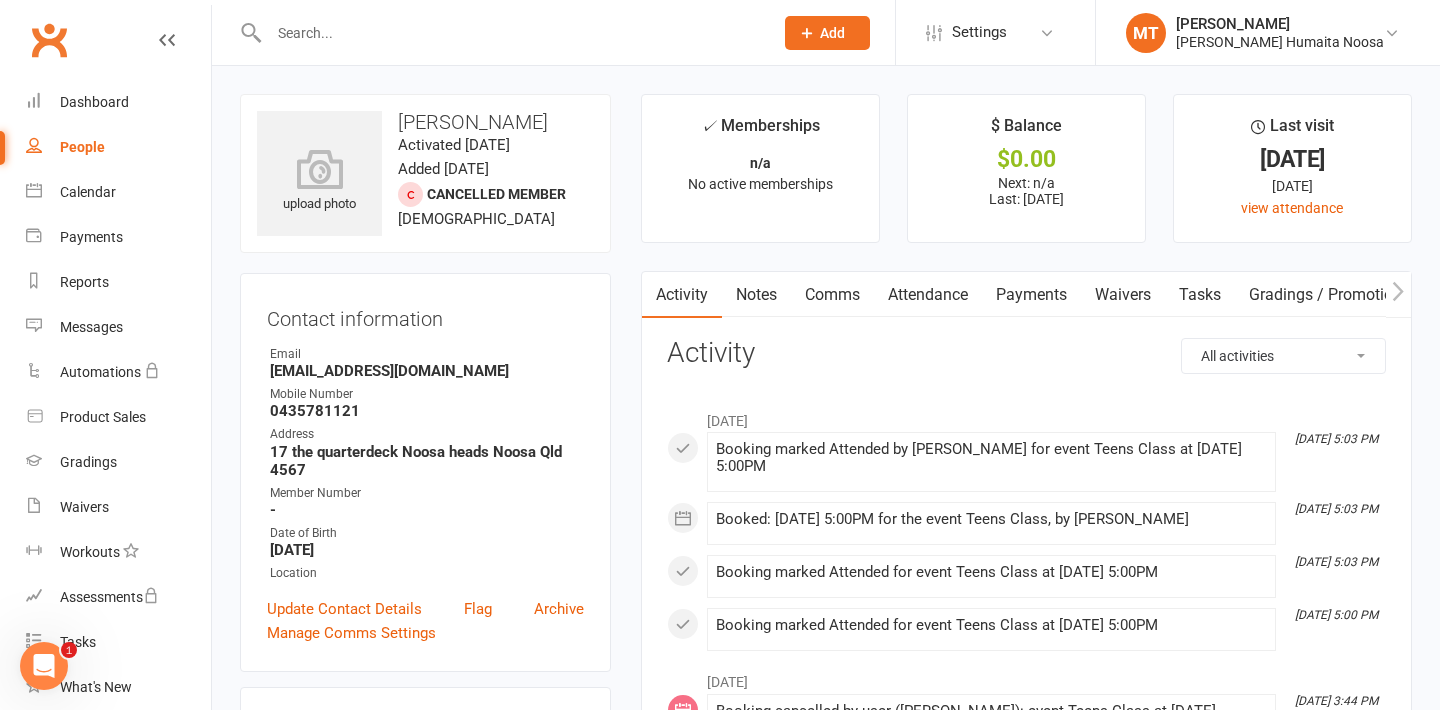 click on "Payments" at bounding box center [1031, 295] 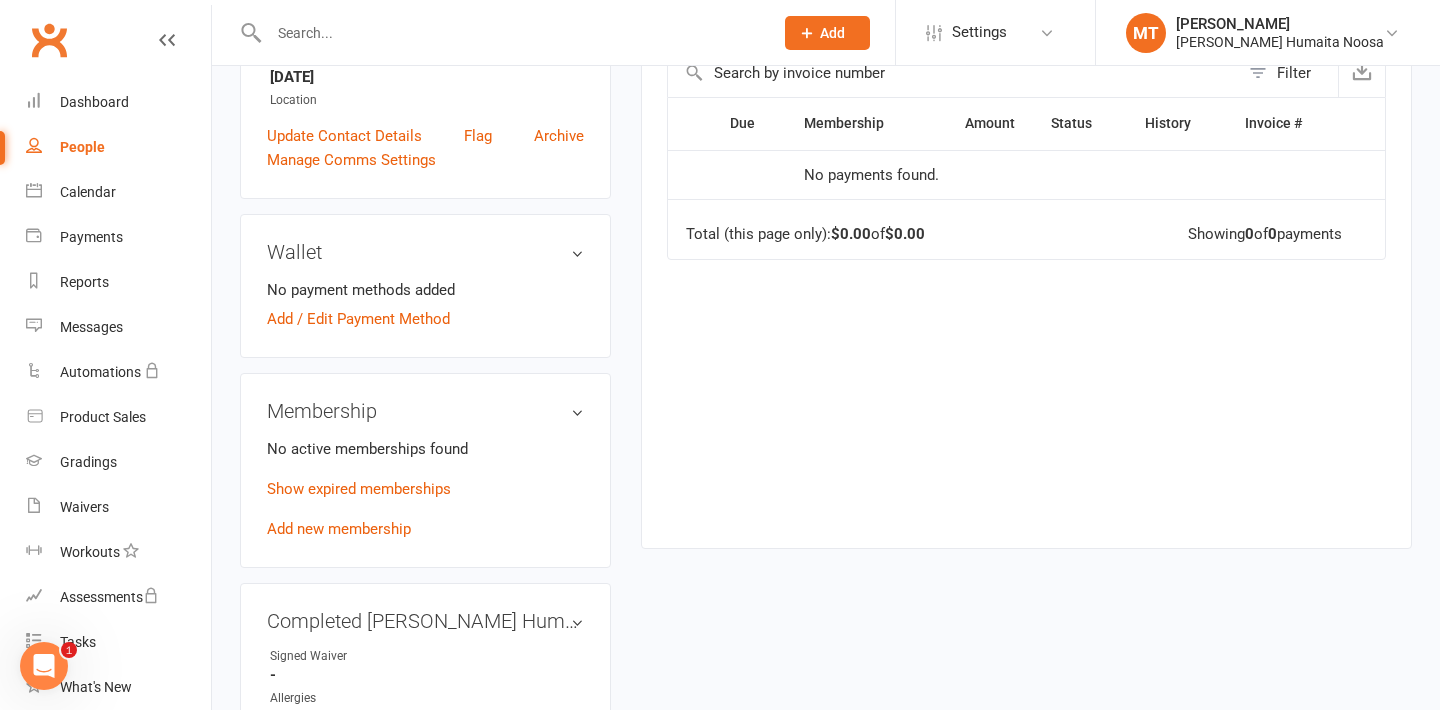 scroll, scrollTop: 474, scrollLeft: 0, axis: vertical 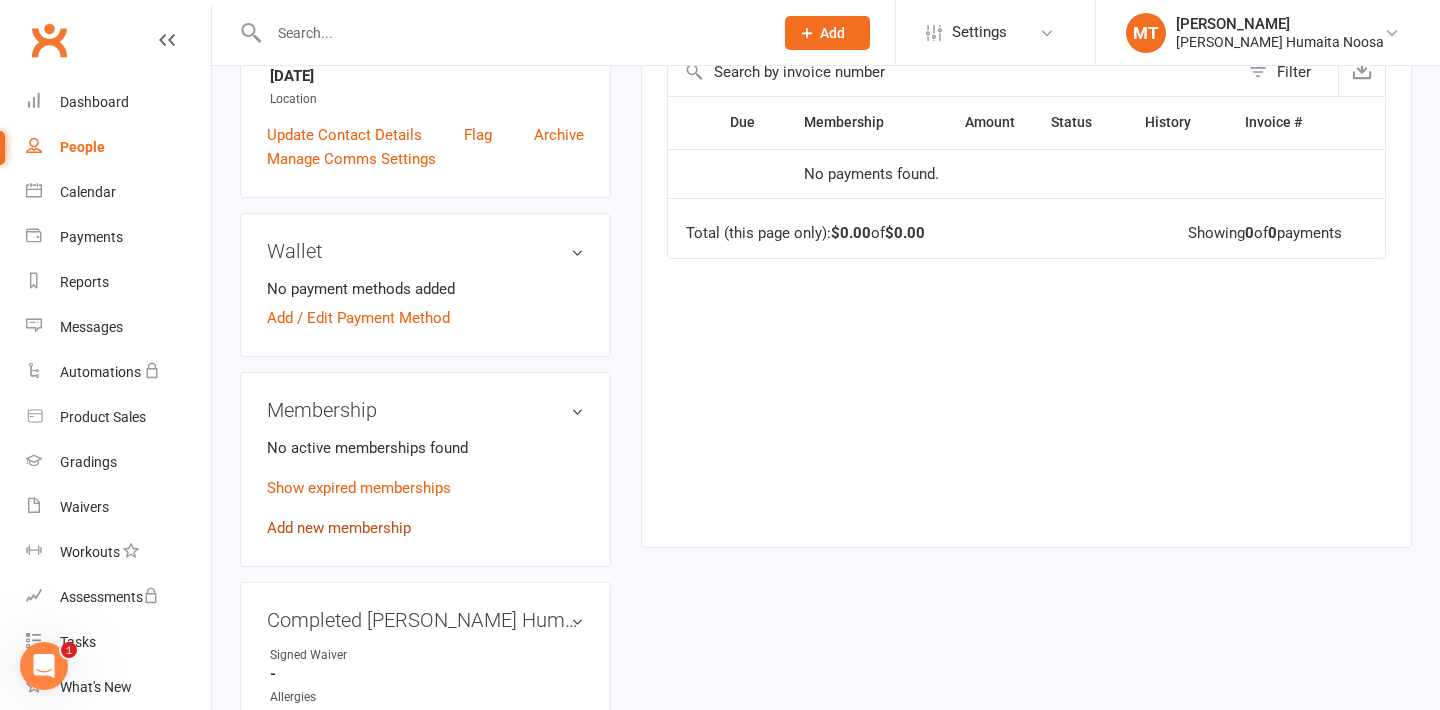 click on "Add new membership" at bounding box center [339, 528] 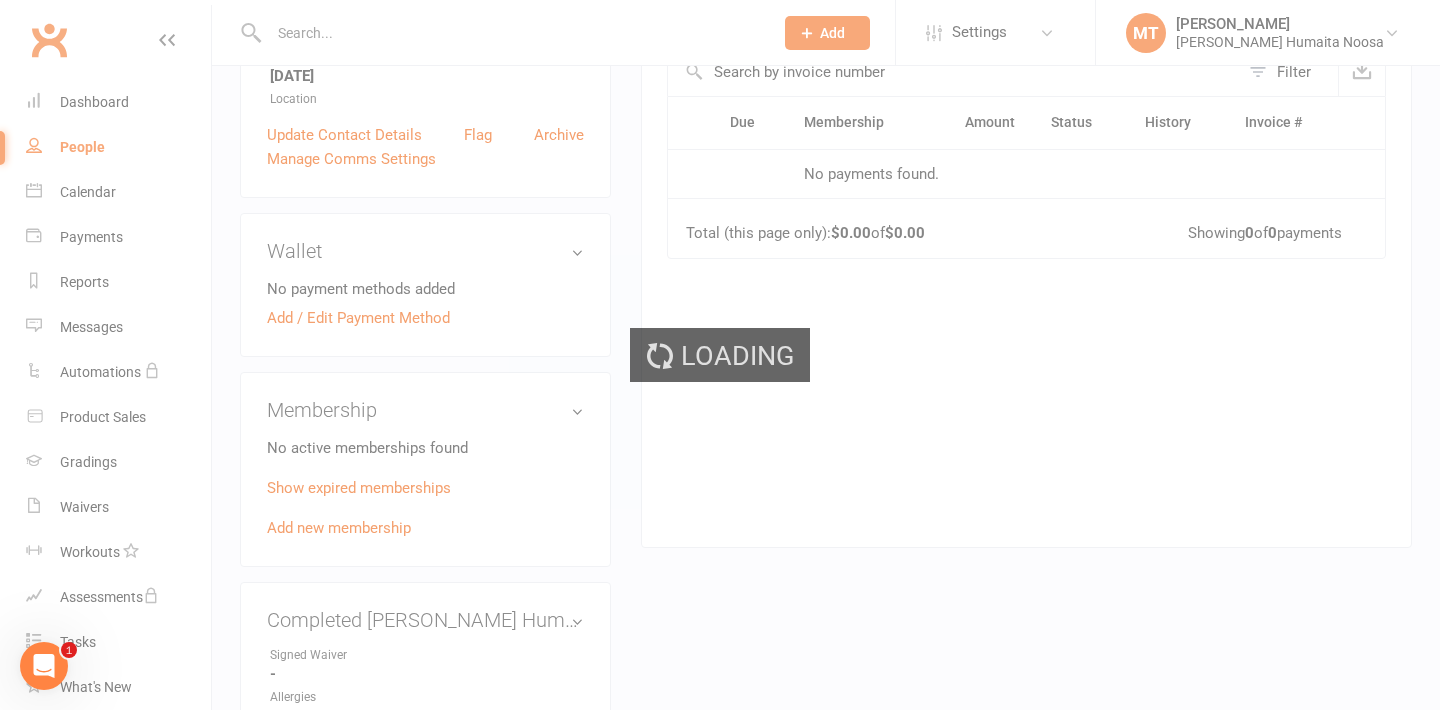 scroll, scrollTop: 0, scrollLeft: 0, axis: both 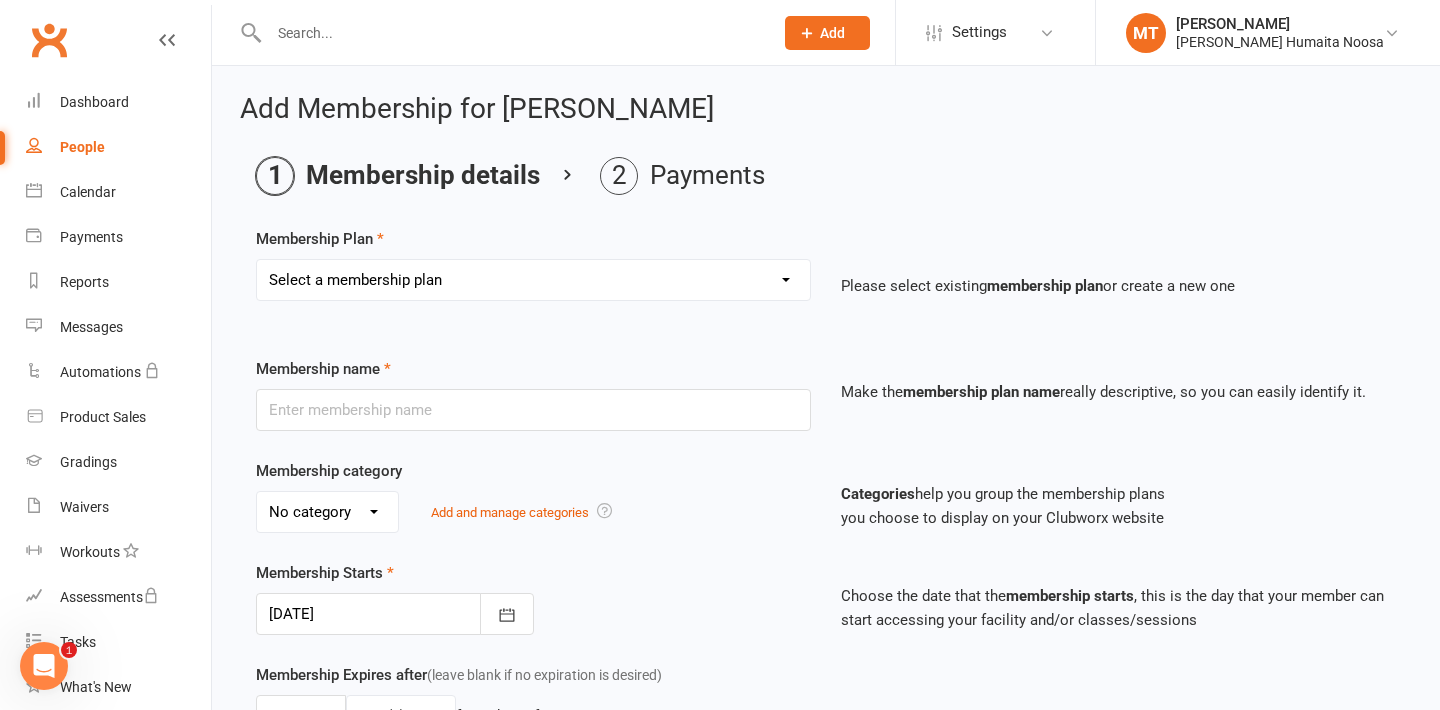 click on "Select a membership plan Create new Membership Plan 10 Class Pack 30 Class Pack Casual Class Weekly Direct Debit Unlimited Classes Jiu Jitsu Camp Weekly Direct Debit 1 Class per week Weekly Direct Debit 2 Classes per week Private Lesson Prof. Will Tritton Fair Play Voucher $200 off Fees FREE 10 pack Voucher" at bounding box center [533, 280] 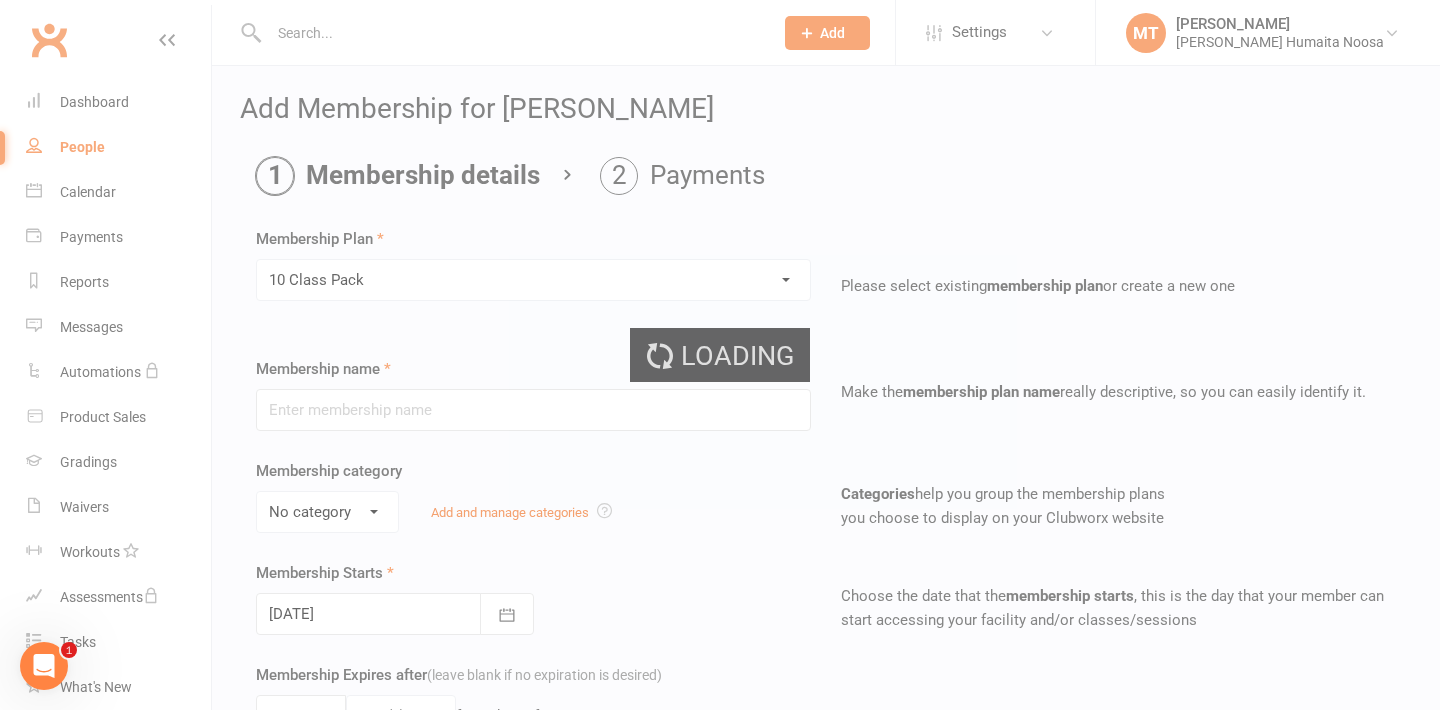 type on "10 Class Pack" 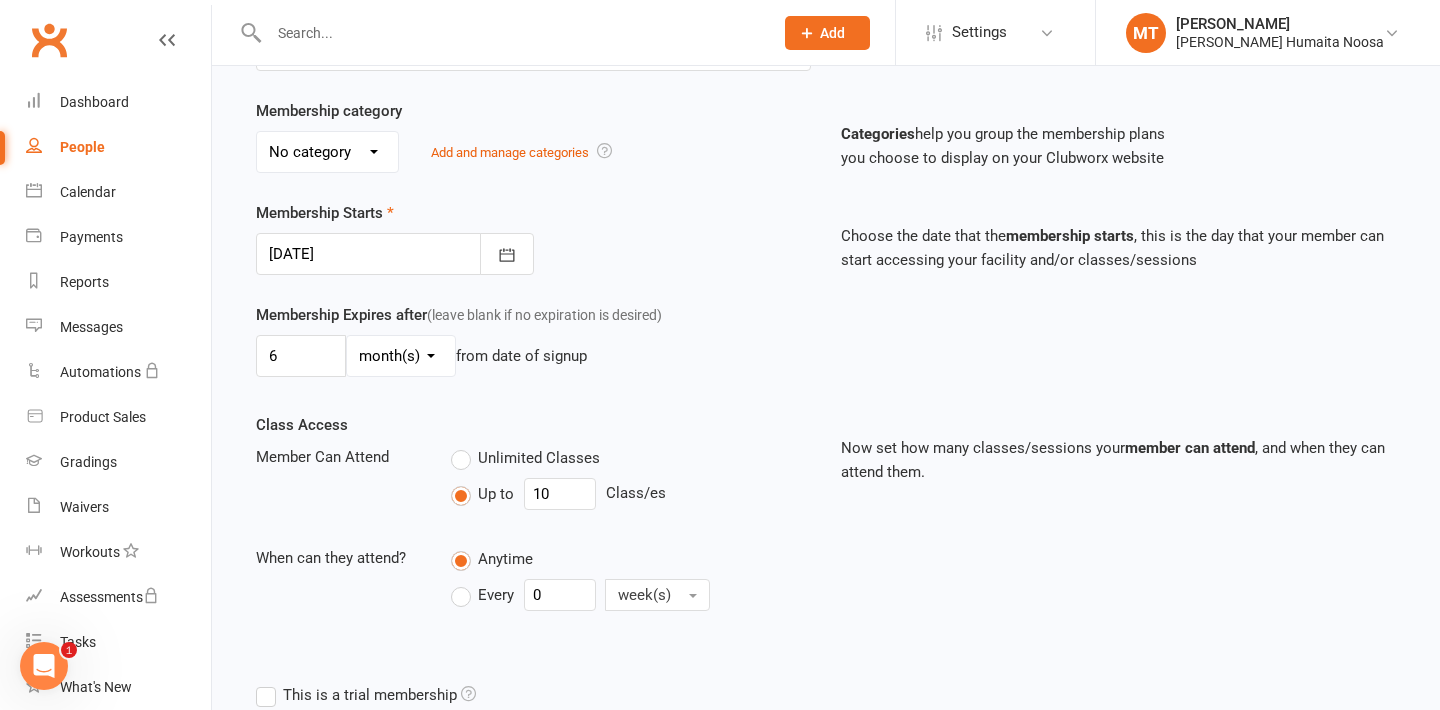 scroll, scrollTop: 576, scrollLeft: 0, axis: vertical 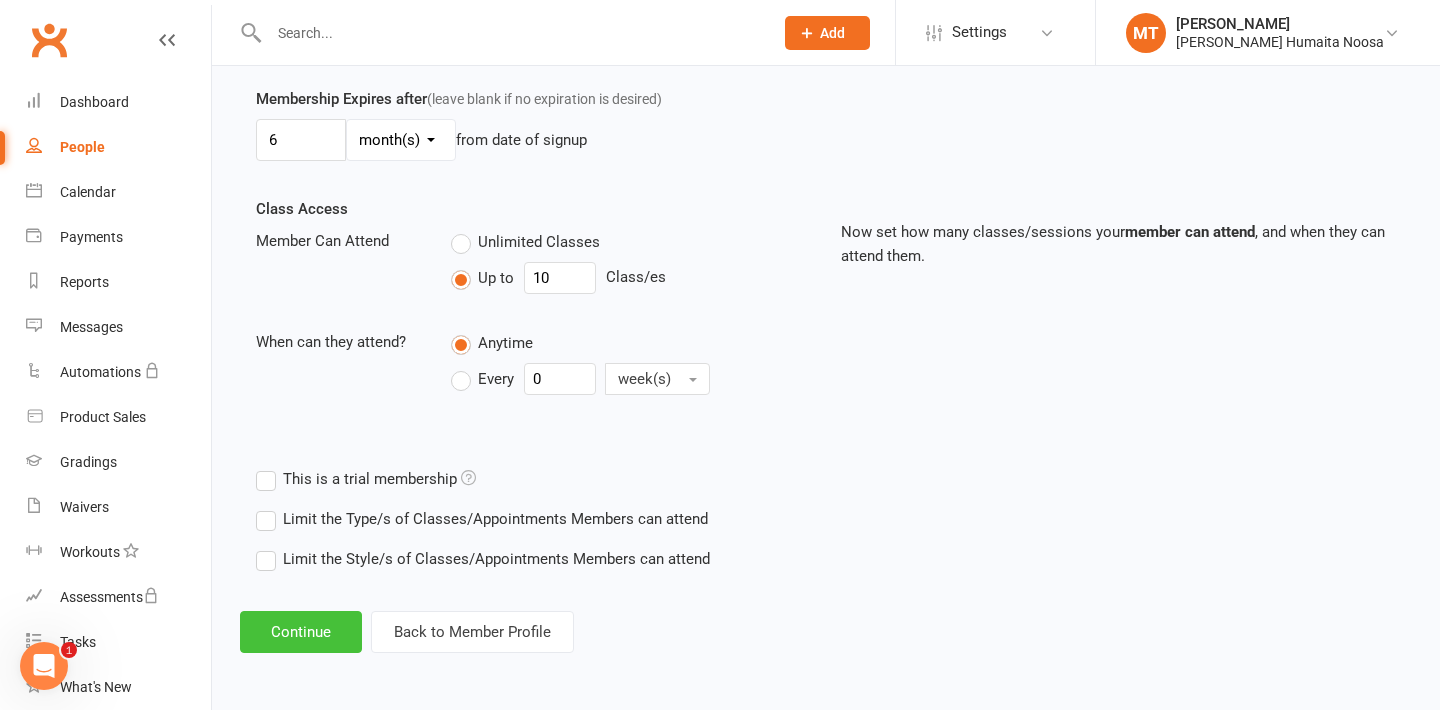 click on "Continue" at bounding box center [301, 632] 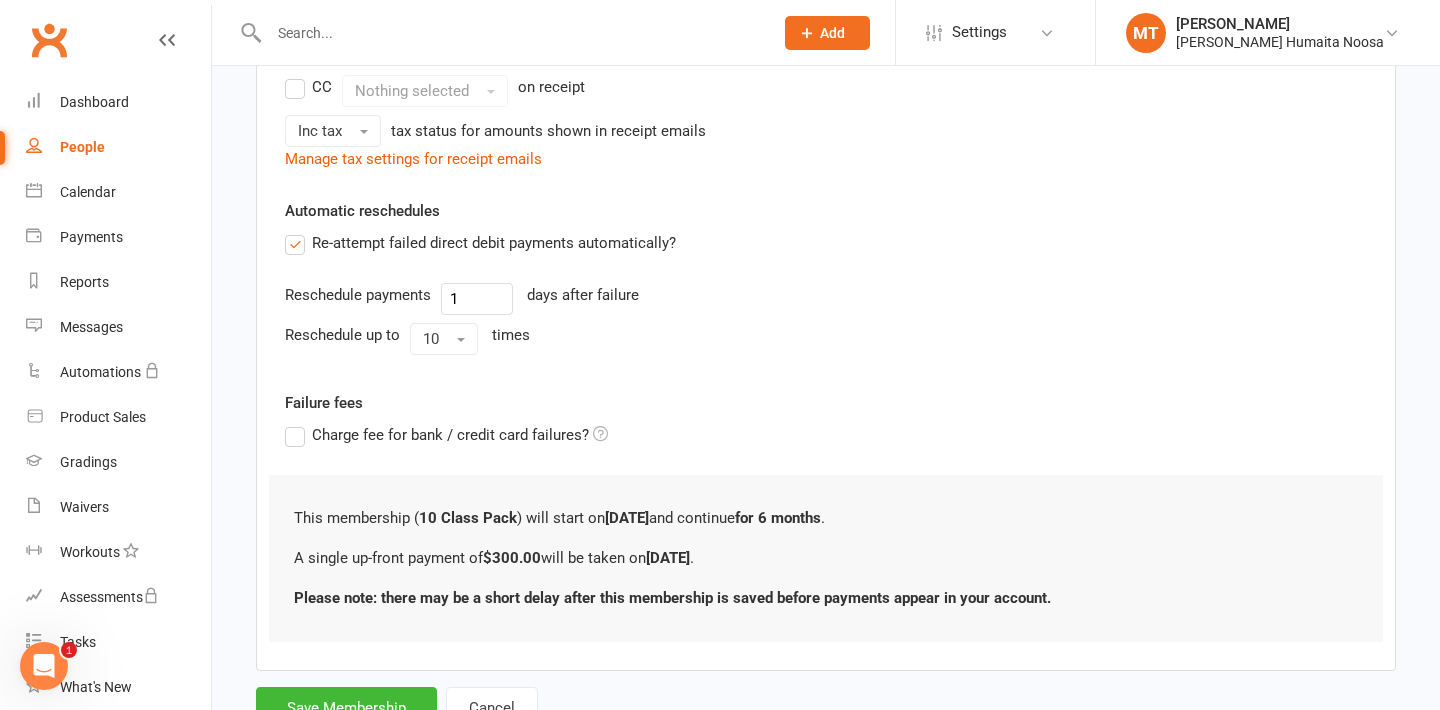 scroll, scrollTop: 539, scrollLeft: 0, axis: vertical 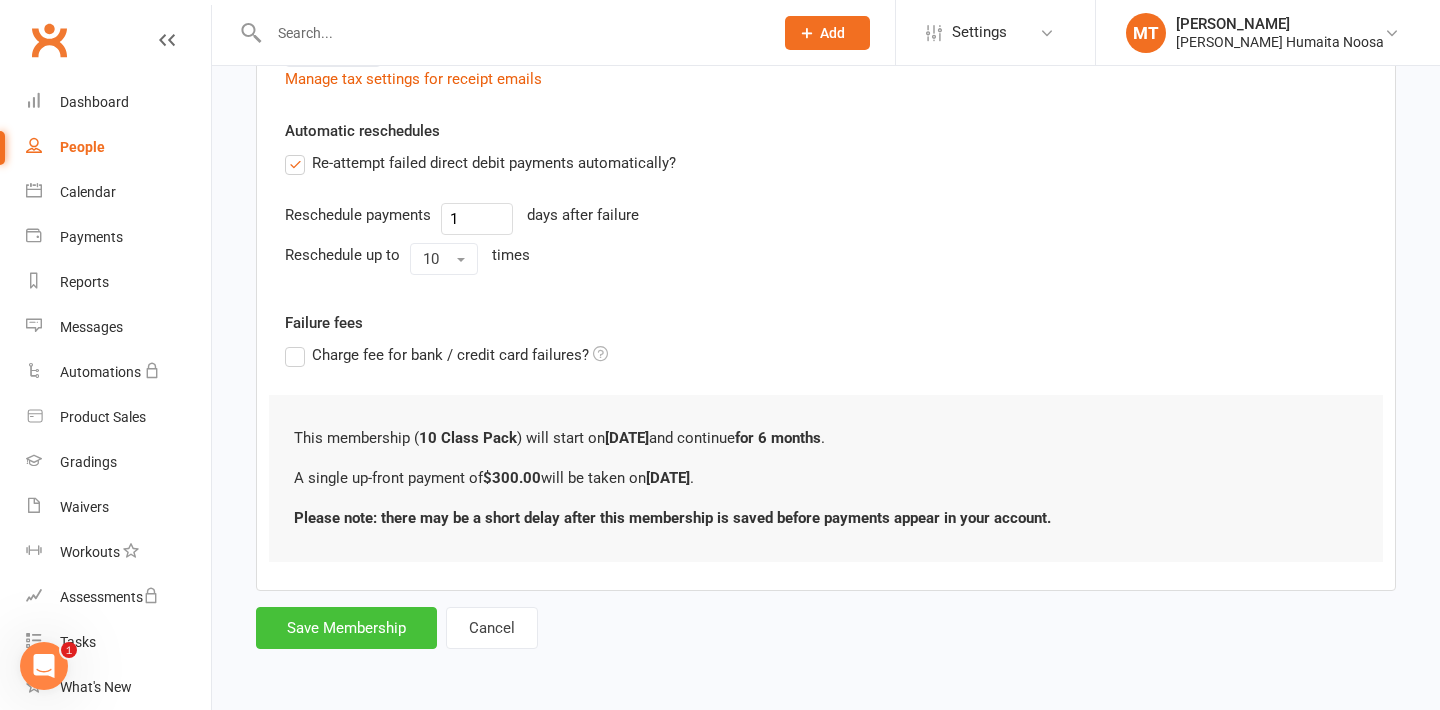 click on "Save Membership" at bounding box center [346, 628] 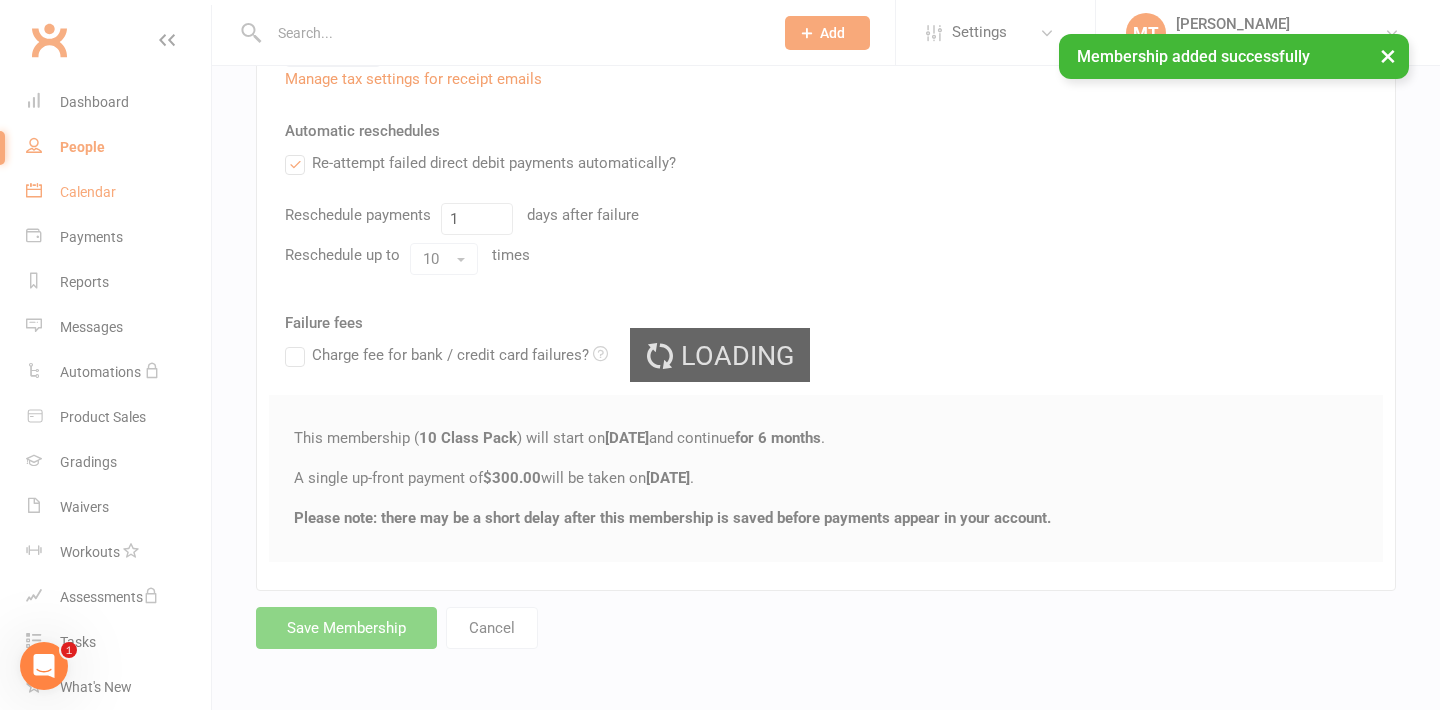 click on "Loading" at bounding box center (720, 355) 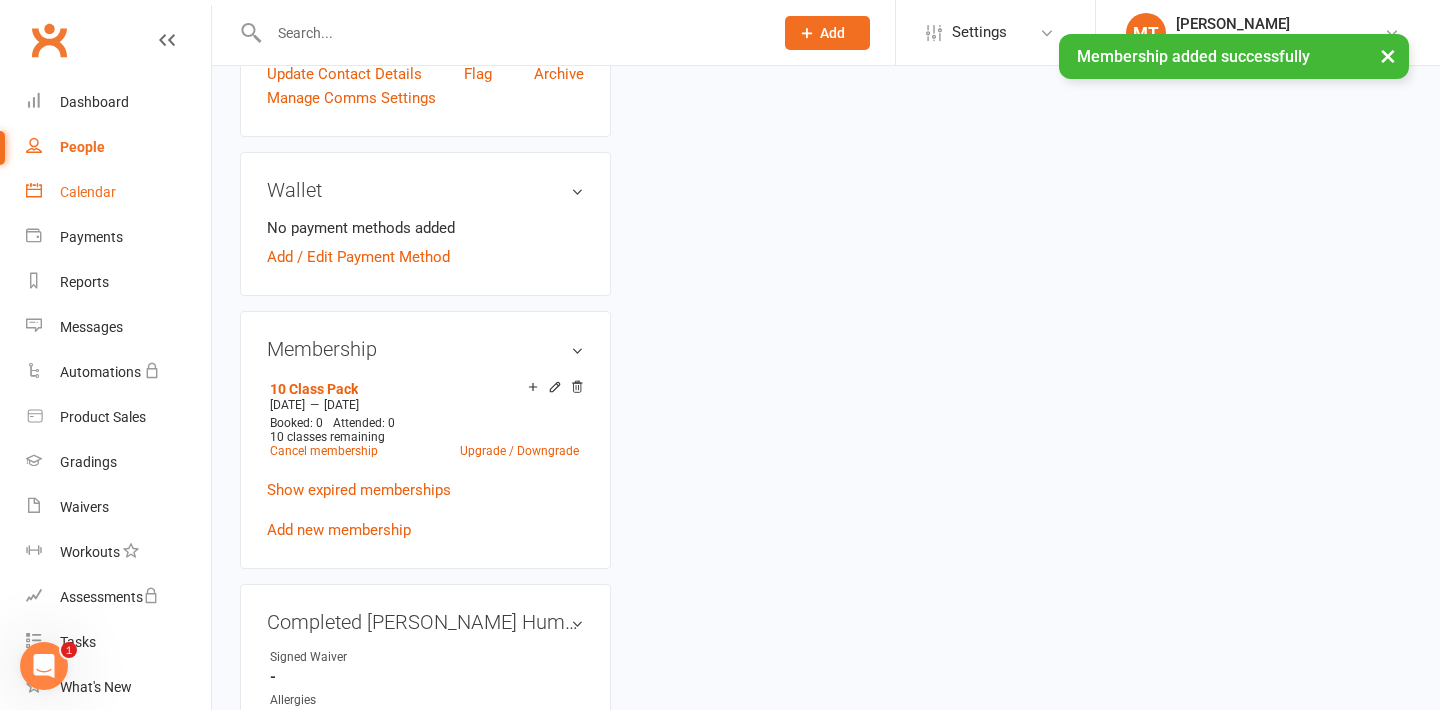 scroll, scrollTop: 0, scrollLeft: 0, axis: both 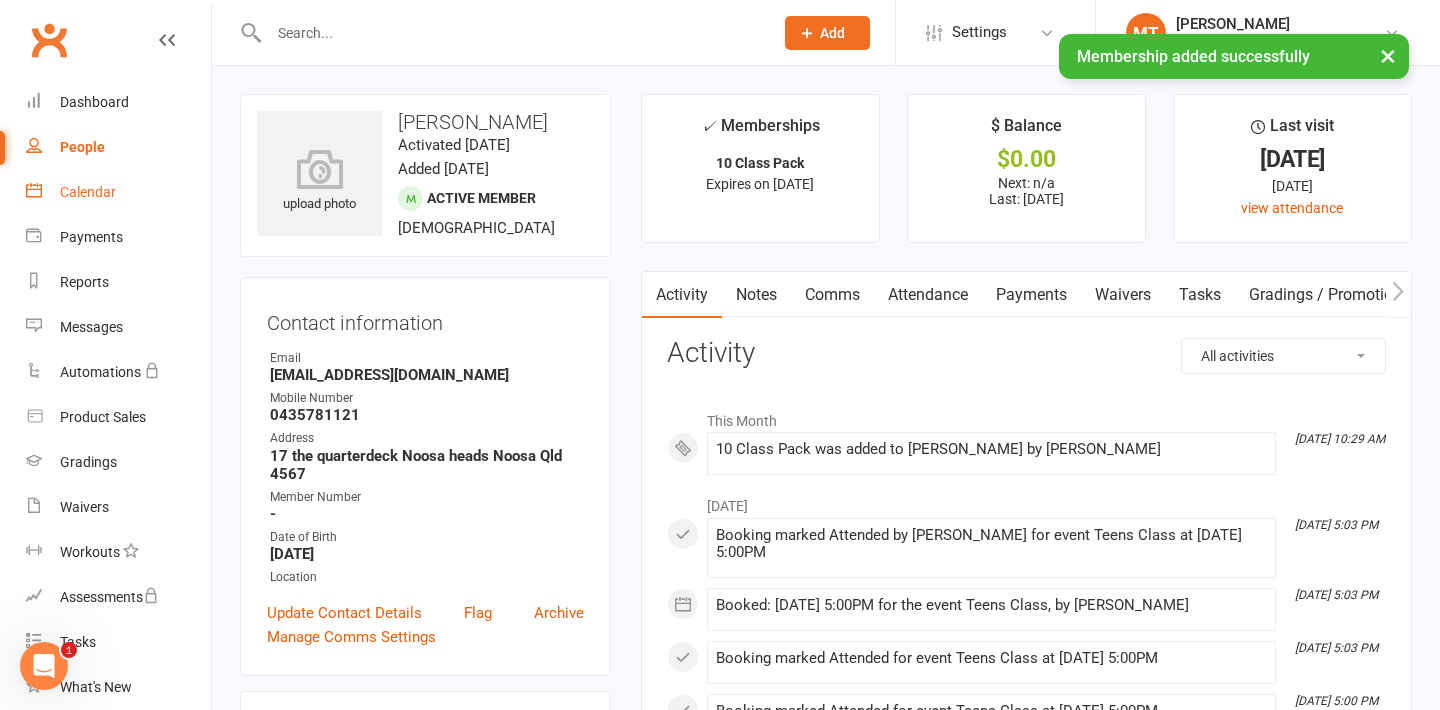 click on "Calendar" at bounding box center (88, 192) 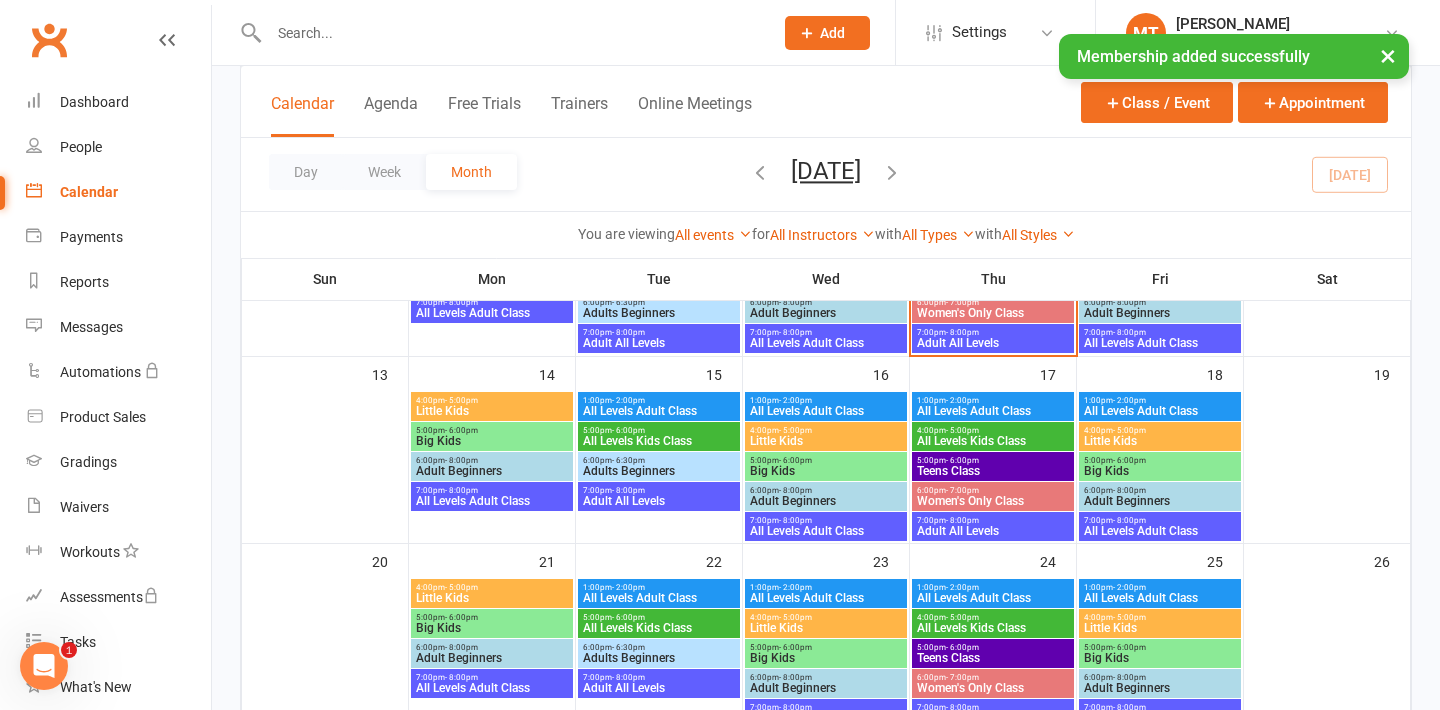 scroll, scrollTop: 418, scrollLeft: 0, axis: vertical 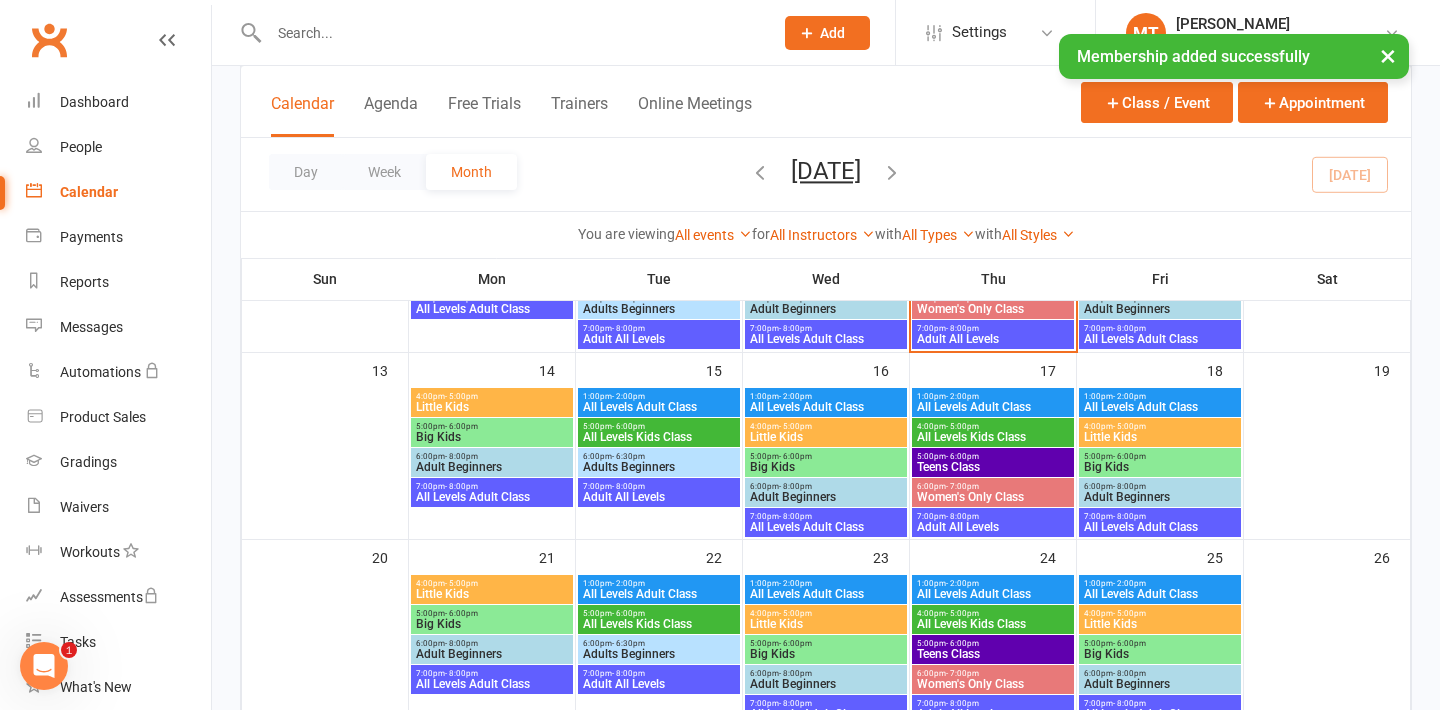 click on "Teens Class" at bounding box center [993, 467] 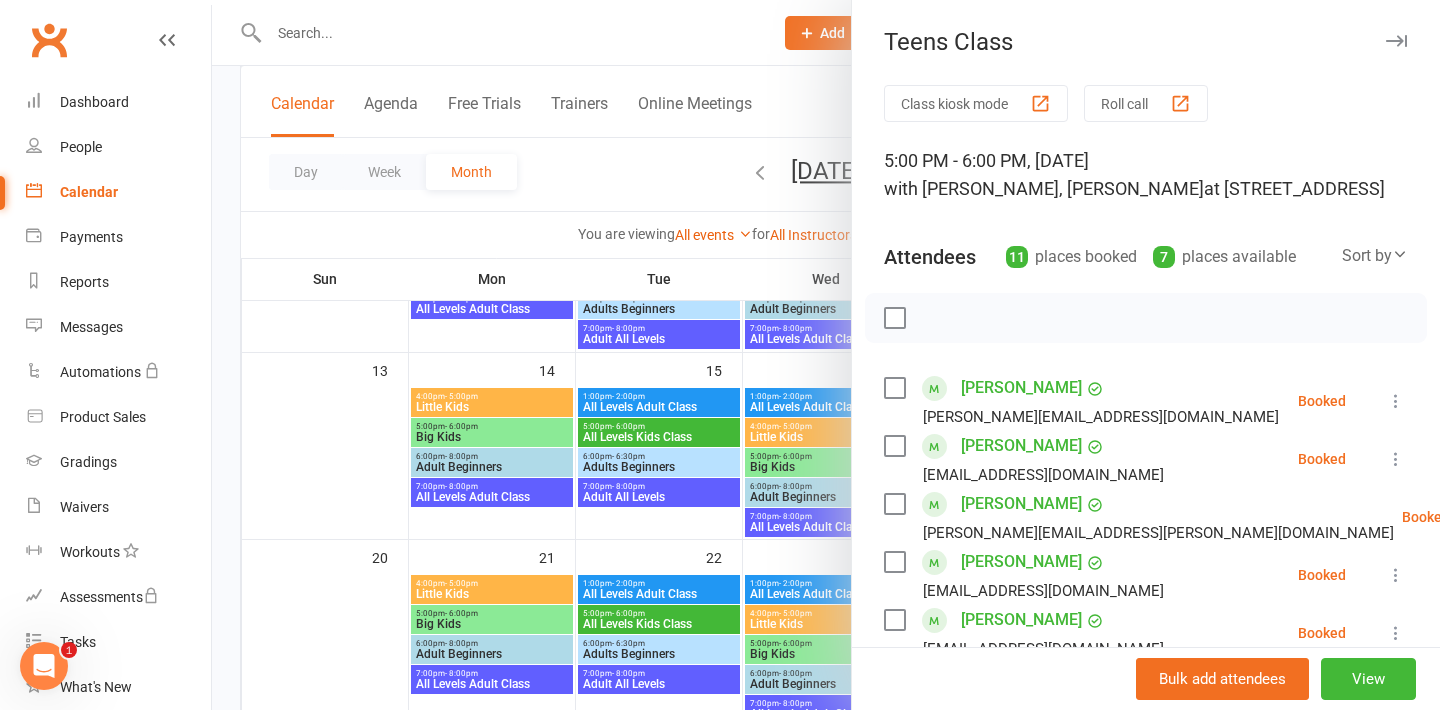 click at bounding box center (1146, 318) 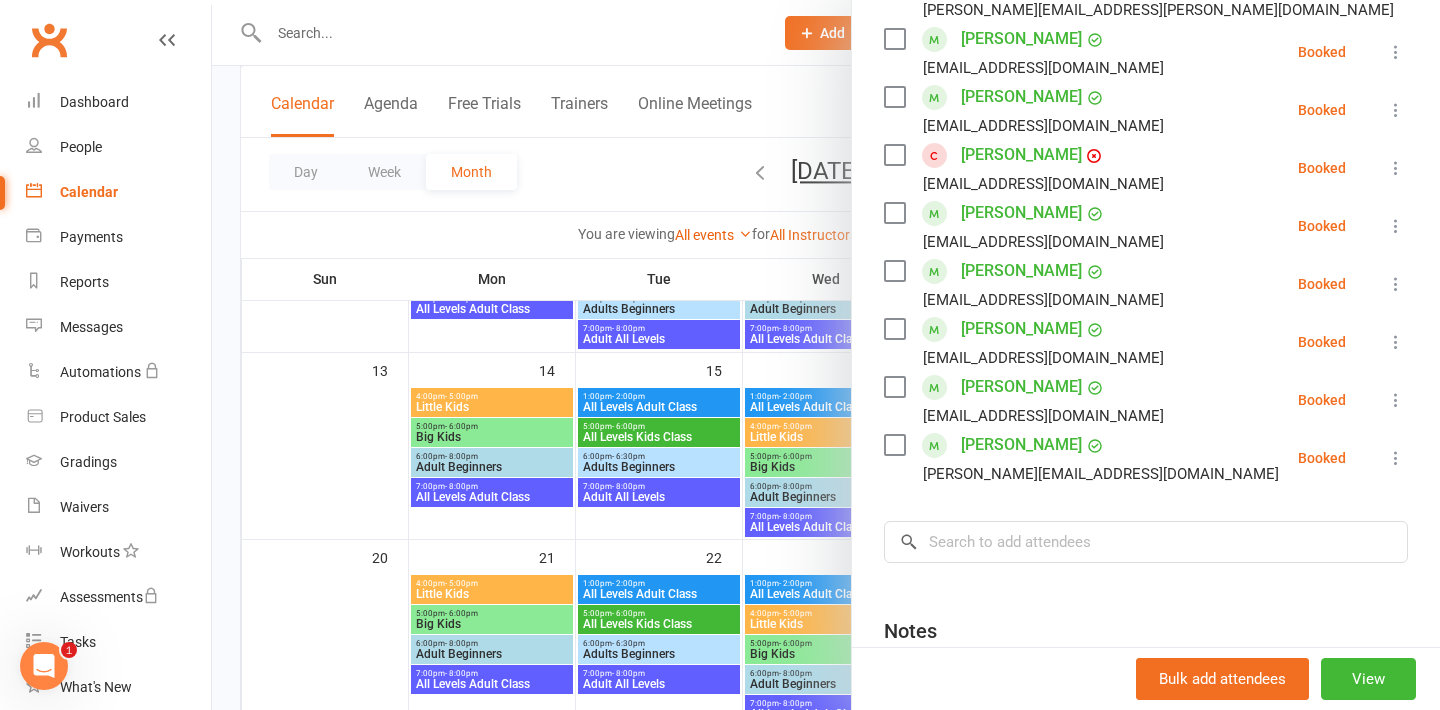 scroll, scrollTop: 525, scrollLeft: 0, axis: vertical 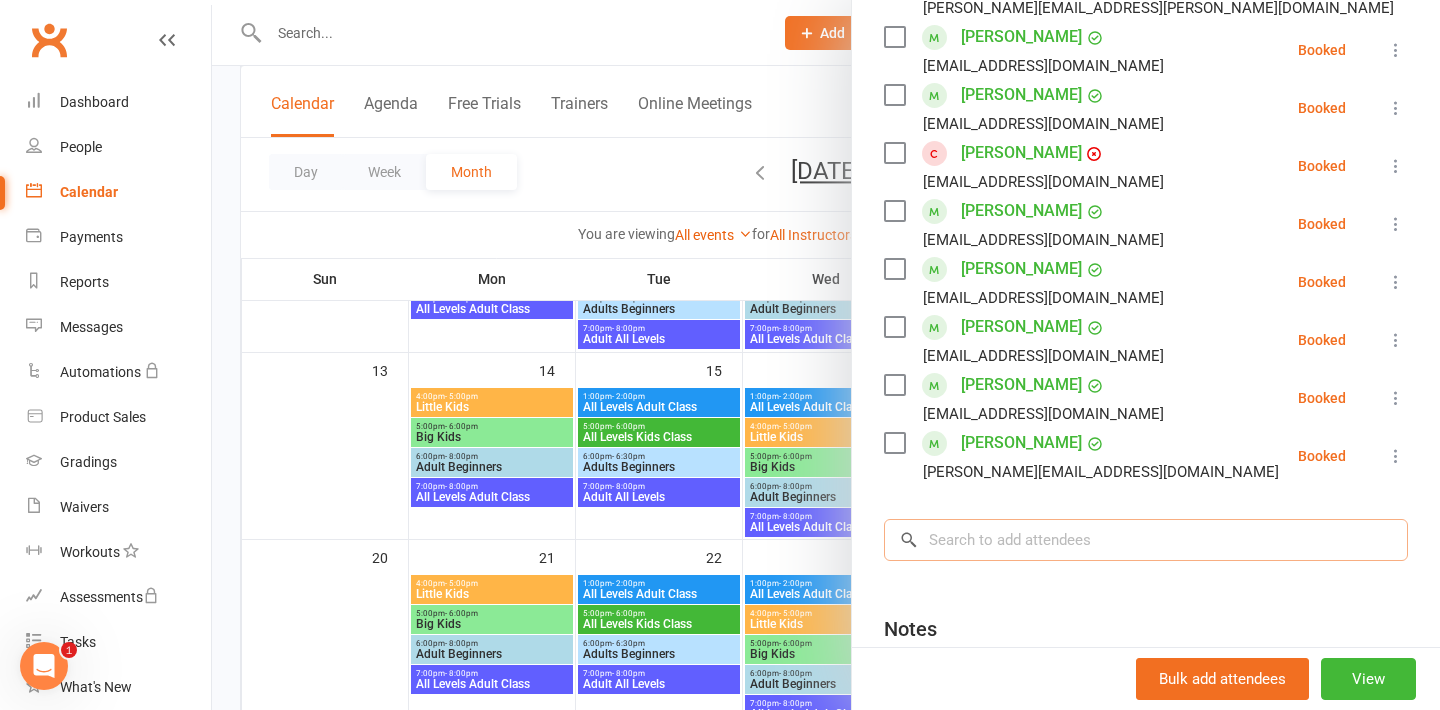 click at bounding box center (1146, 540) 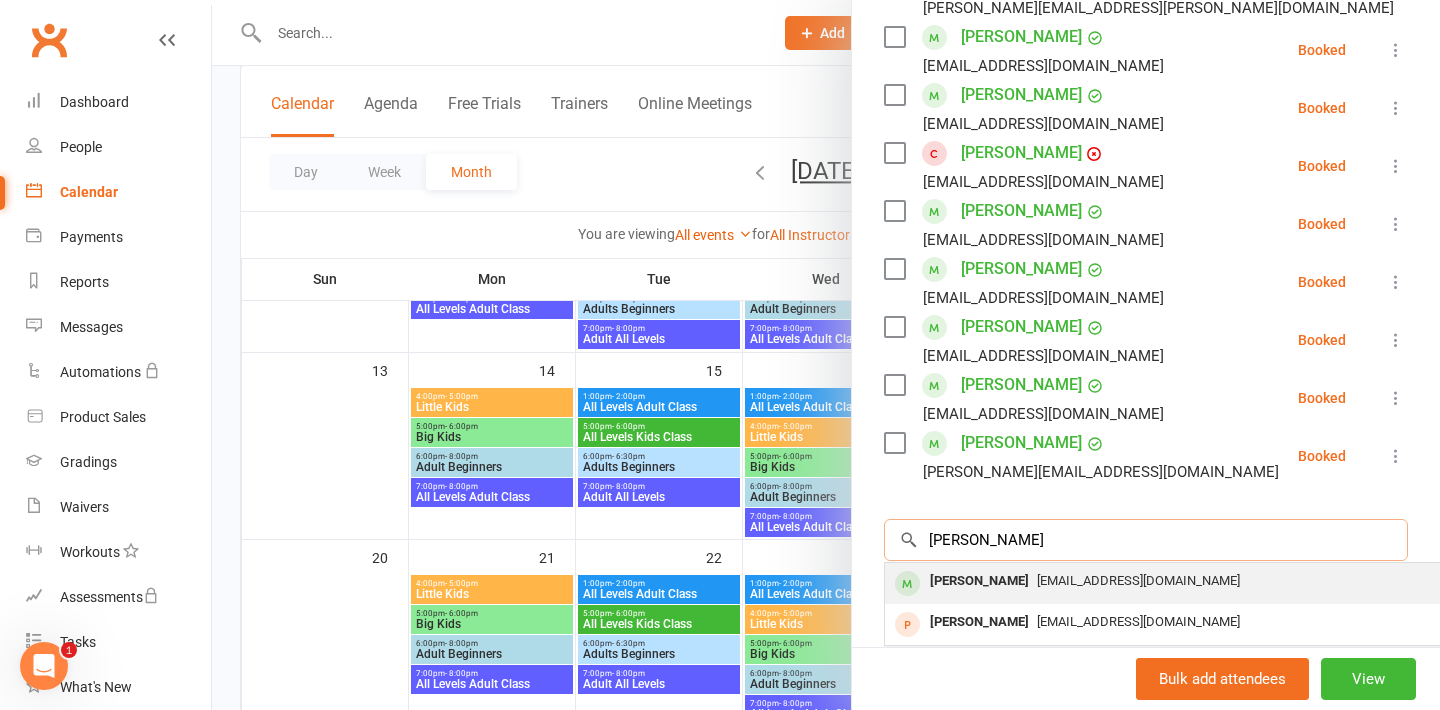 type on "molly" 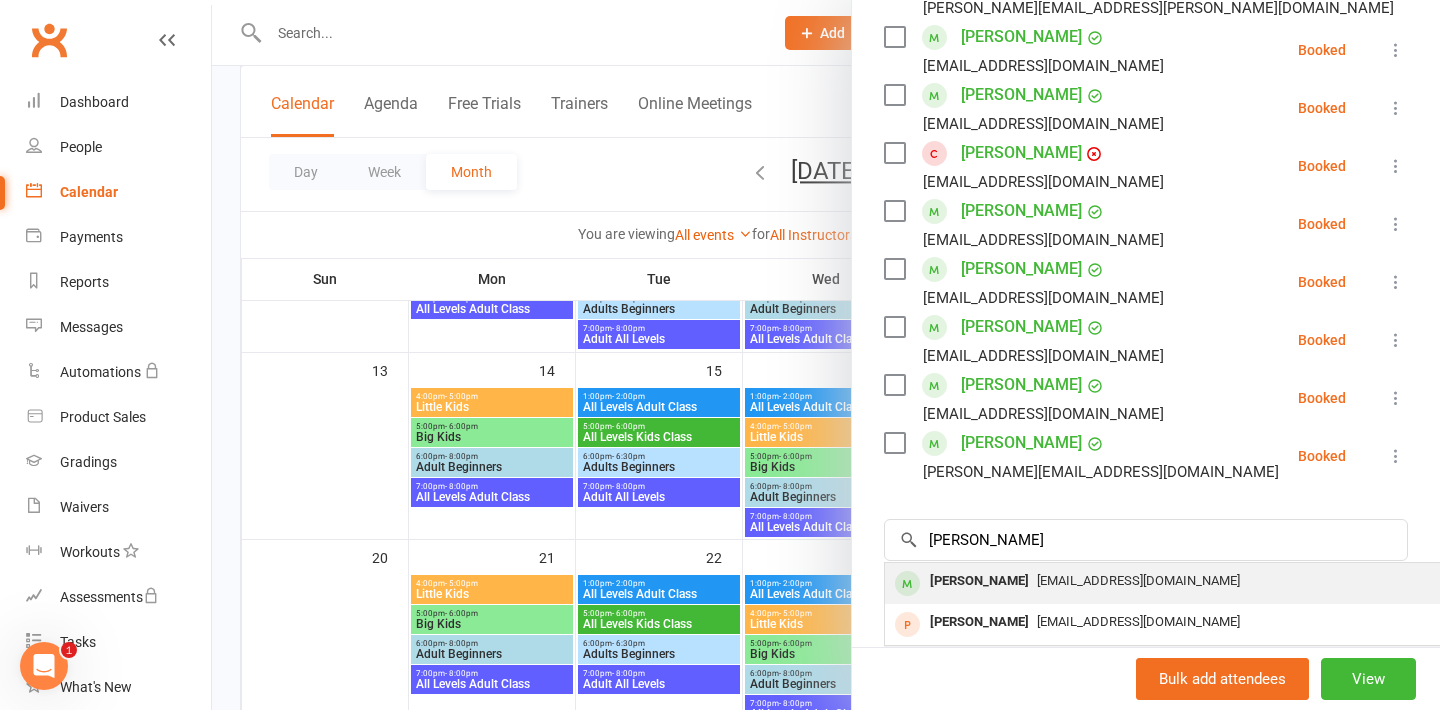 click on "Molly Hopper mikehopper2112@hotmail.com" at bounding box center (1184, 583) 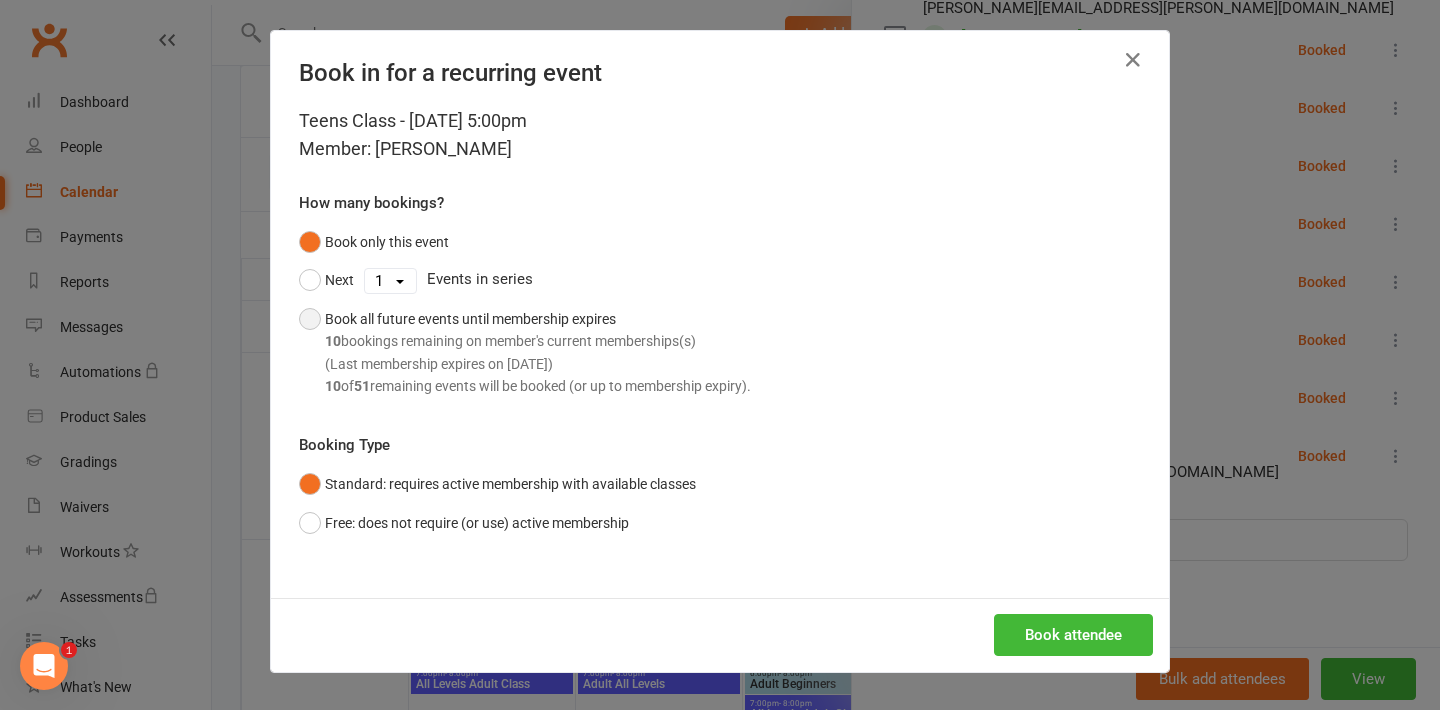 click on "Book all future events until membership expires 10  bookings remaining on member's current memberships(s) (Last membership expires on Jan 9, 2026) 10  of  51  remaining events will be booked (or up to membership expiry)." at bounding box center (525, 353) 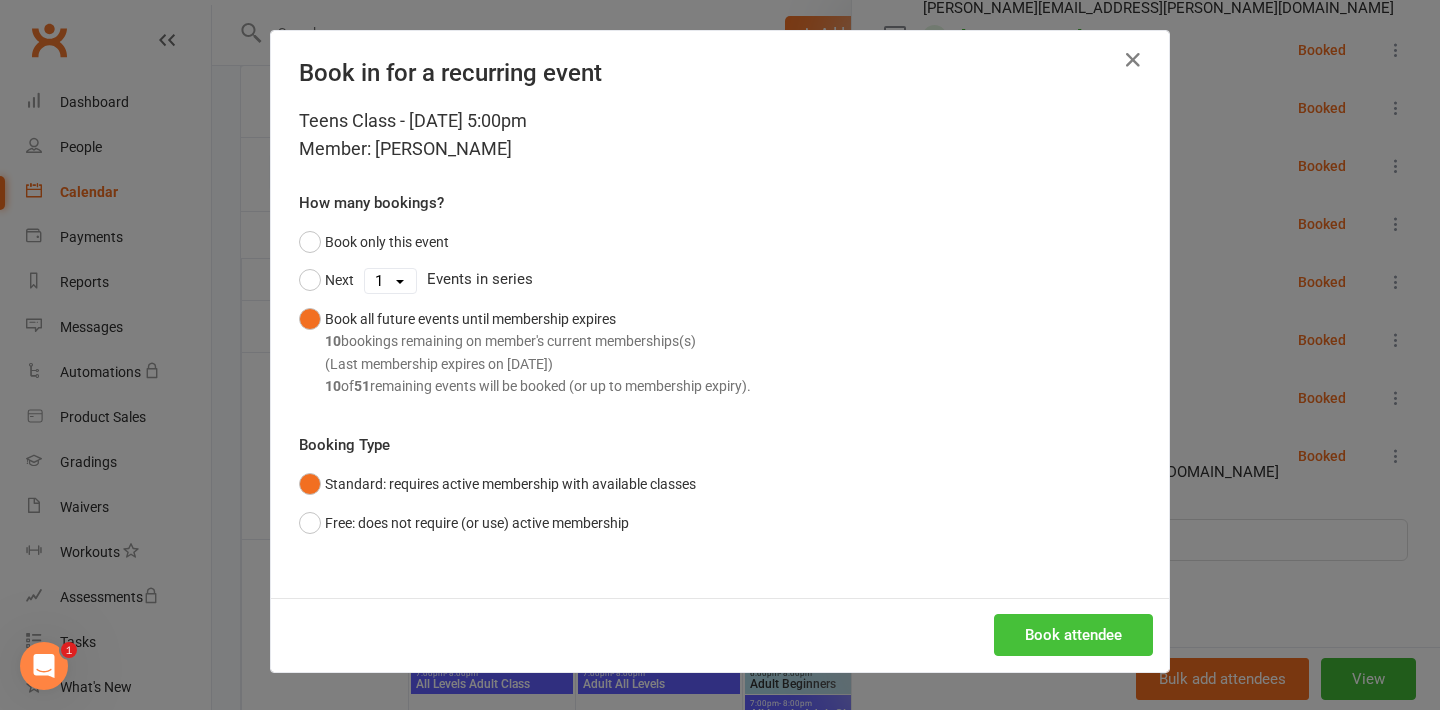 click on "Book attendee" at bounding box center (1073, 635) 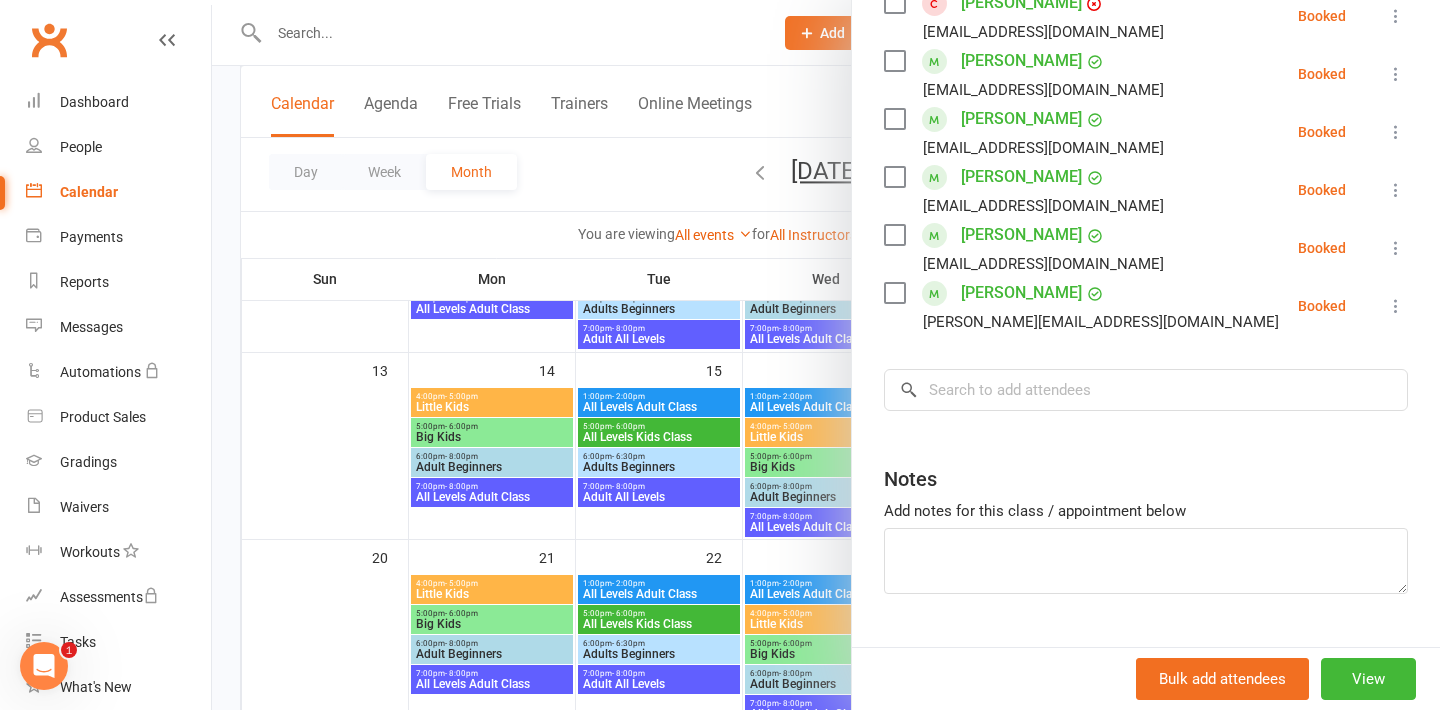 scroll, scrollTop: 736, scrollLeft: 0, axis: vertical 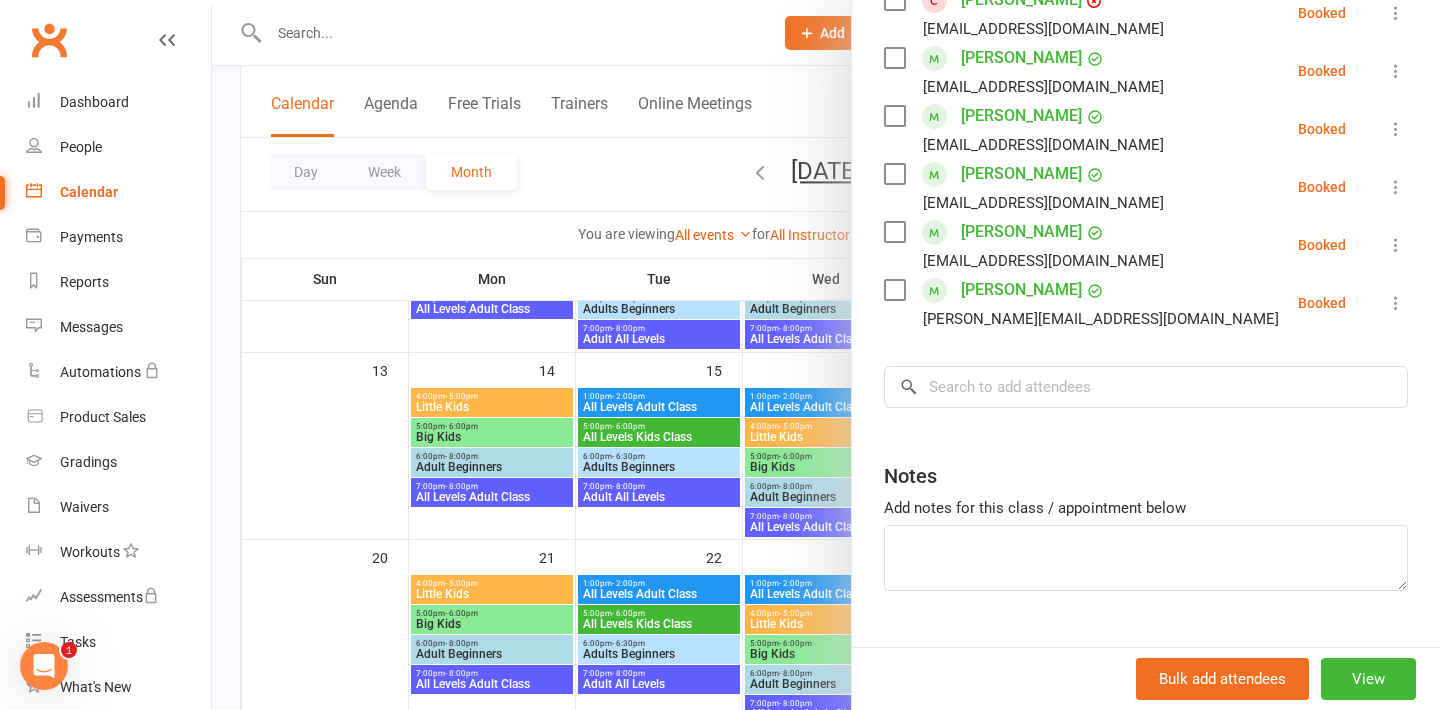 click at bounding box center [826, 355] 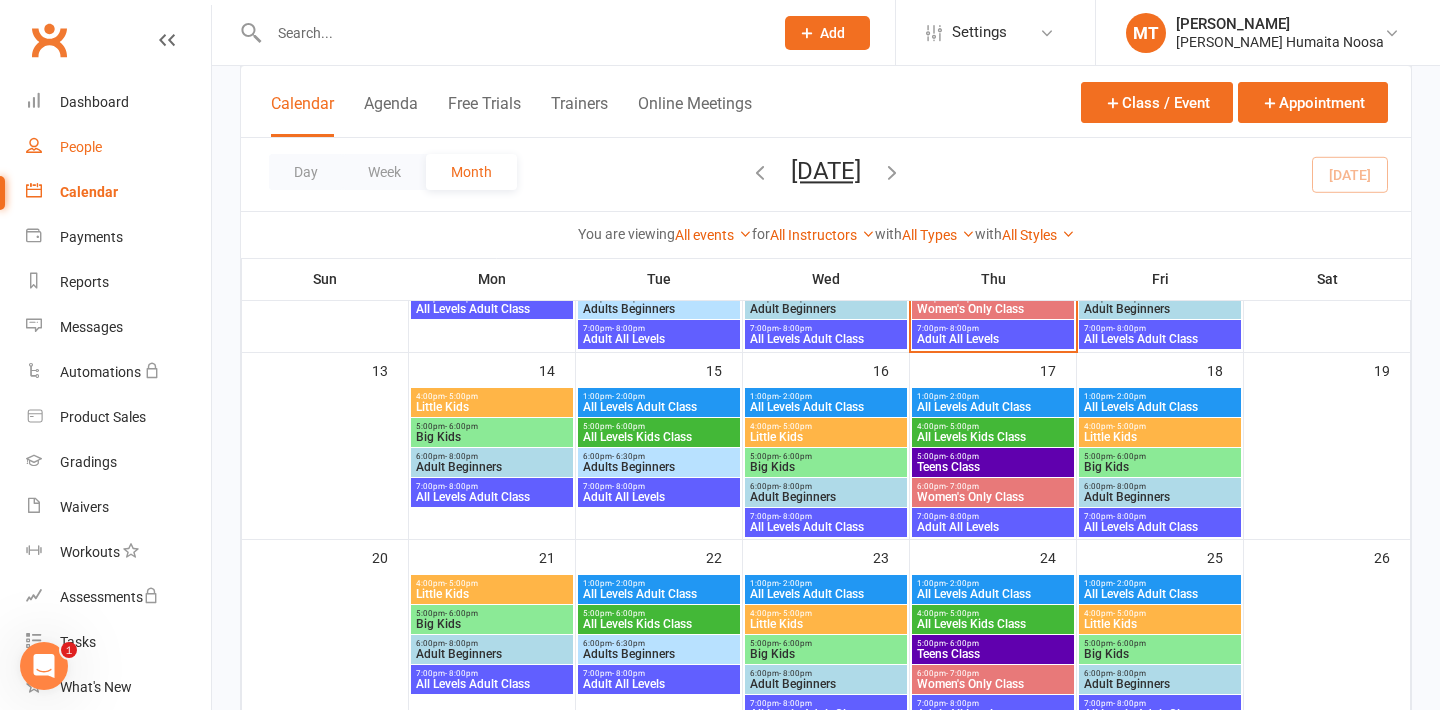 click on "People" at bounding box center (81, 147) 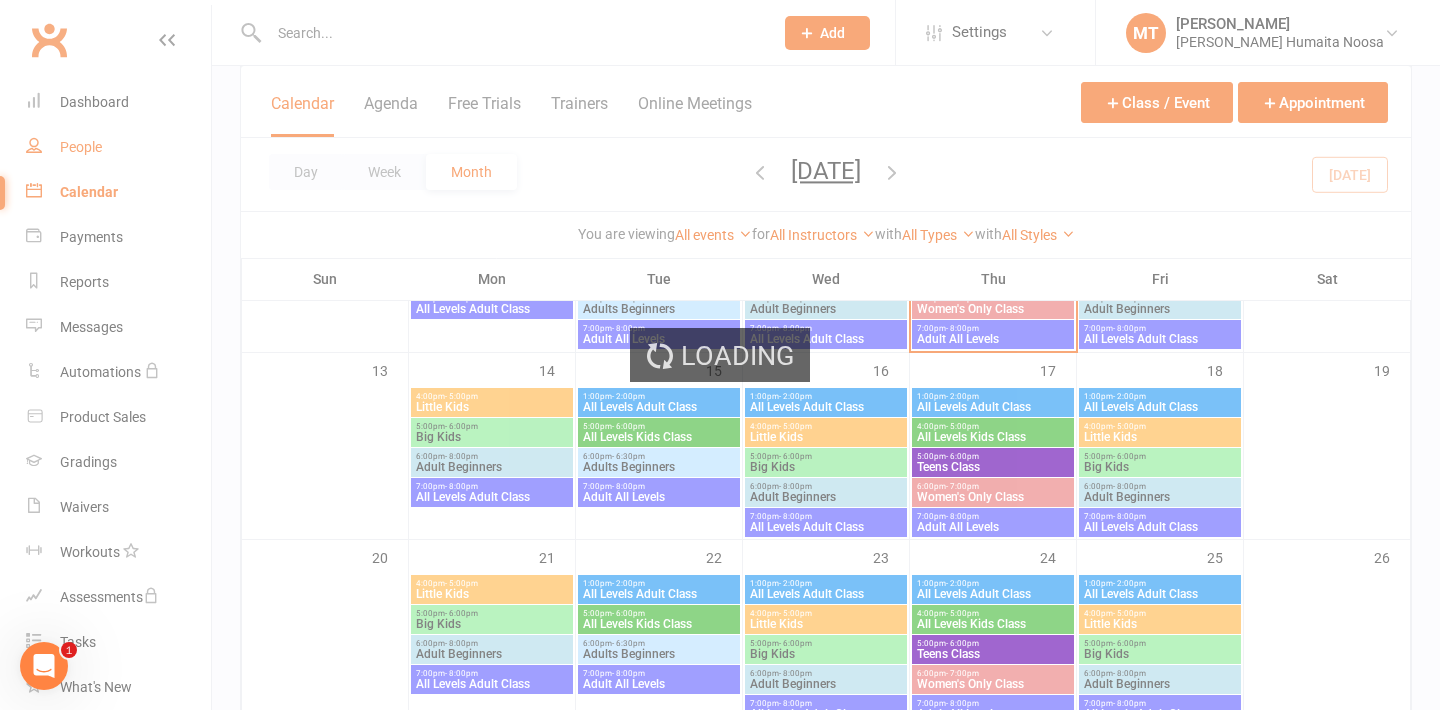 scroll, scrollTop: 0, scrollLeft: 0, axis: both 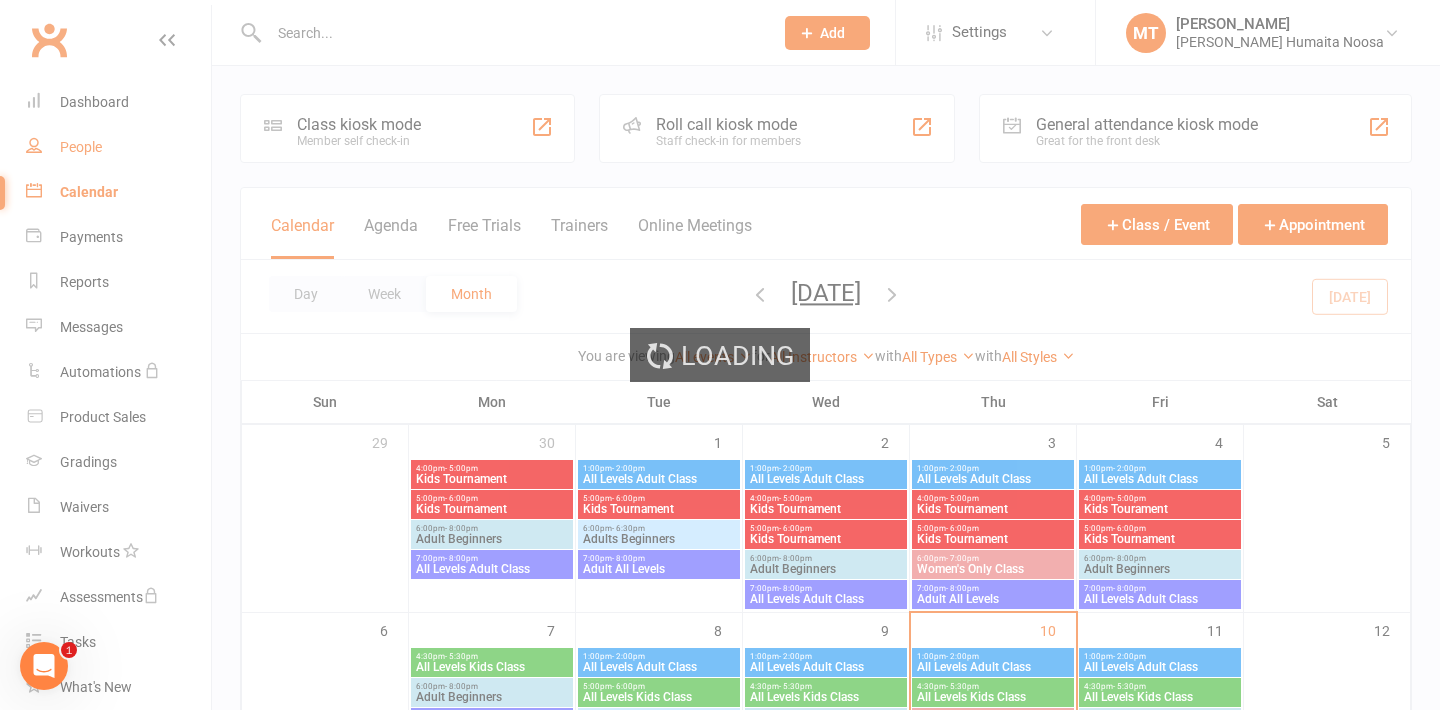 select on "100" 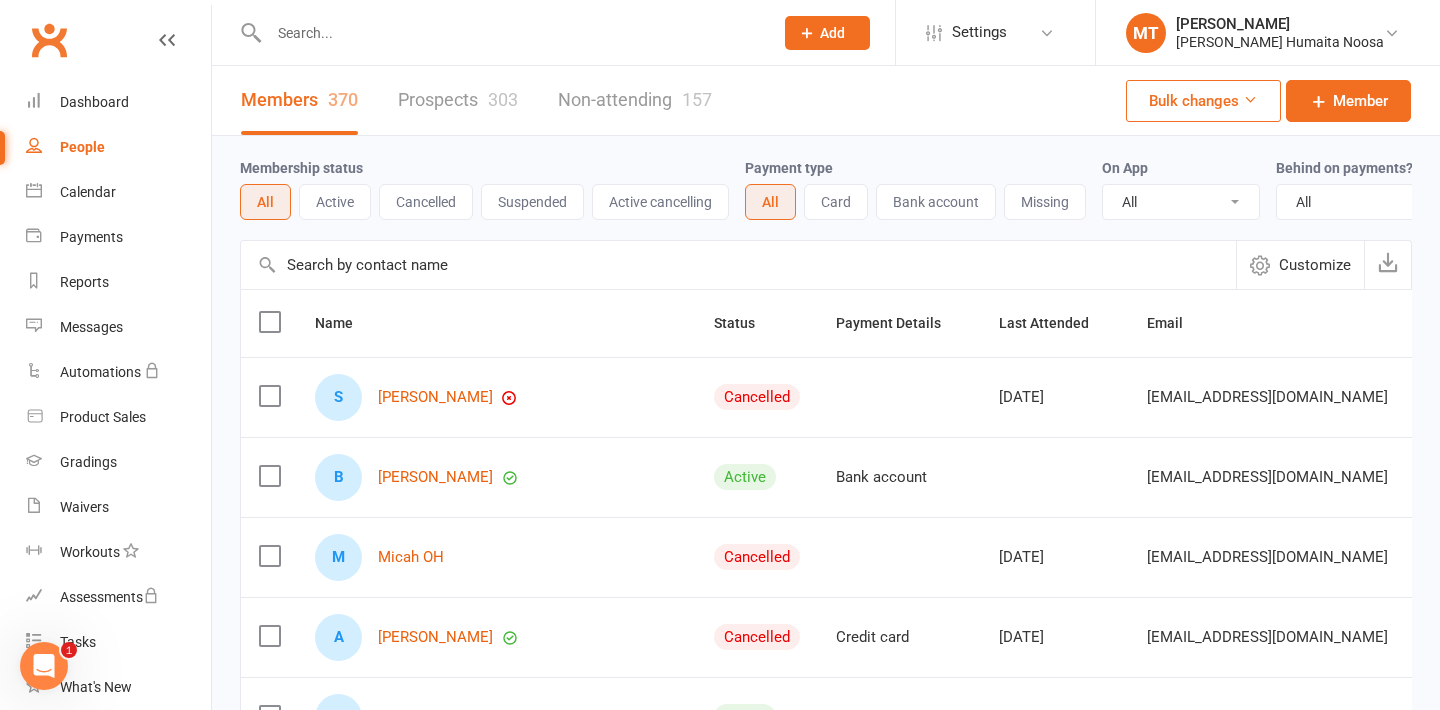 click on "Prospects 303" at bounding box center (458, 100) 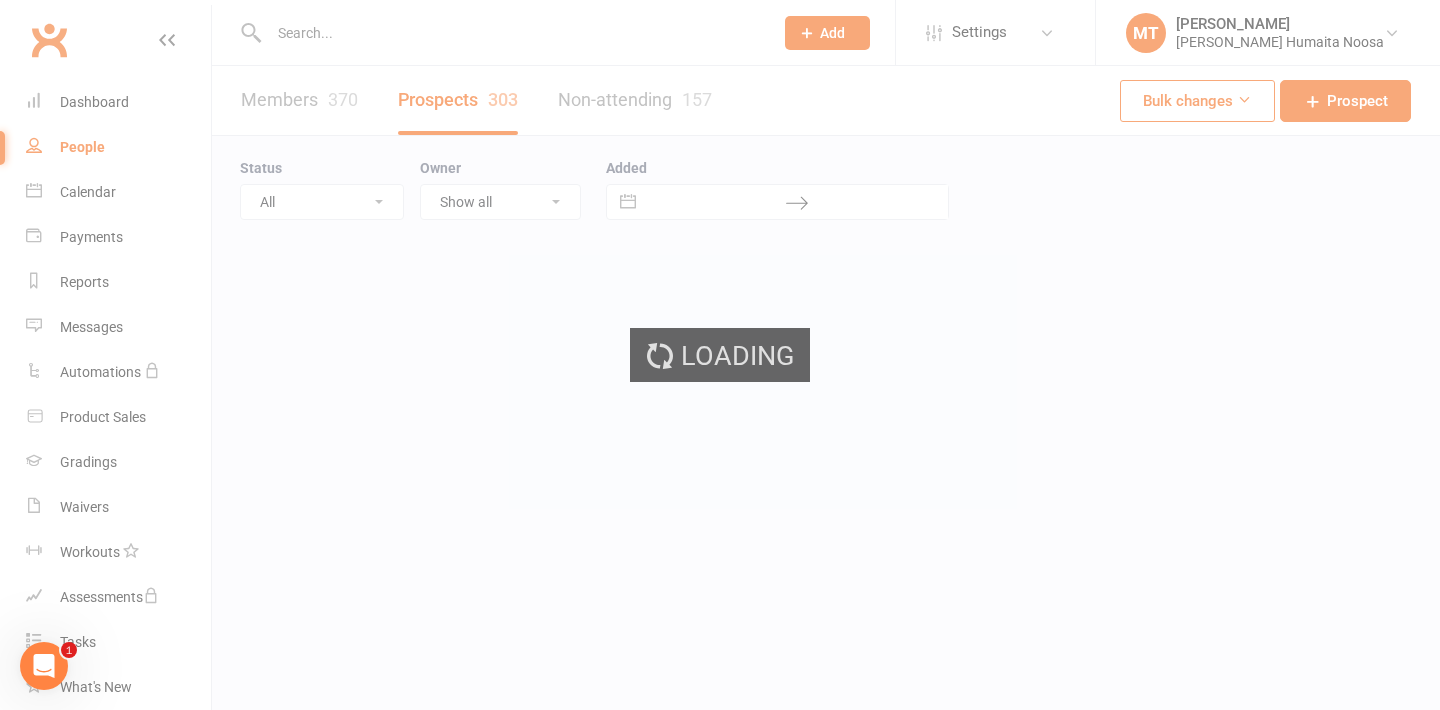 select on "100" 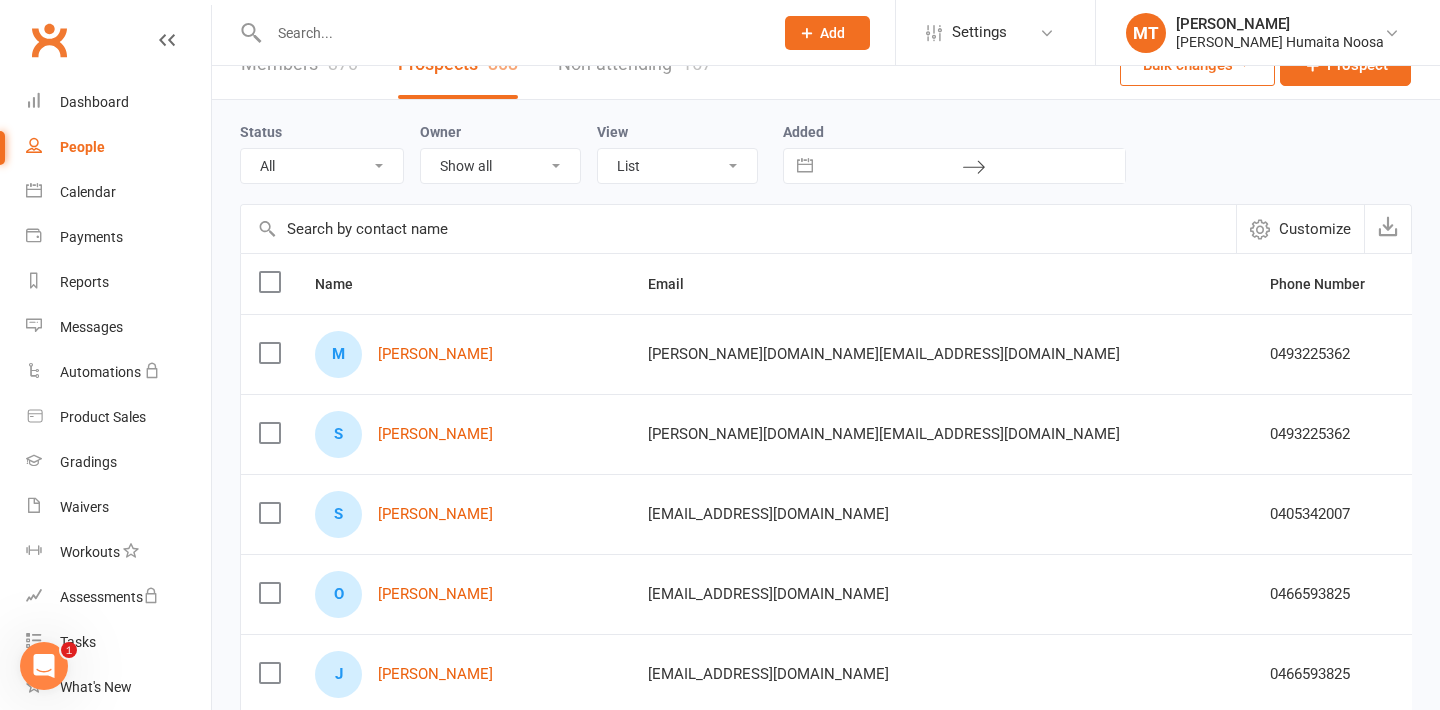 scroll, scrollTop: 51, scrollLeft: 0, axis: vertical 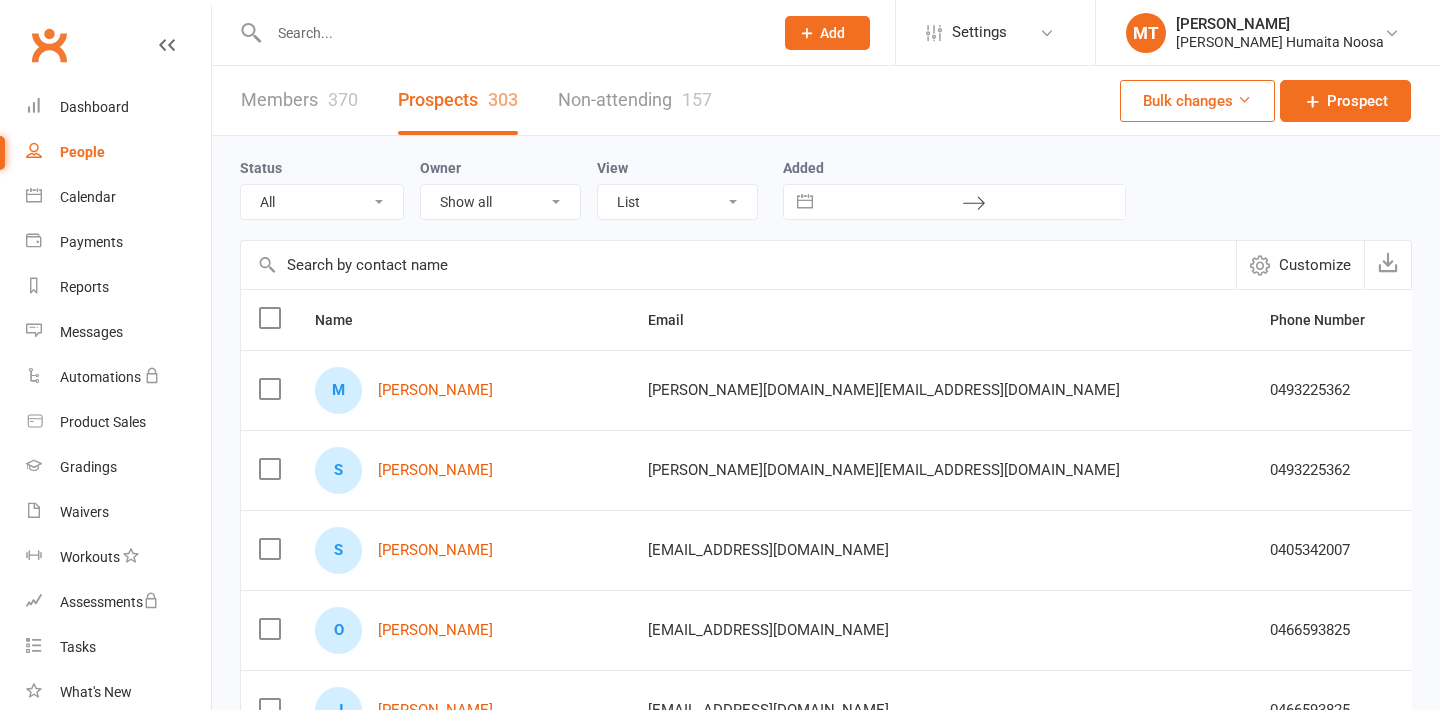 select on "100" 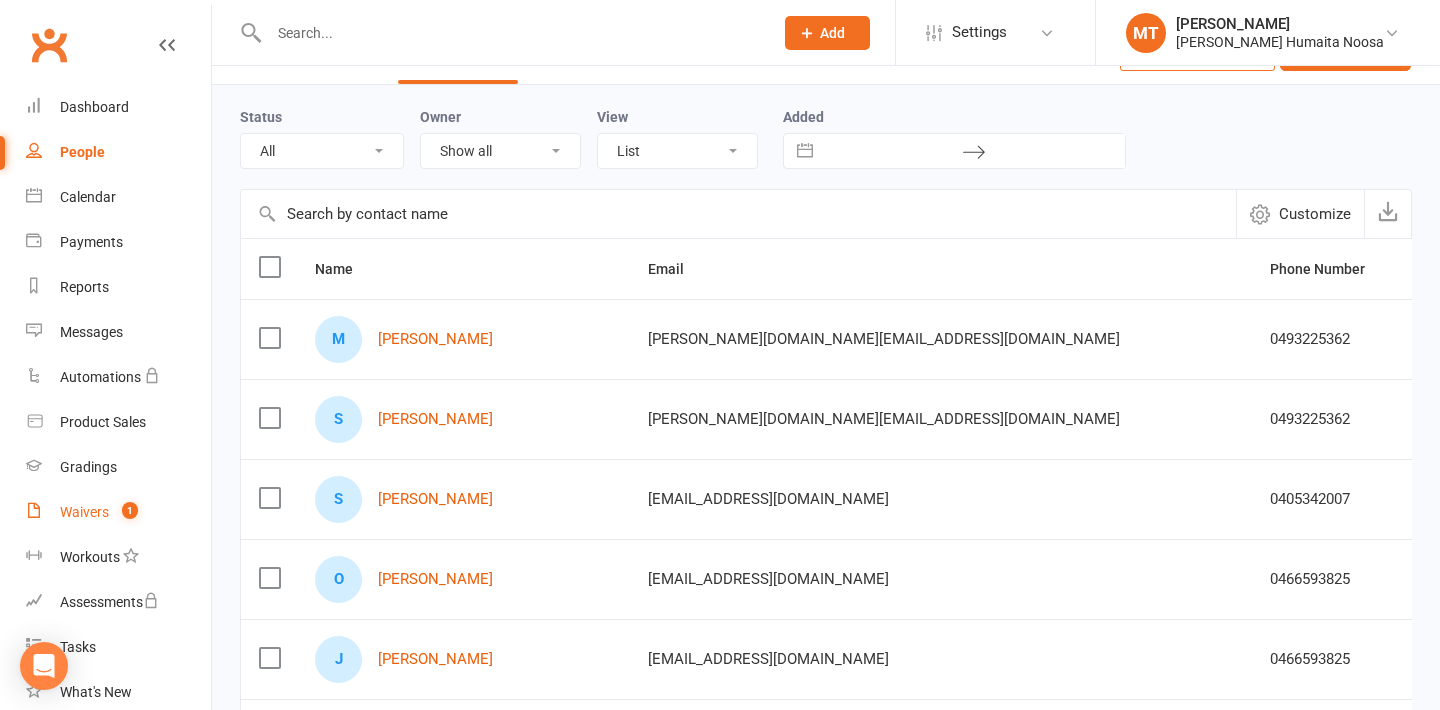 scroll, scrollTop: 0, scrollLeft: 0, axis: both 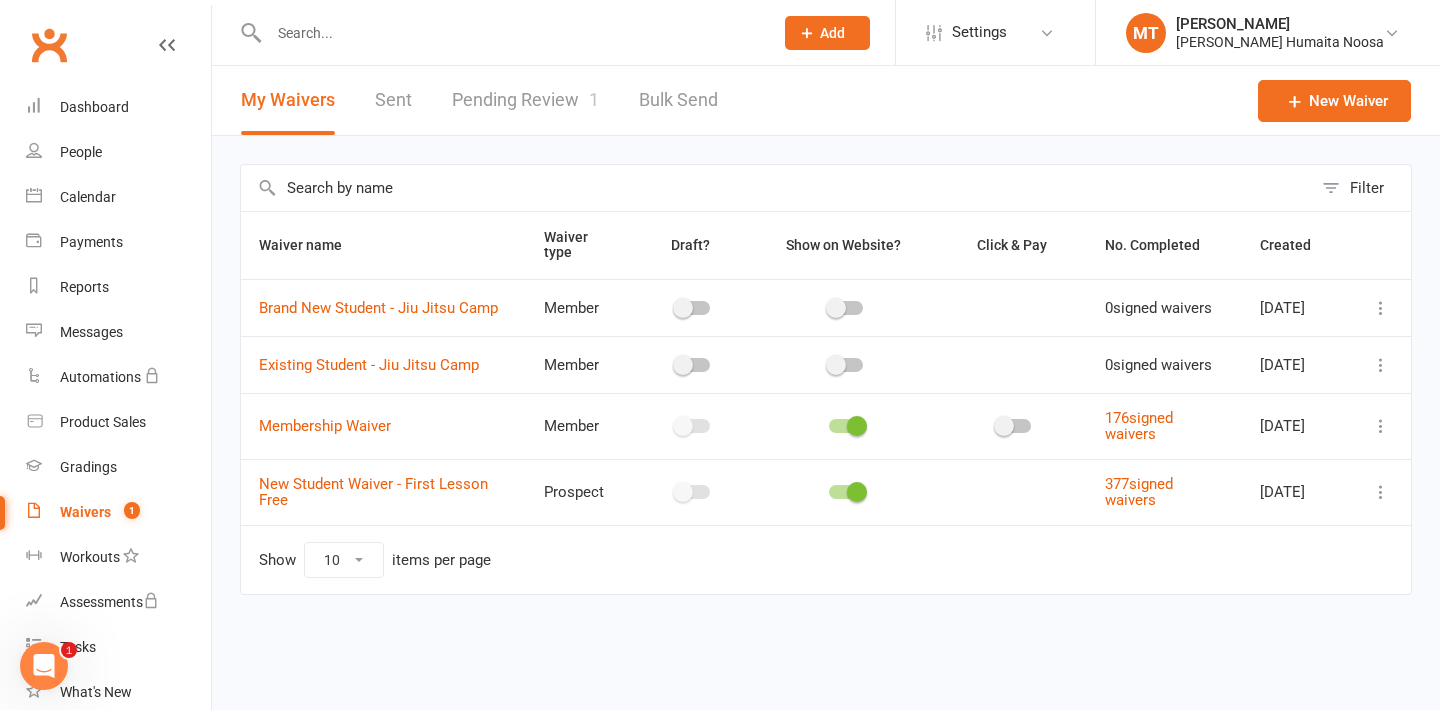 click on "Pending Review 1" at bounding box center [525, 100] 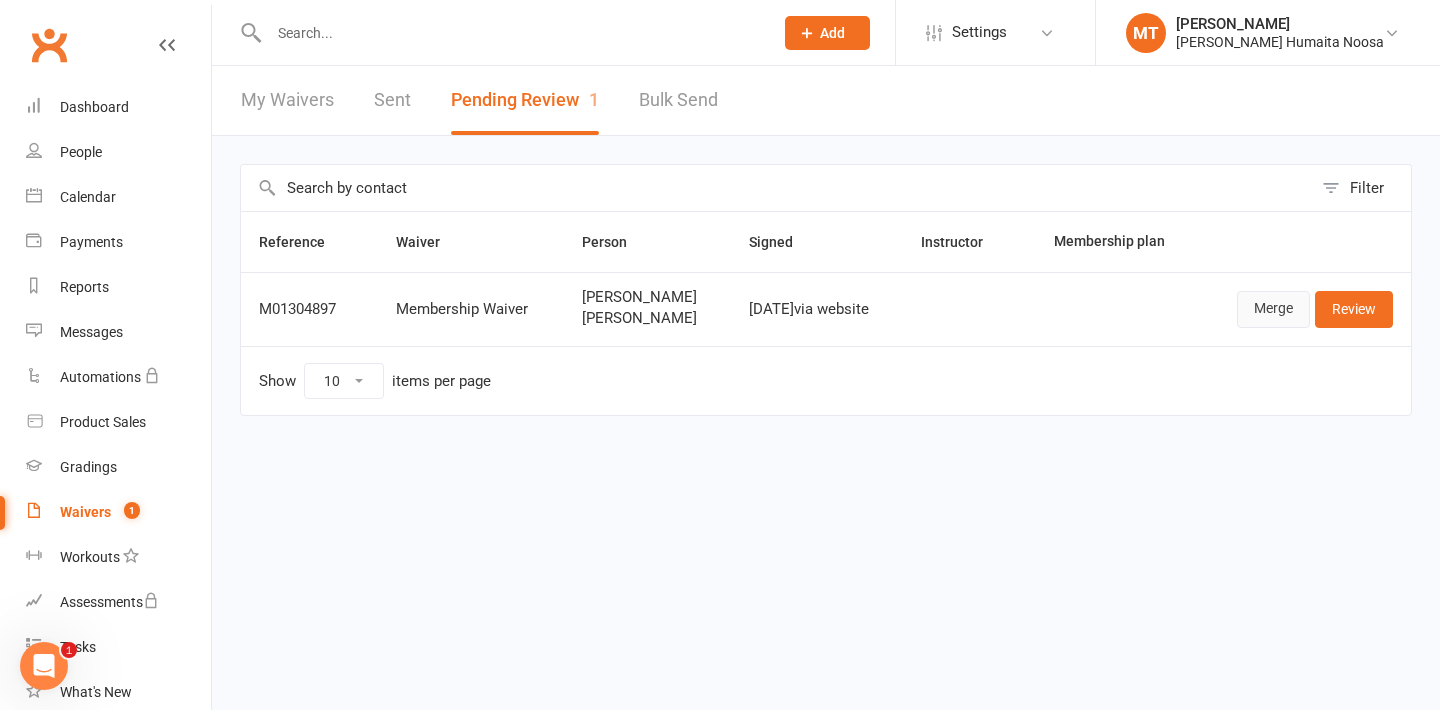 click on "Merge" at bounding box center (1273, 309) 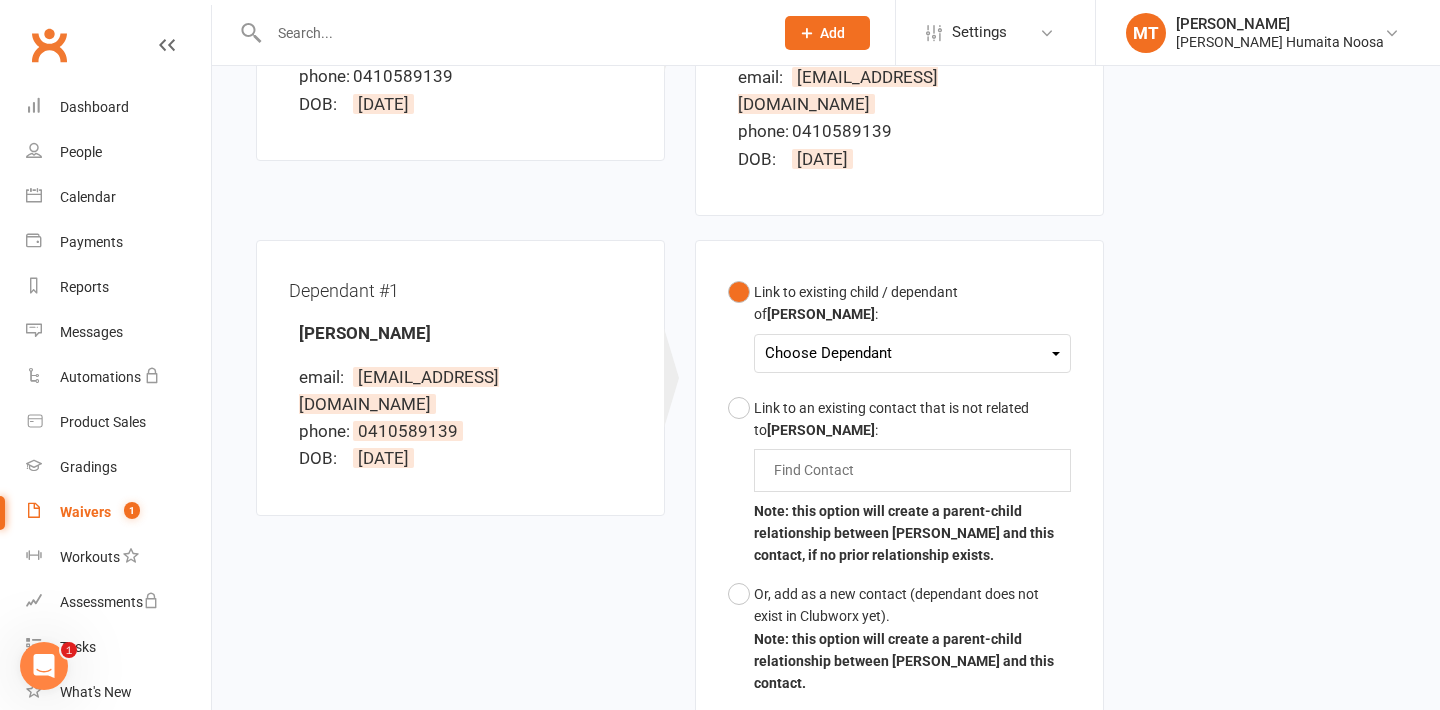 scroll, scrollTop: 444, scrollLeft: 0, axis: vertical 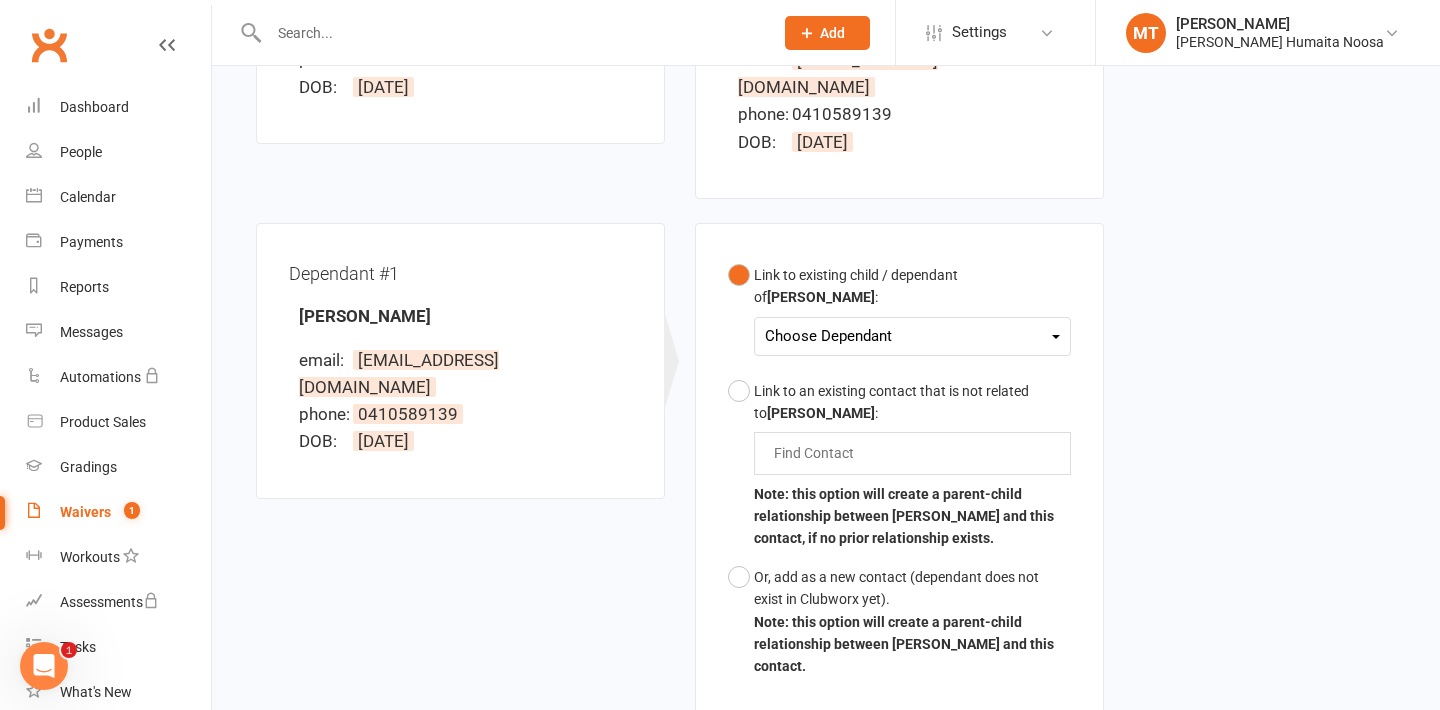 click on "Choose Dependant" at bounding box center (912, 336) 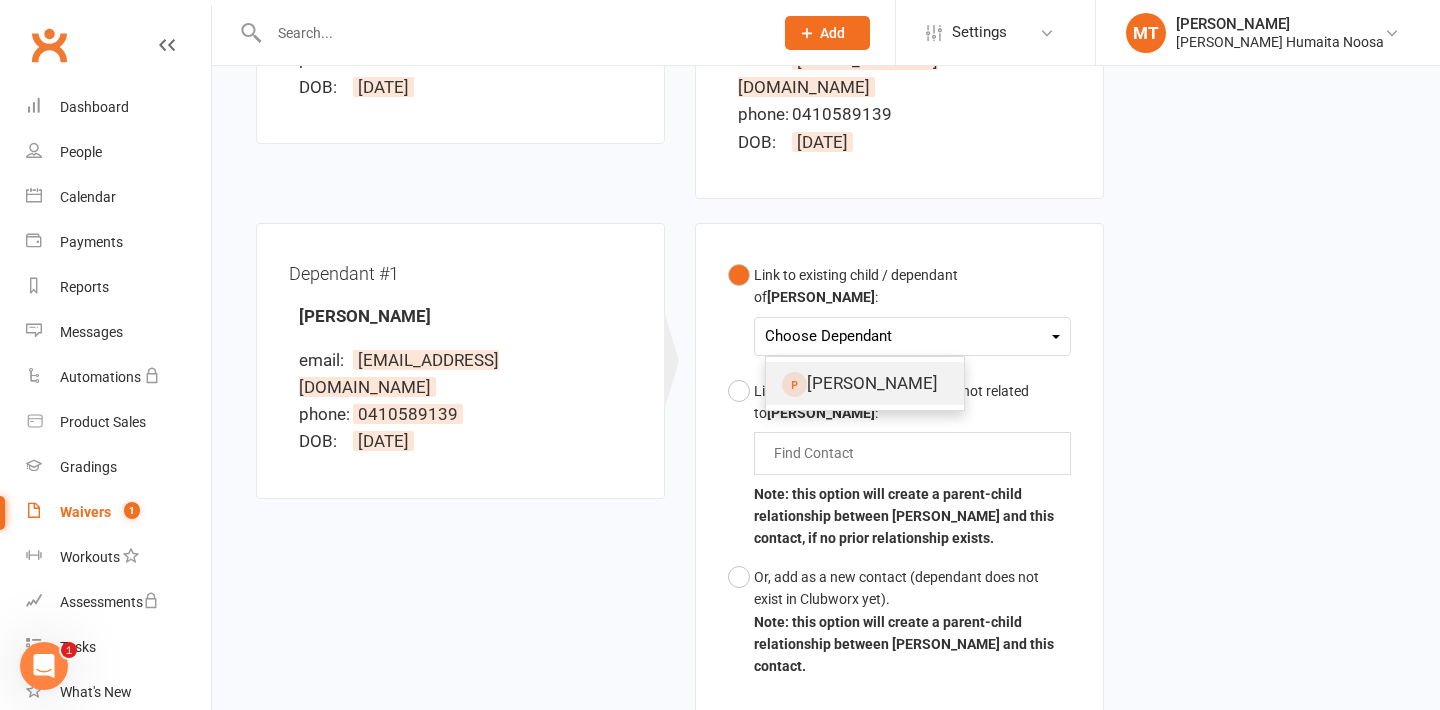 click on "[PERSON_NAME]" at bounding box center [865, 383] 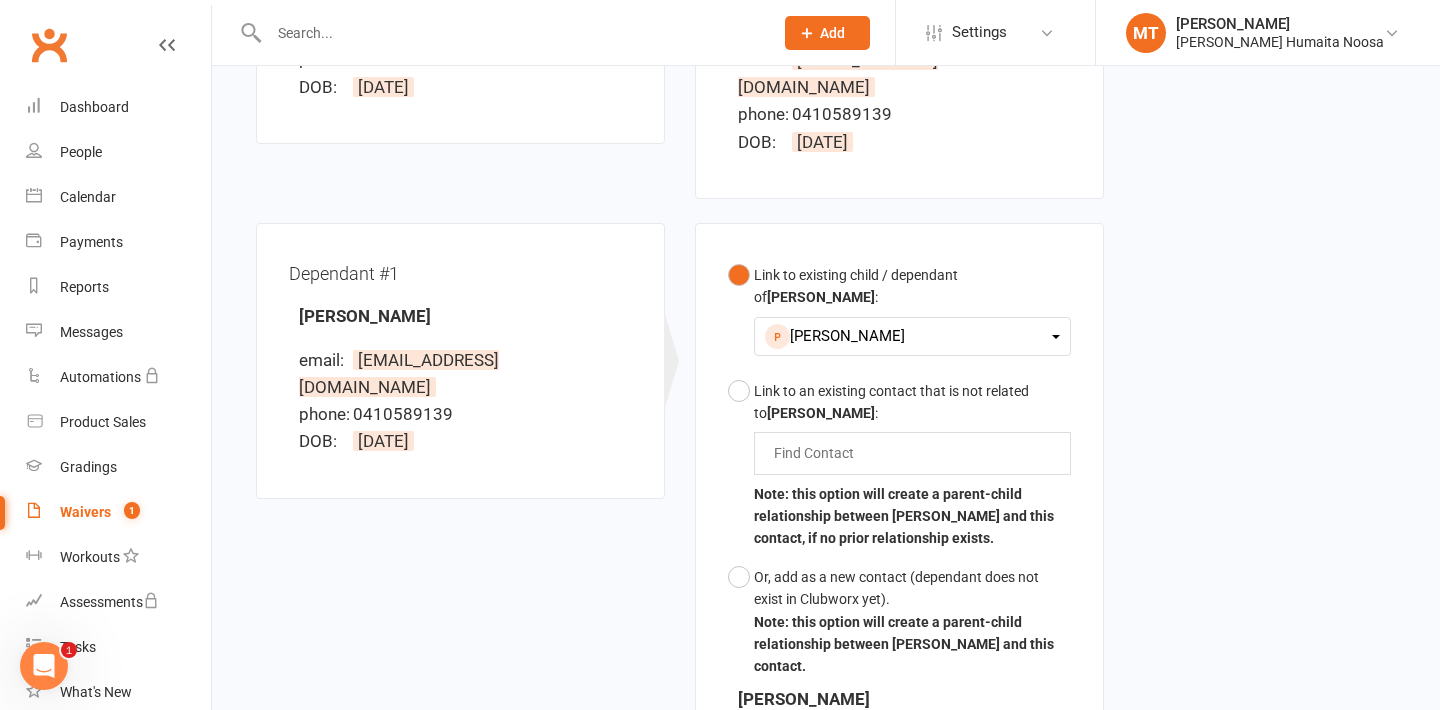scroll, scrollTop: 795, scrollLeft: 0, axis: vertical 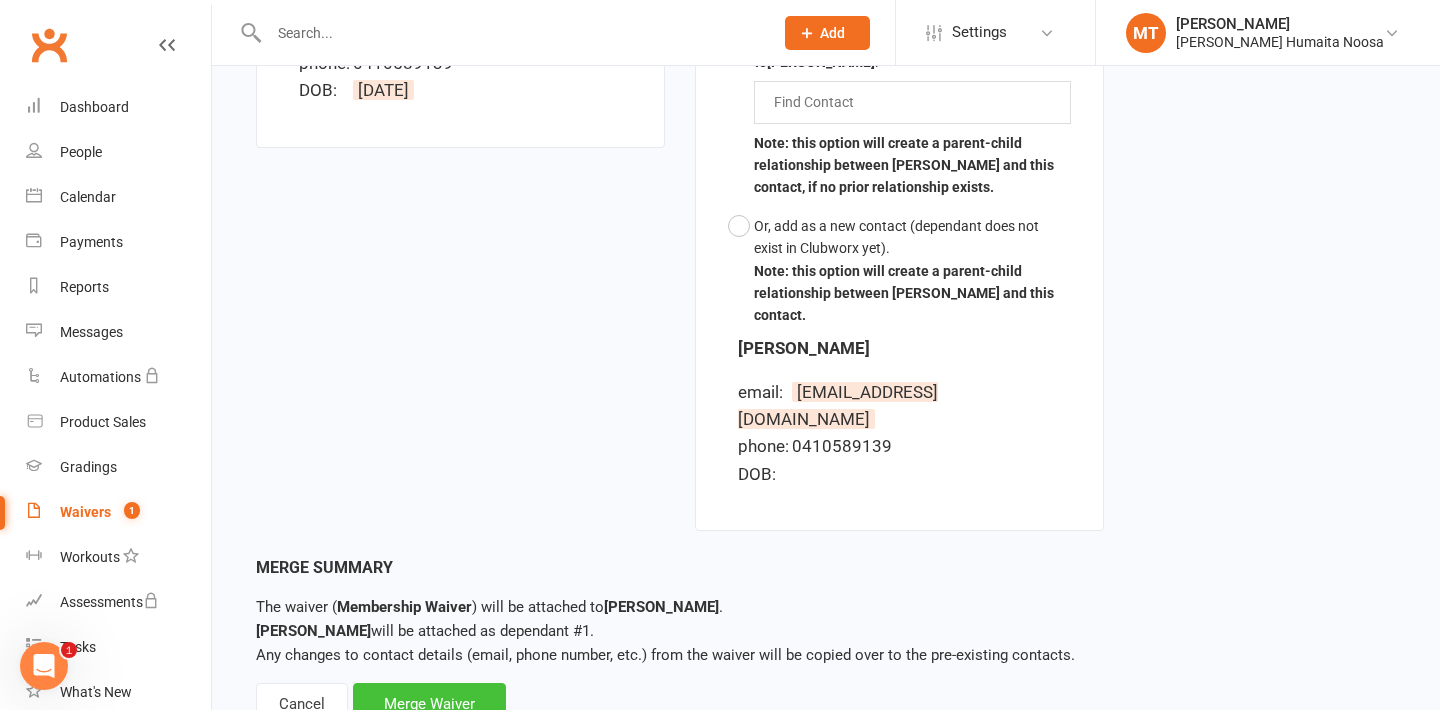 click on "Merge Waiver" at bounding box center (429, 704) 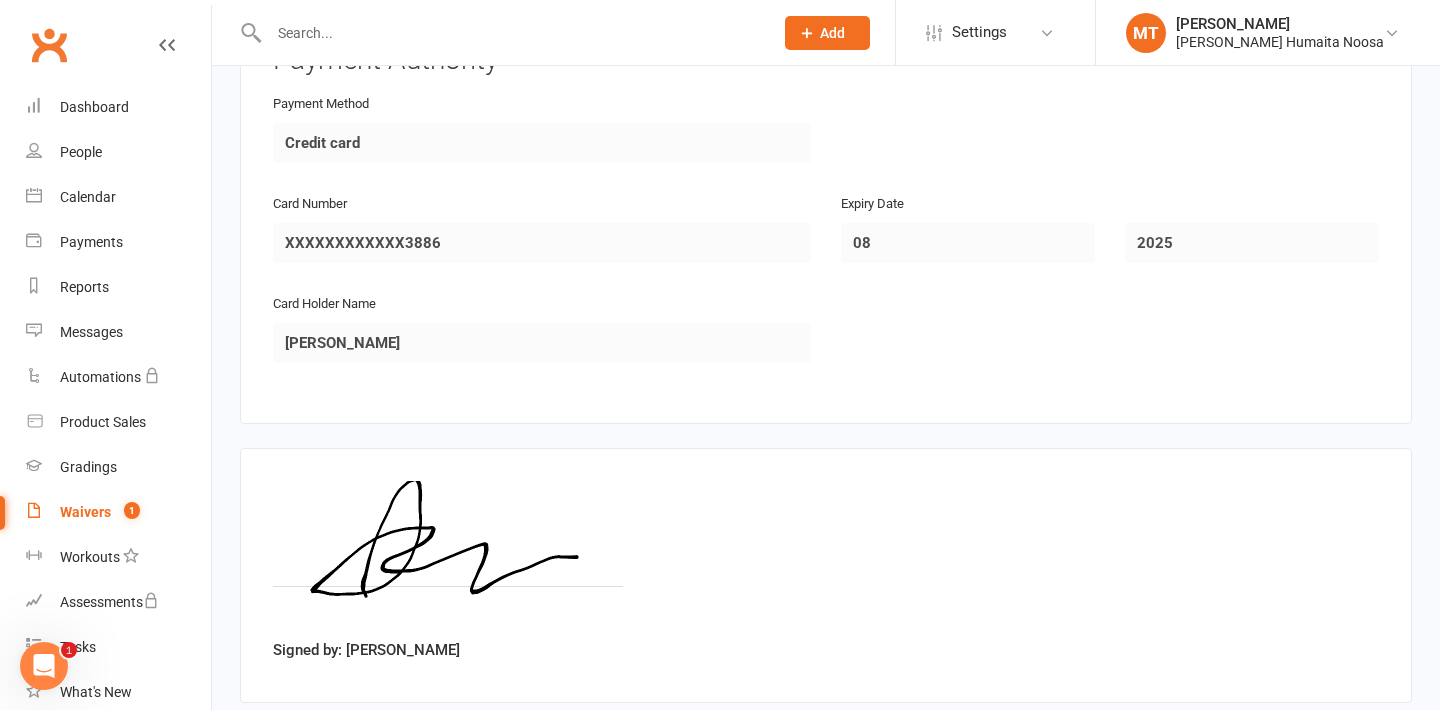 scroll, scrollTop: 2377, scrollLeft: 0, axis: vertical 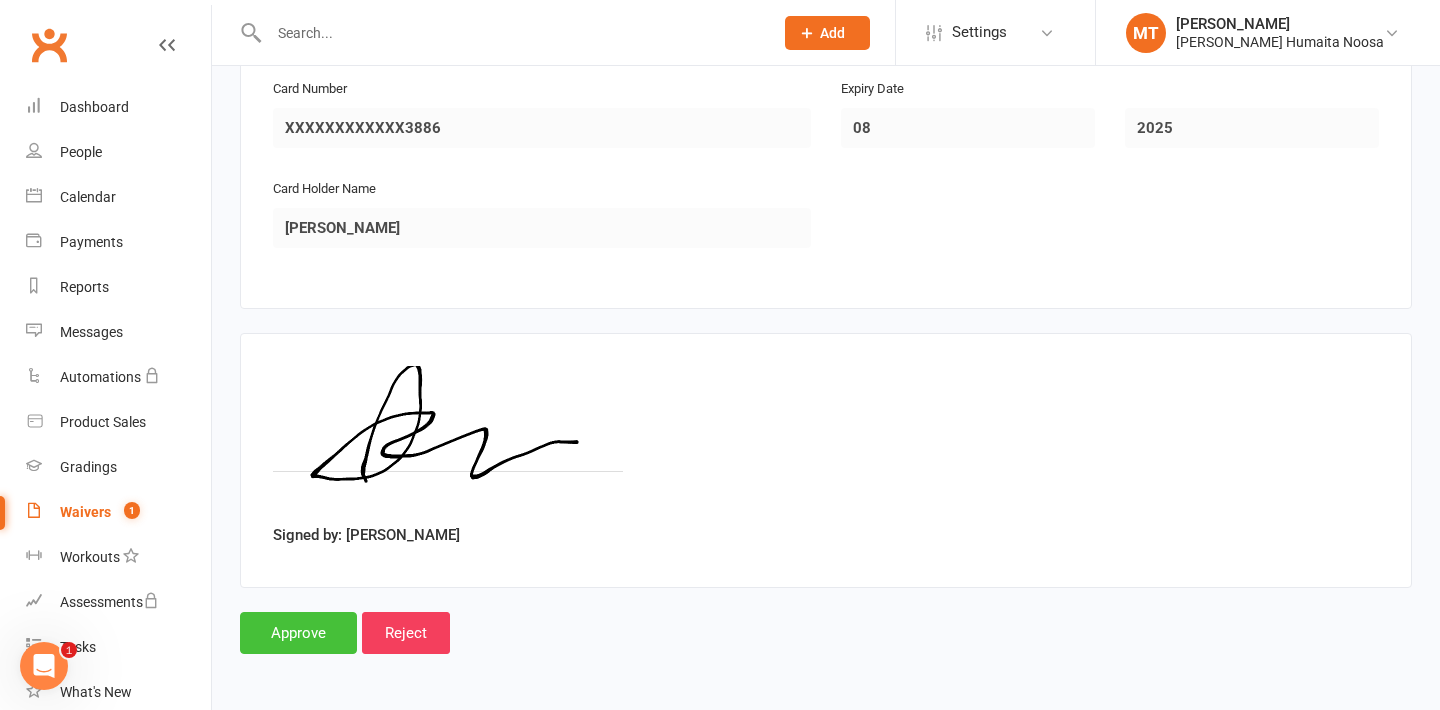 click on "Approve" at bounding box center (298, 633) 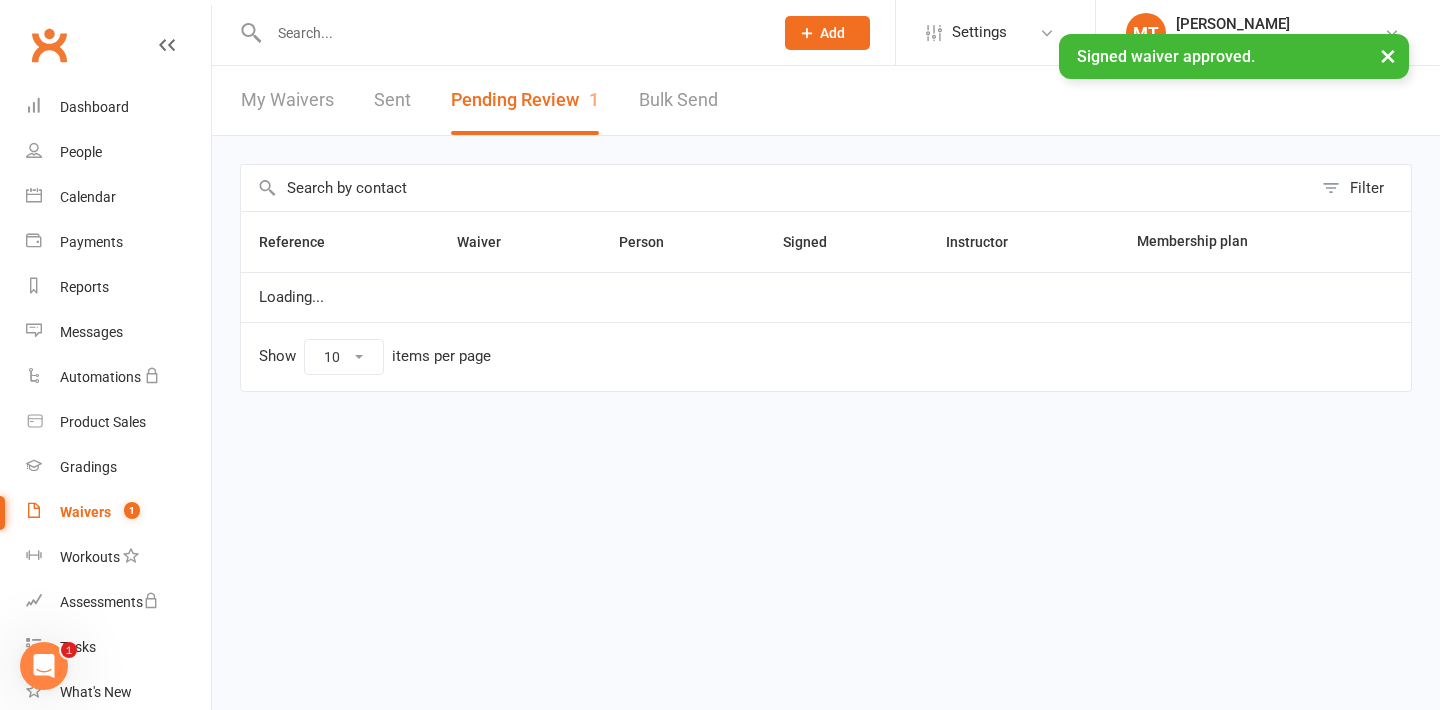 scroll, scrollTop: 0, scrollLeft: 0, axis: both 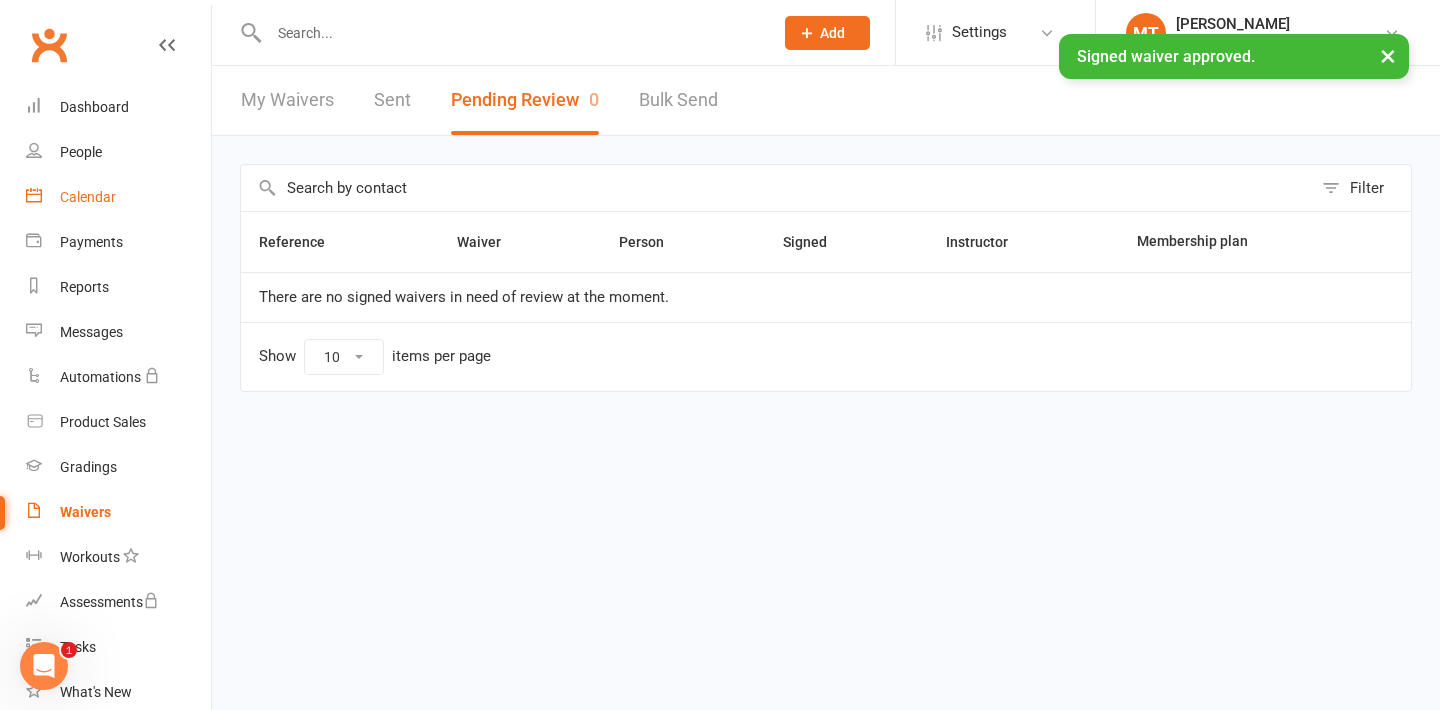 click on "Calendar" at bounding box center (88, 197) 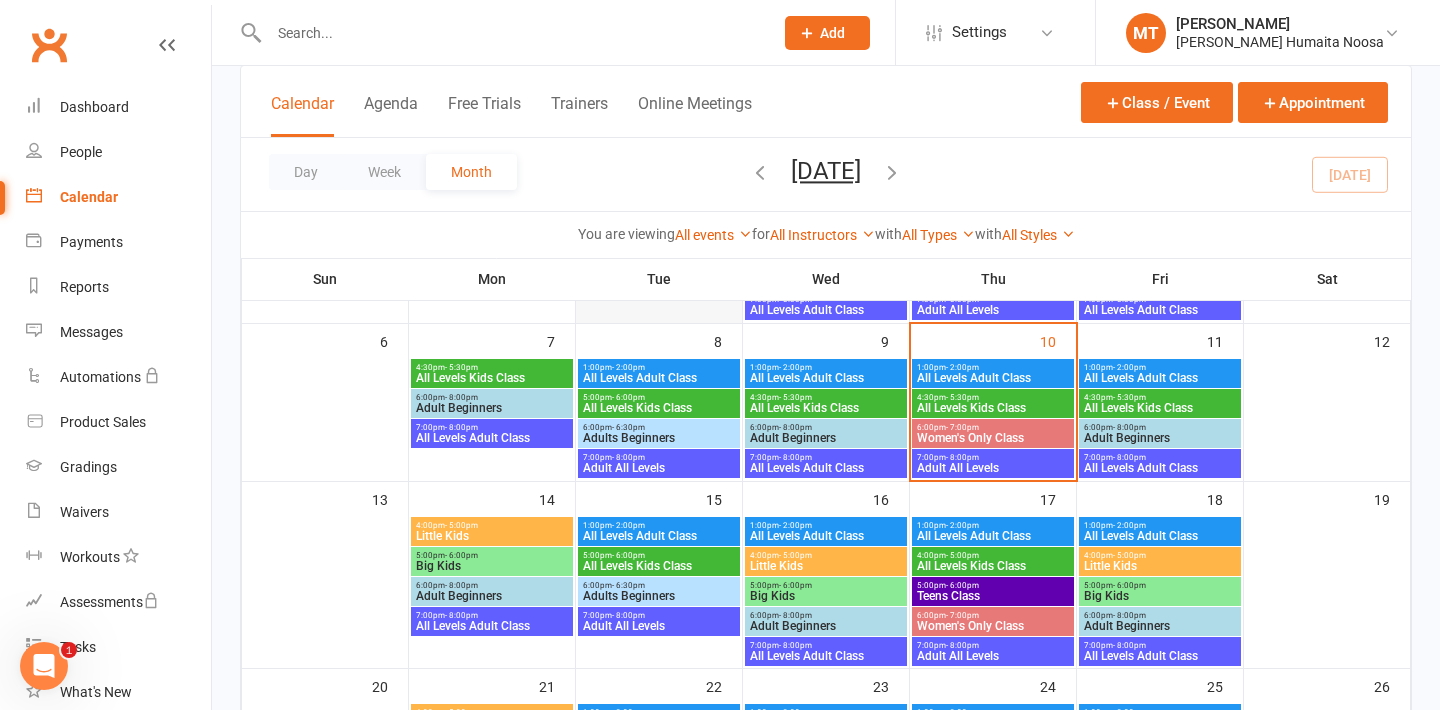 scroll, scrollTop: 283, scrollLeft: 0, axis: vertical 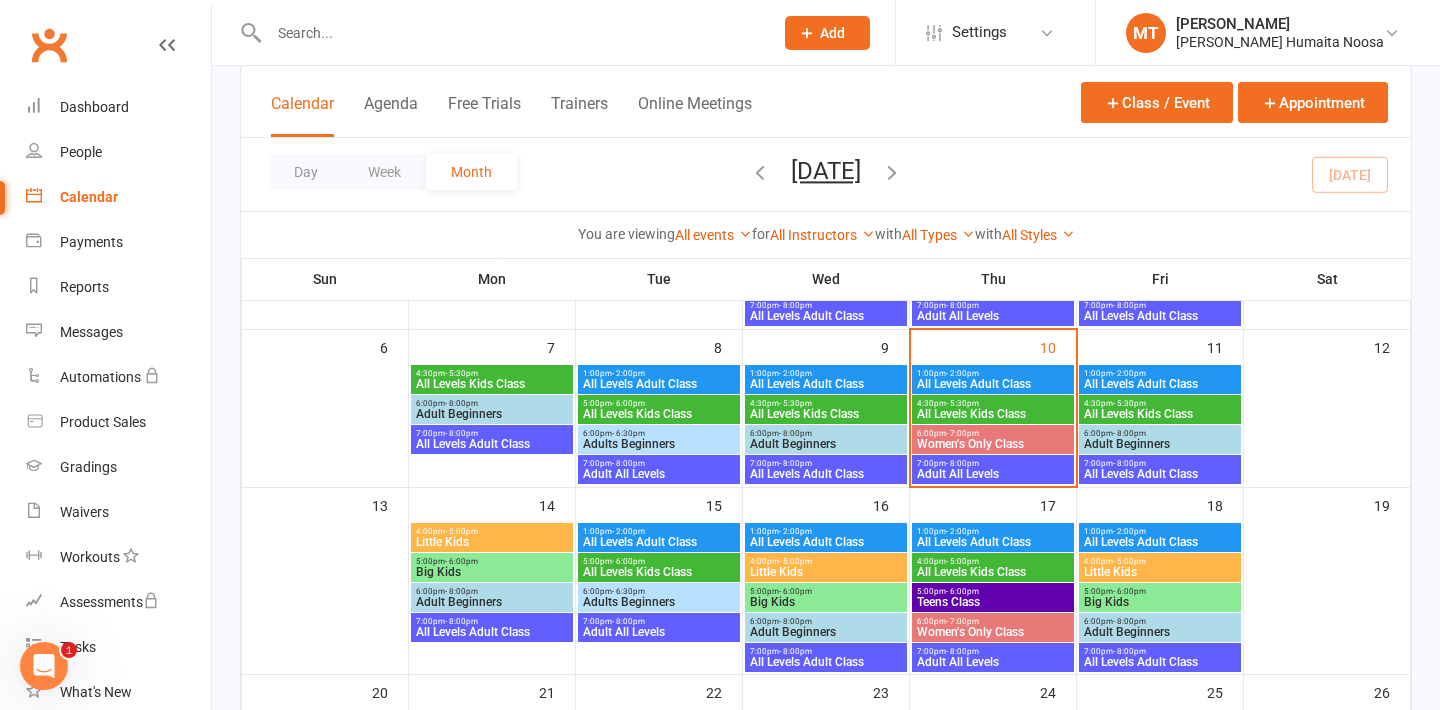 click on "Little Kids" at bounding box center (492, 542) 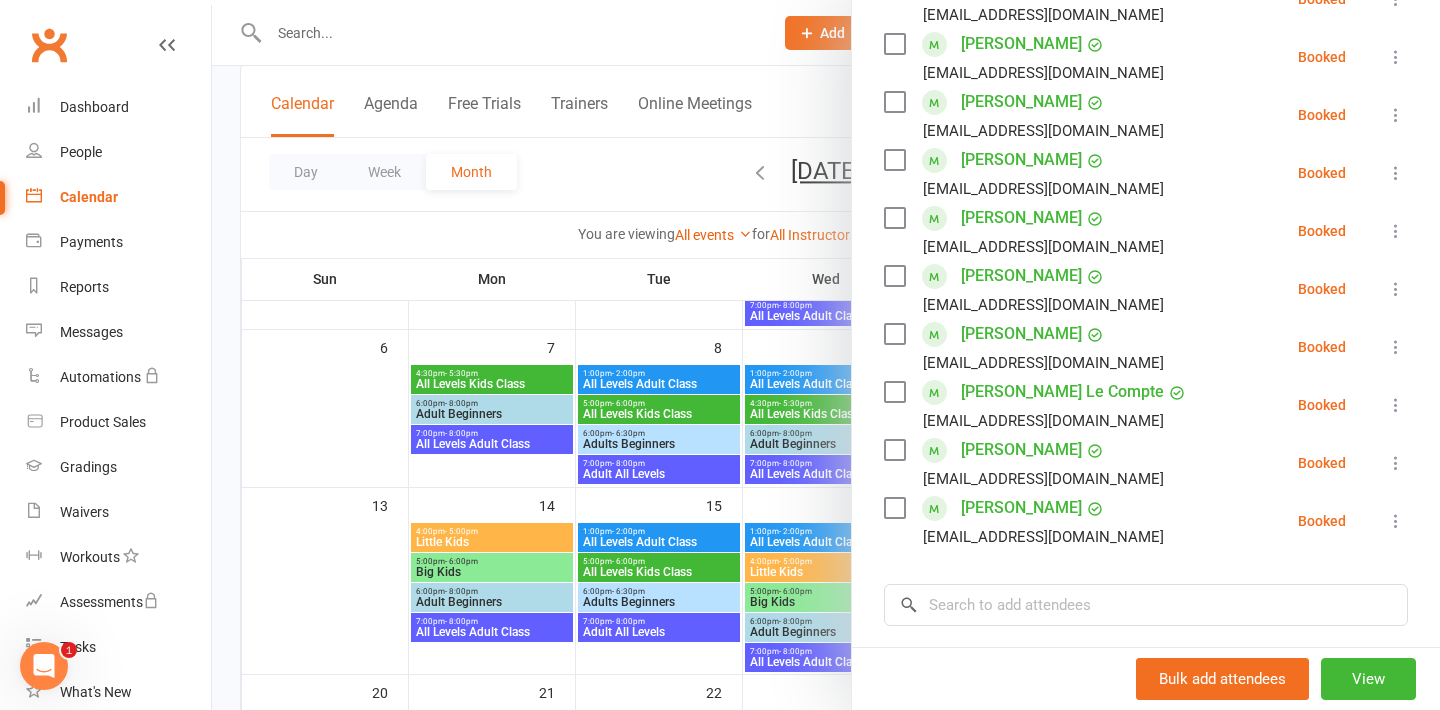scroll, scrollTop: 652, scrollLeft: 0, axis: vertical 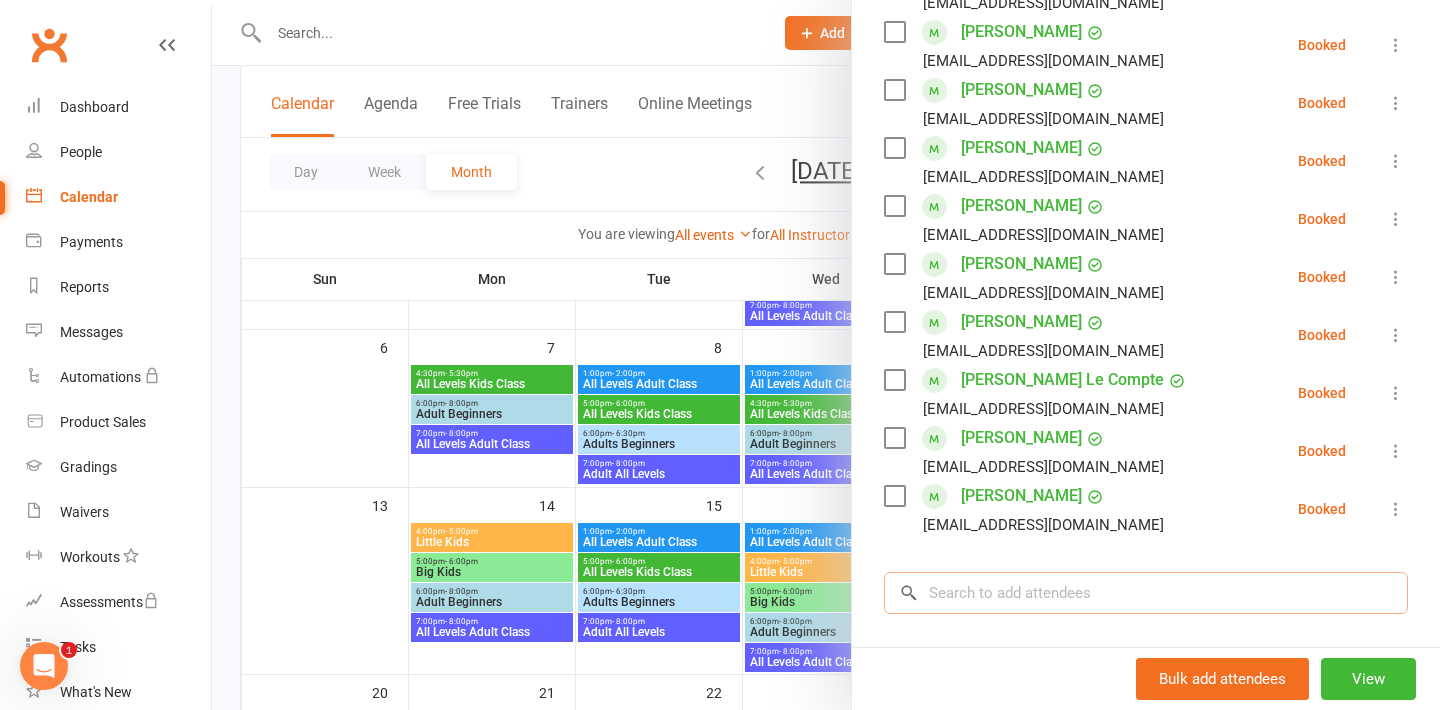 click at bounding box center [1146, 593] 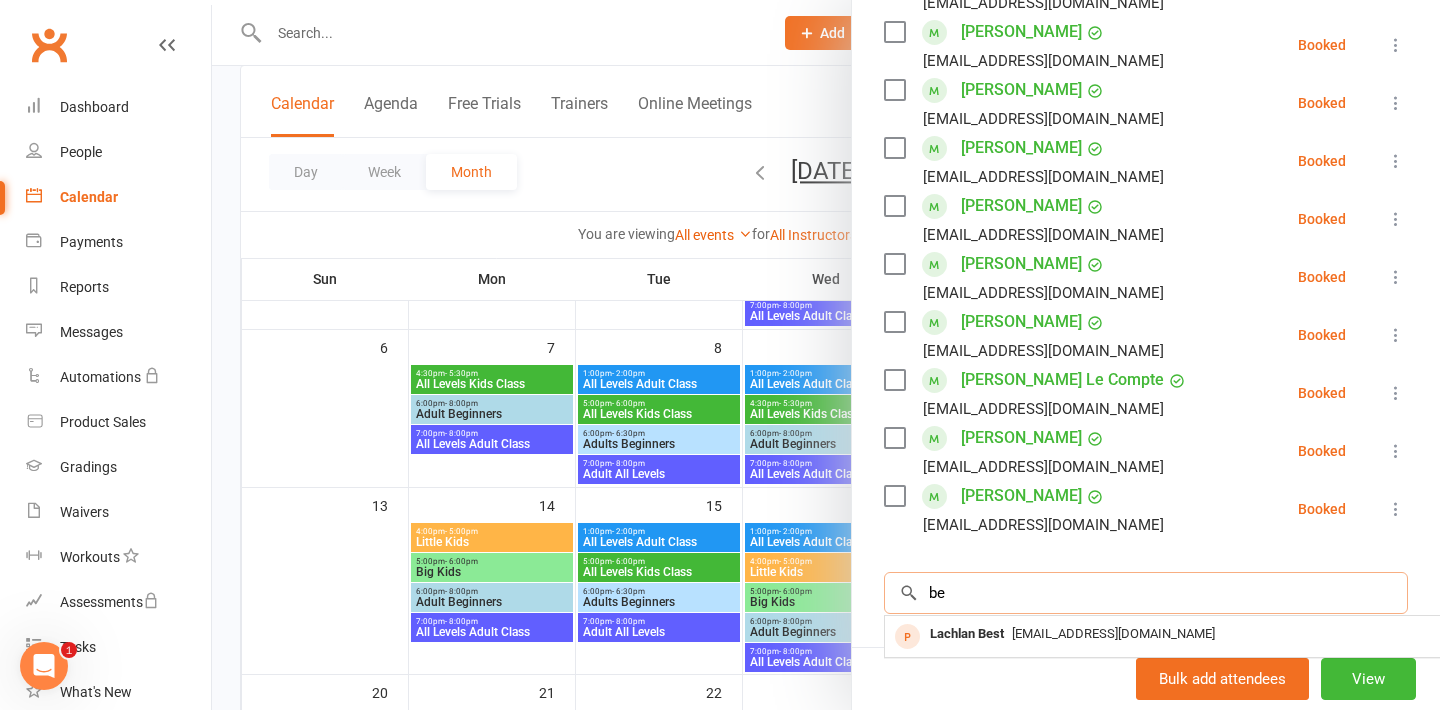 type on "b" 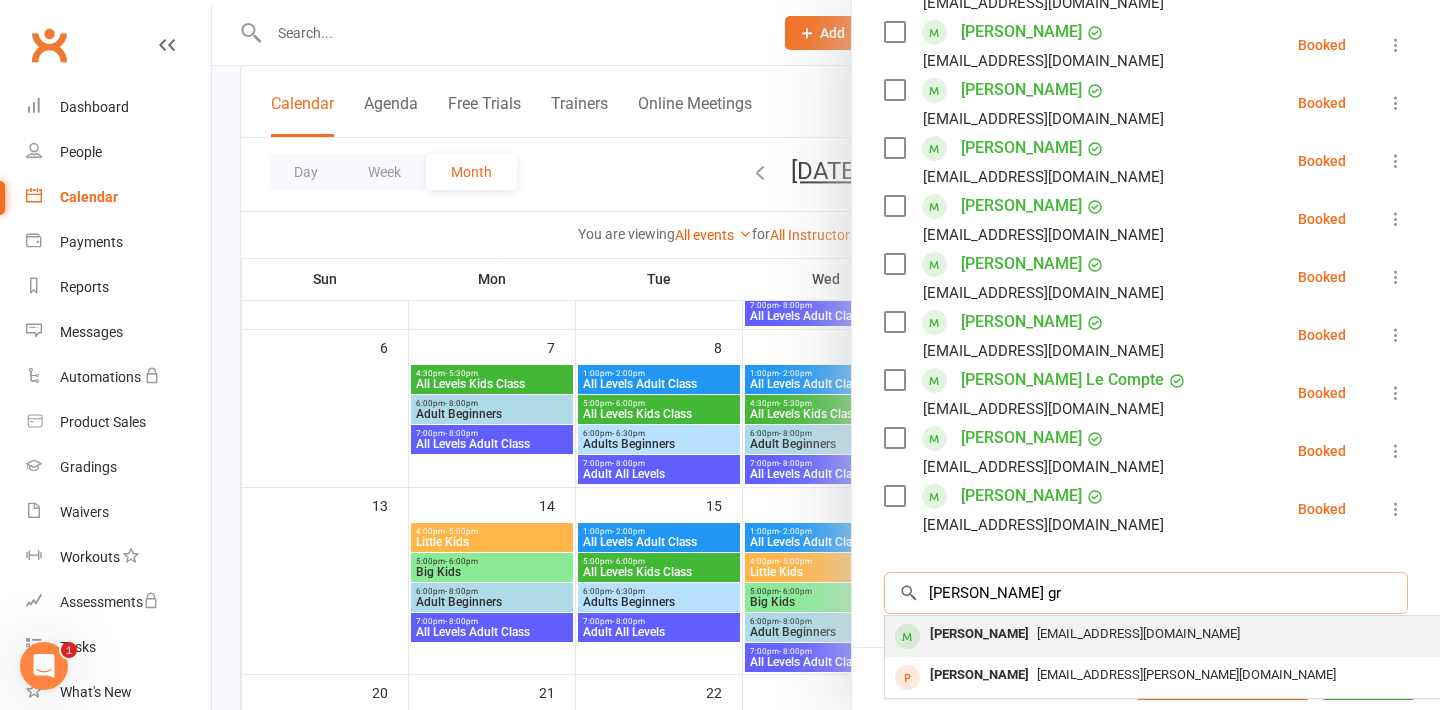 type on "[PERSON_NAME] gr" 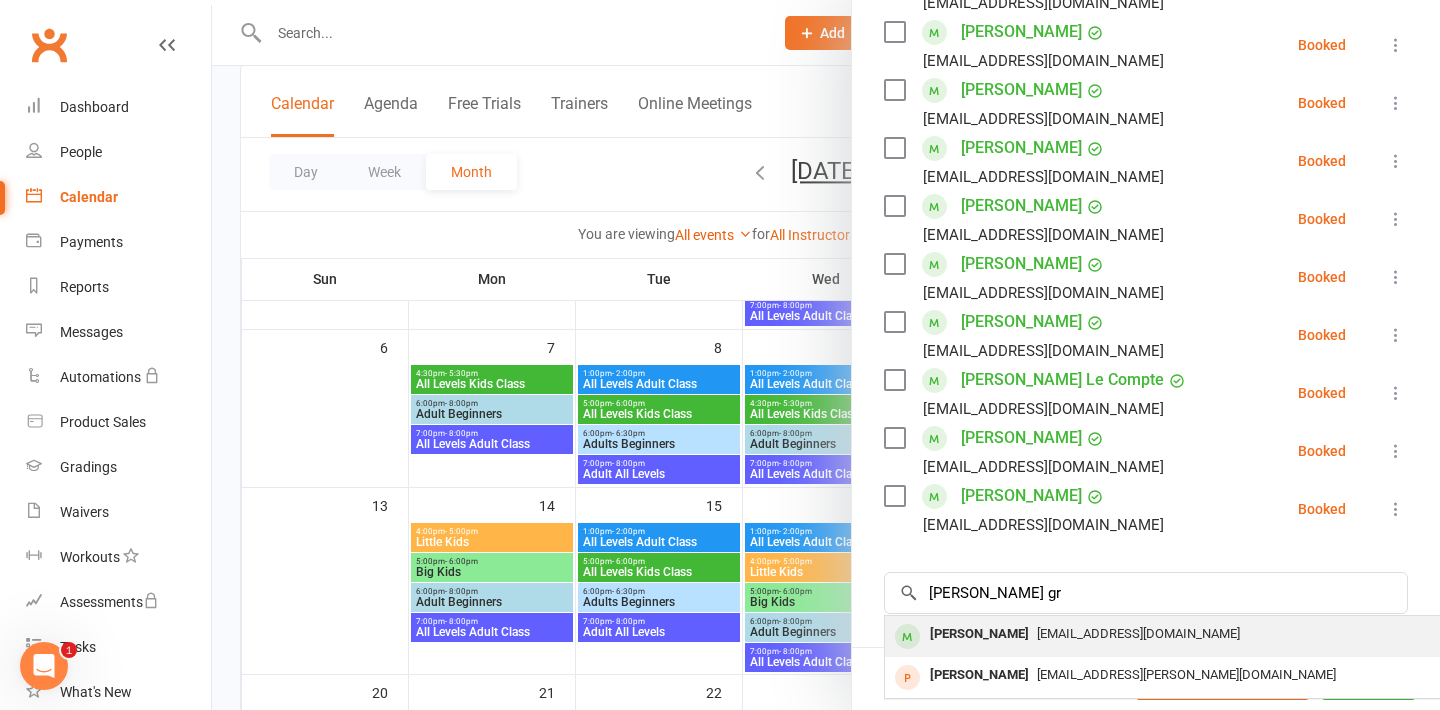 click on "[PERSON_NAME]" at bounding box center (979, 634) 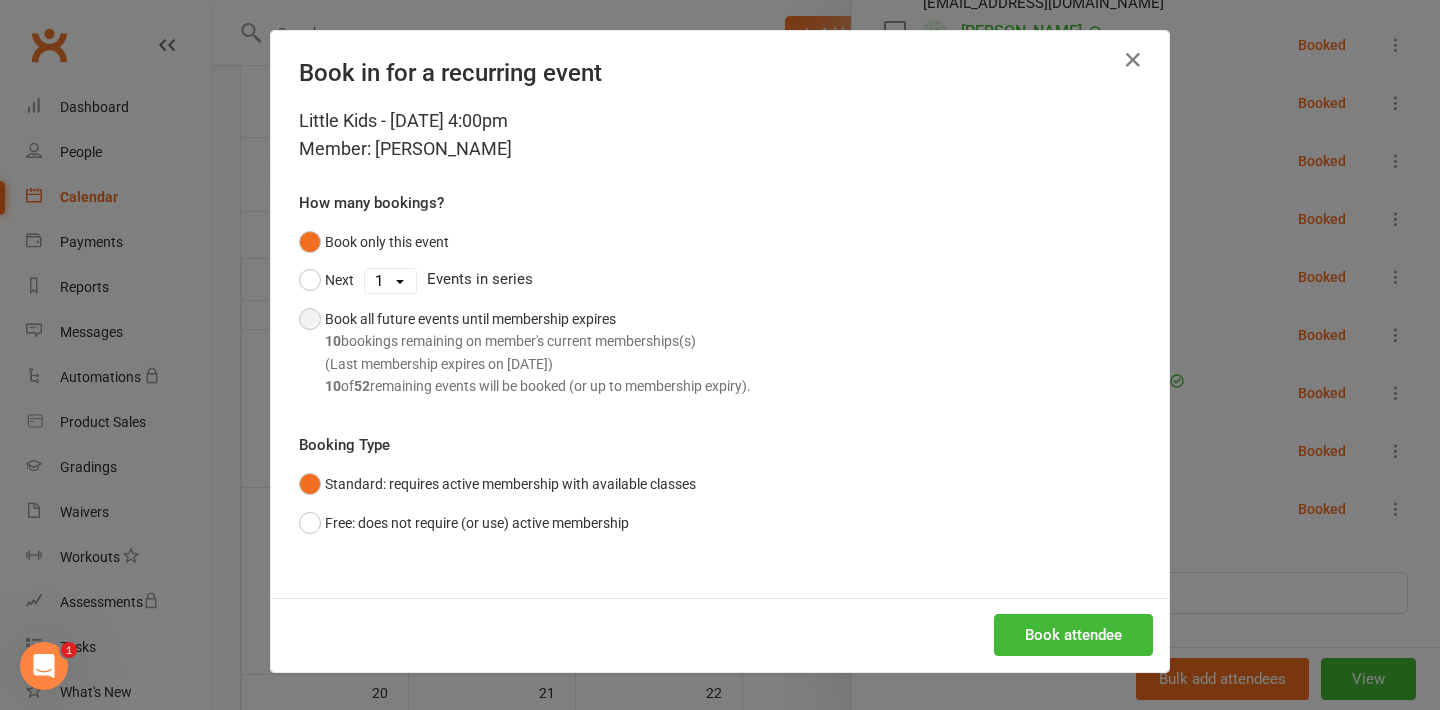 click on "Book all future events until membership expires 10  bookings remaining on member's current memberships(s) (Last membership expires on [DATE]) 10  of  52  remaining events will be booked (or up to membership expiry)." at bounding box center [525, 353] 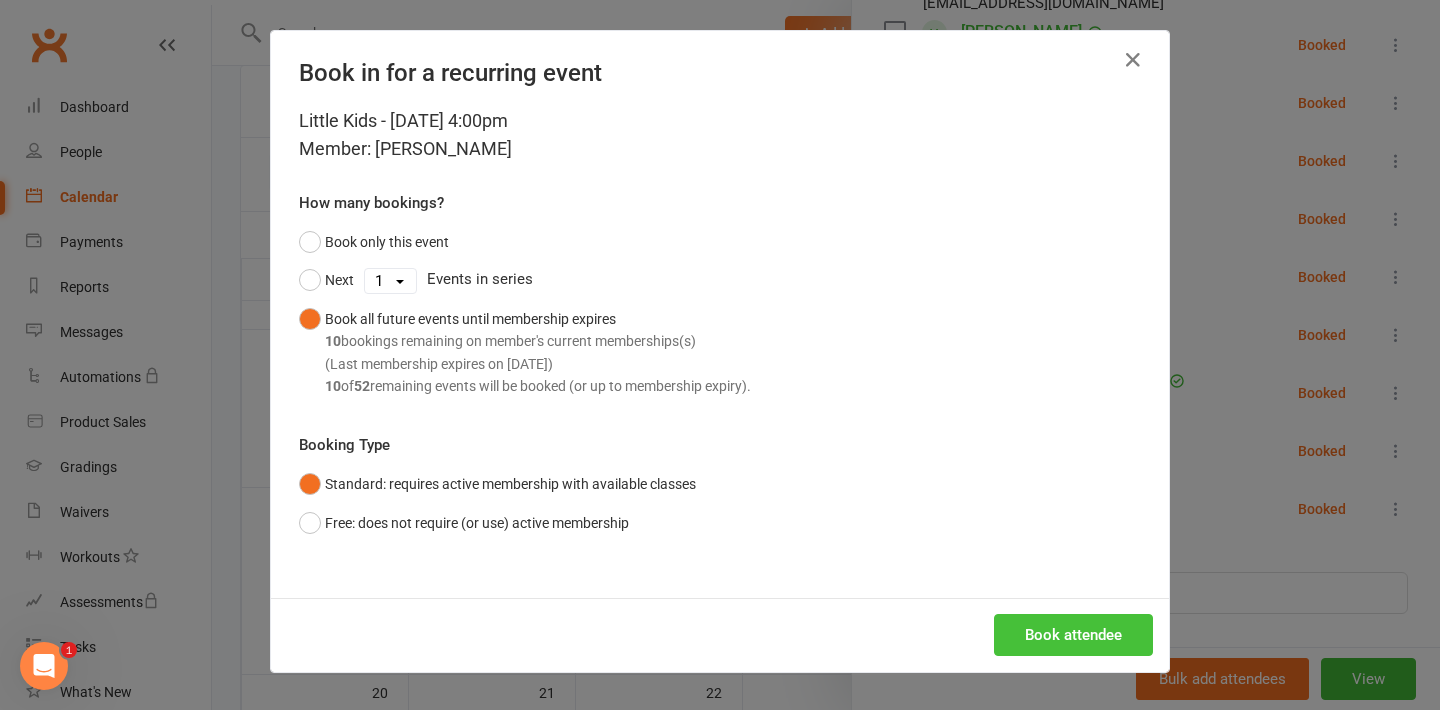 click on "Book attendee" at bounding box center (1073, 635) 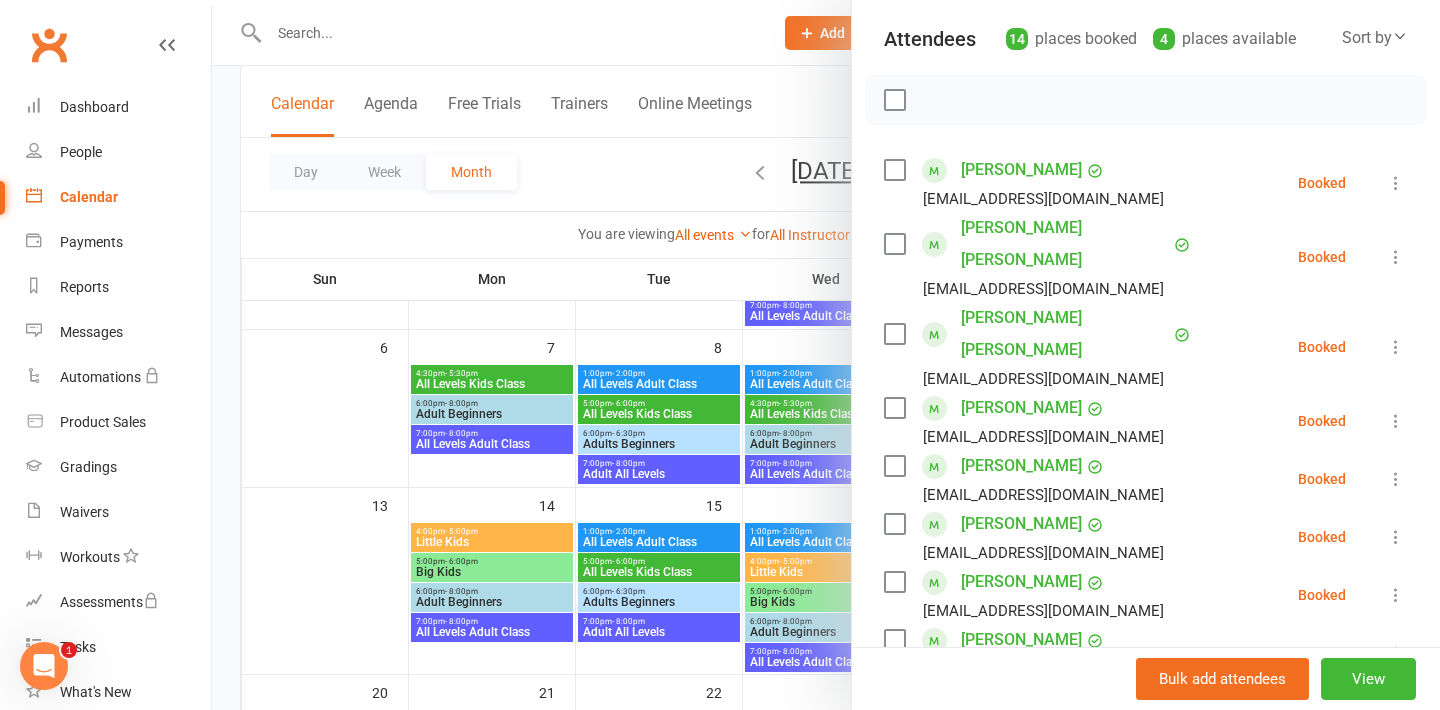 scroll, scrollTop: 195, scrollLeft: 0, axis: vertical 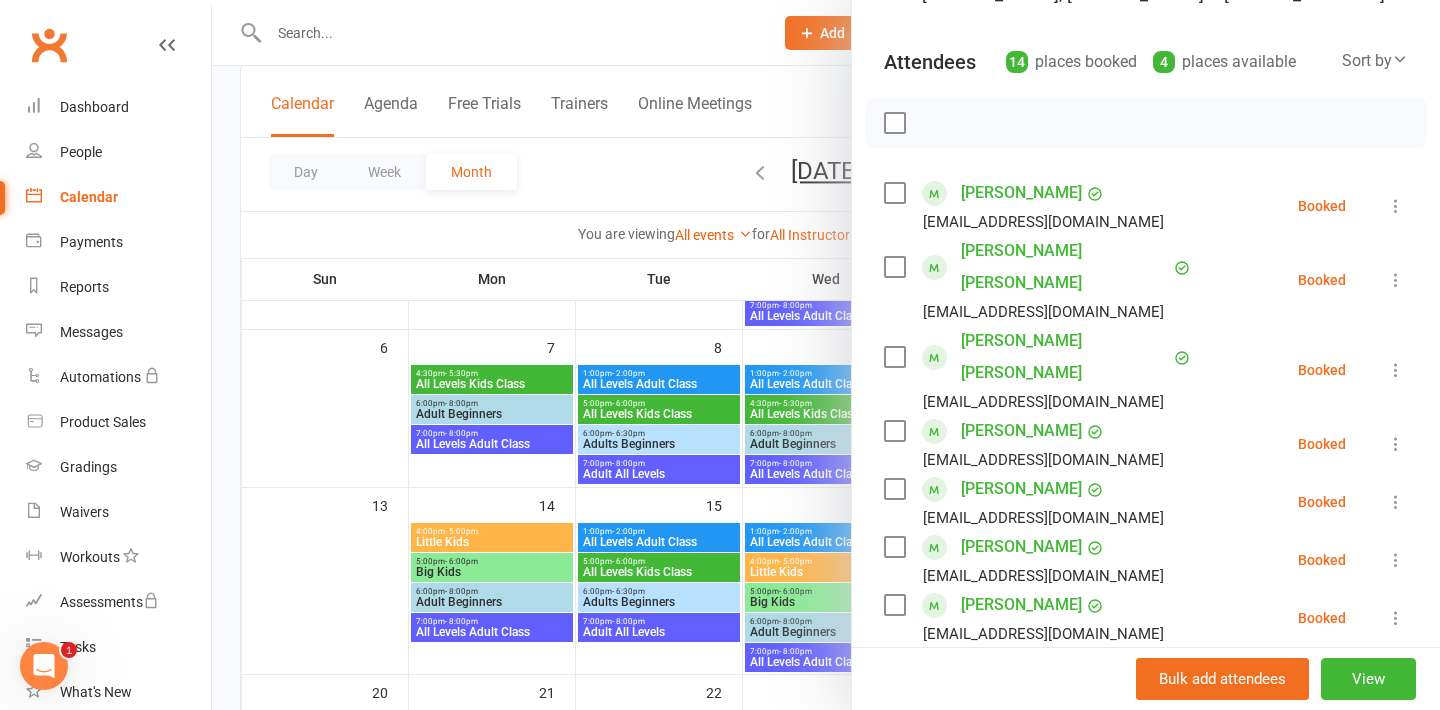 click at bounding box center [826, 355] 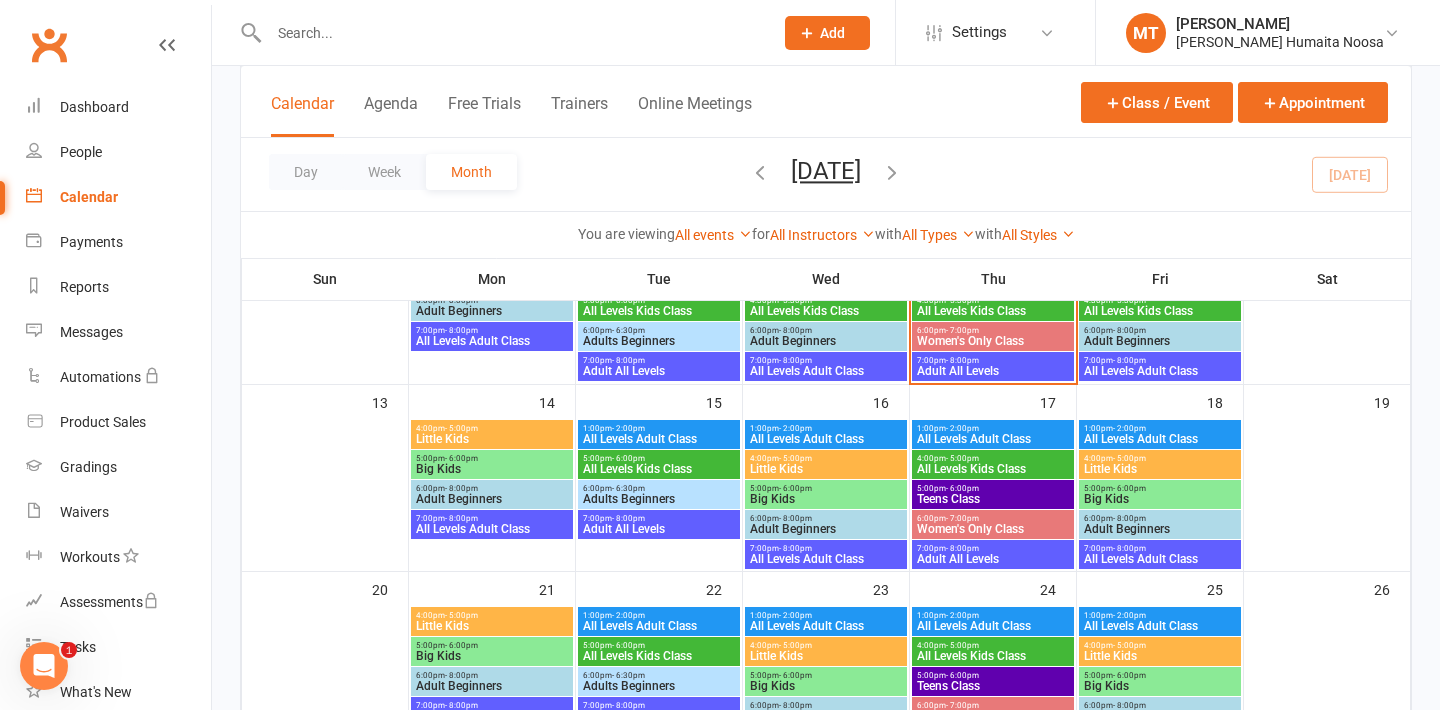 scroll, scrollTop: 398, scrollLeft: 0, axis: vertical 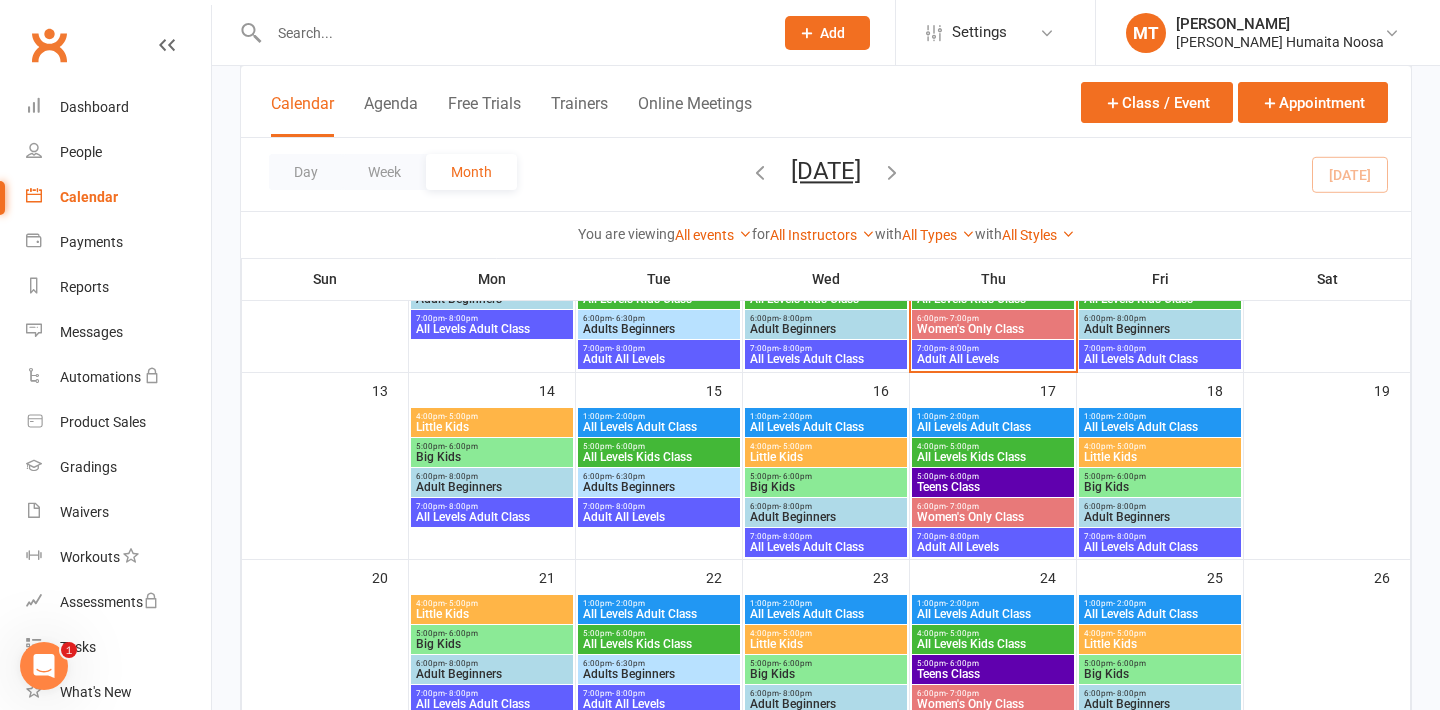click at bounding box center (511, 33) 